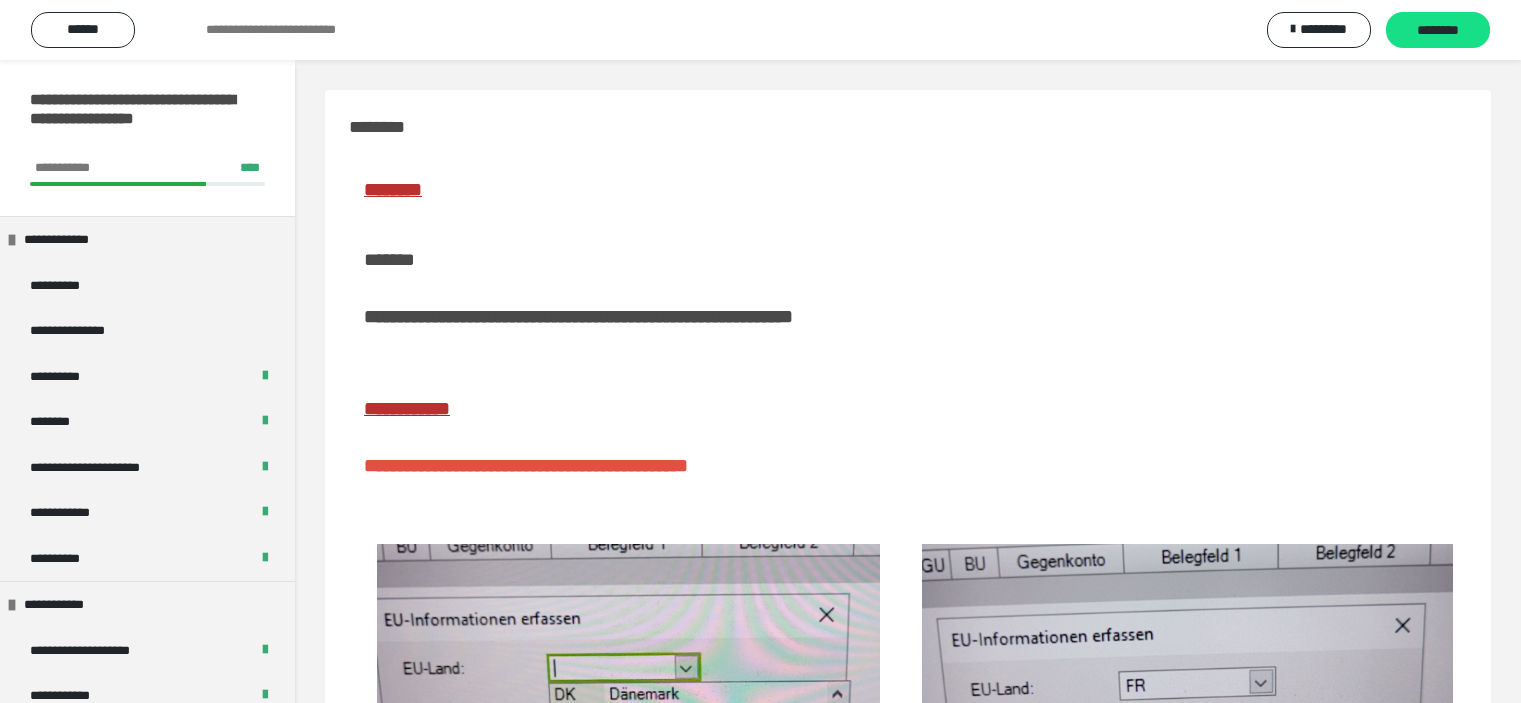scroll, scrollTop: 337, scrollLeft: 0, axis: vertical 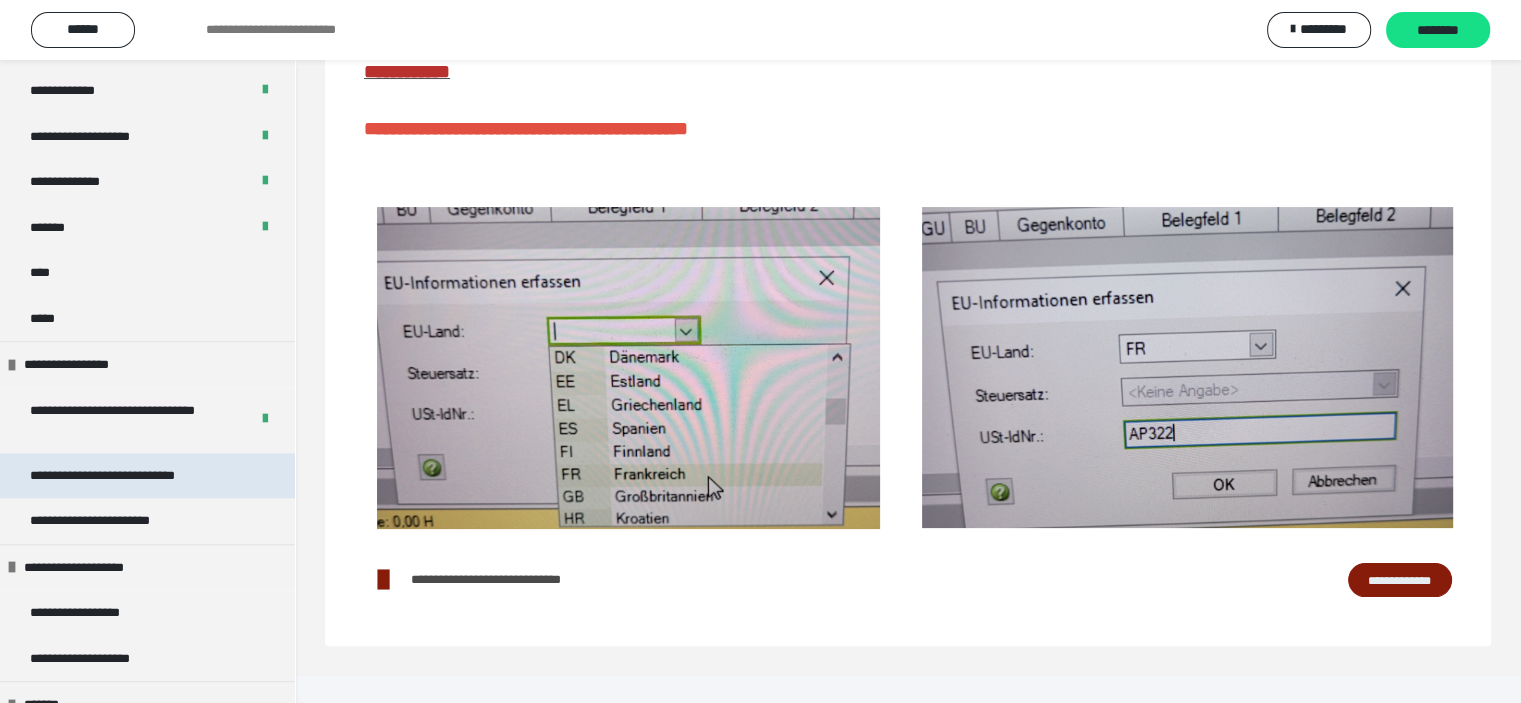 click on "**********" at bounding box center (131, 476) 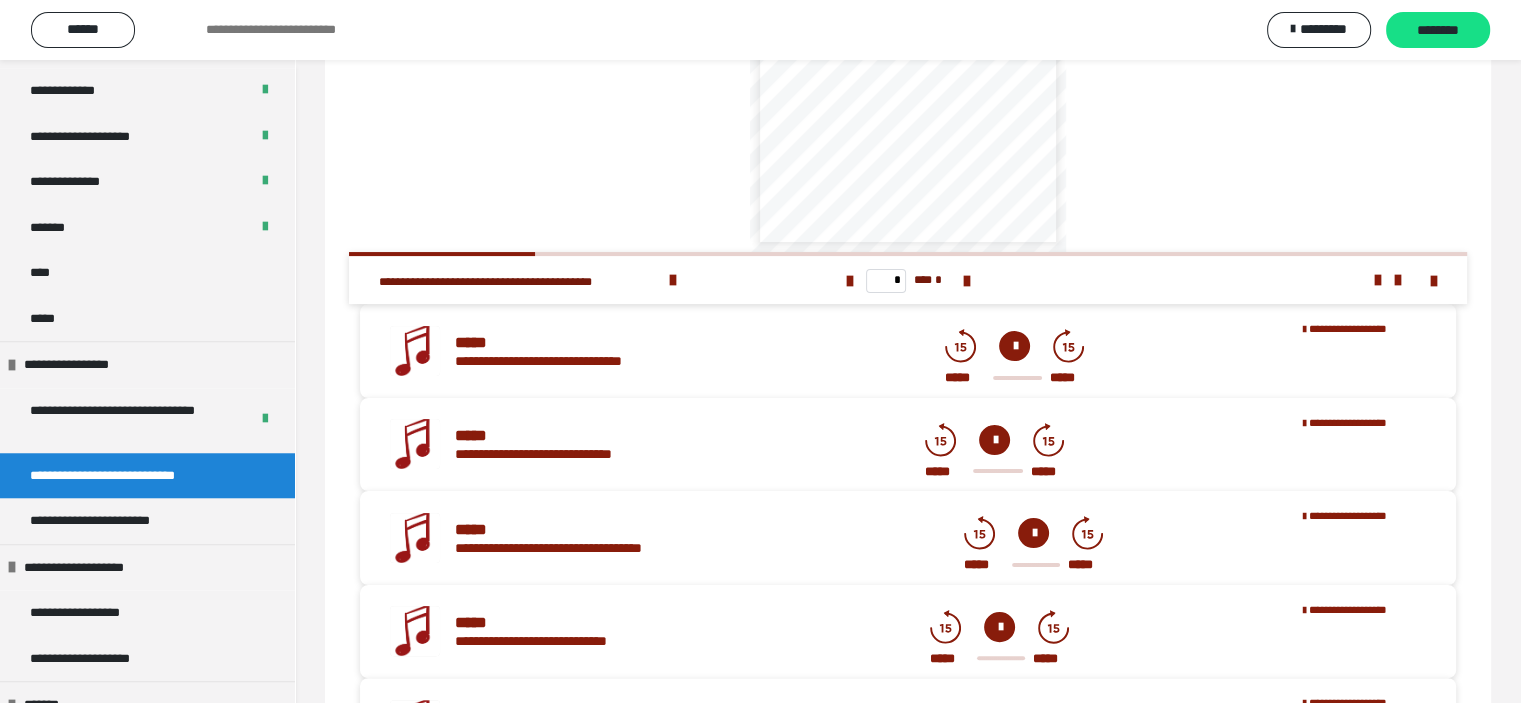 click at bounding box center [1014, 346] 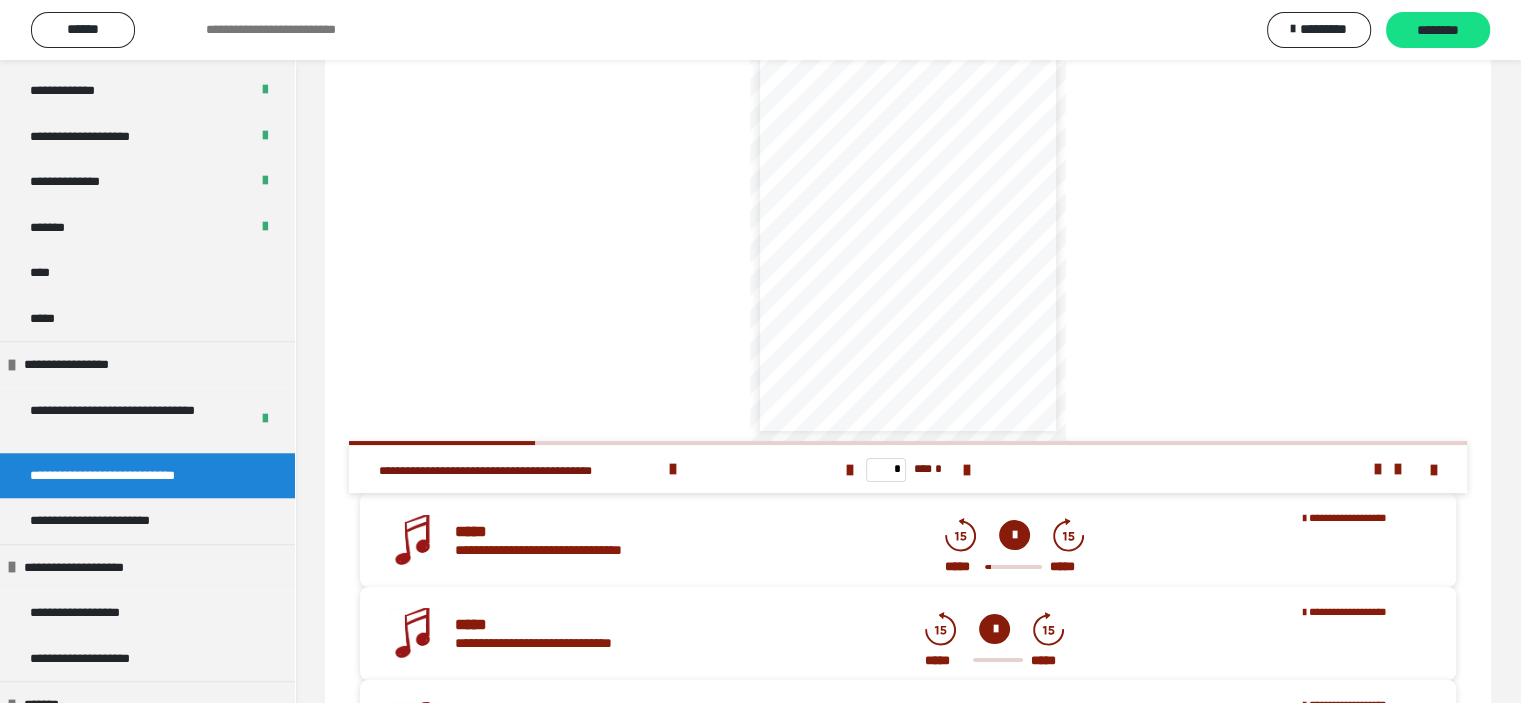 scroll, scrollTop: 37, scrollLeft: 0, axis: vertical 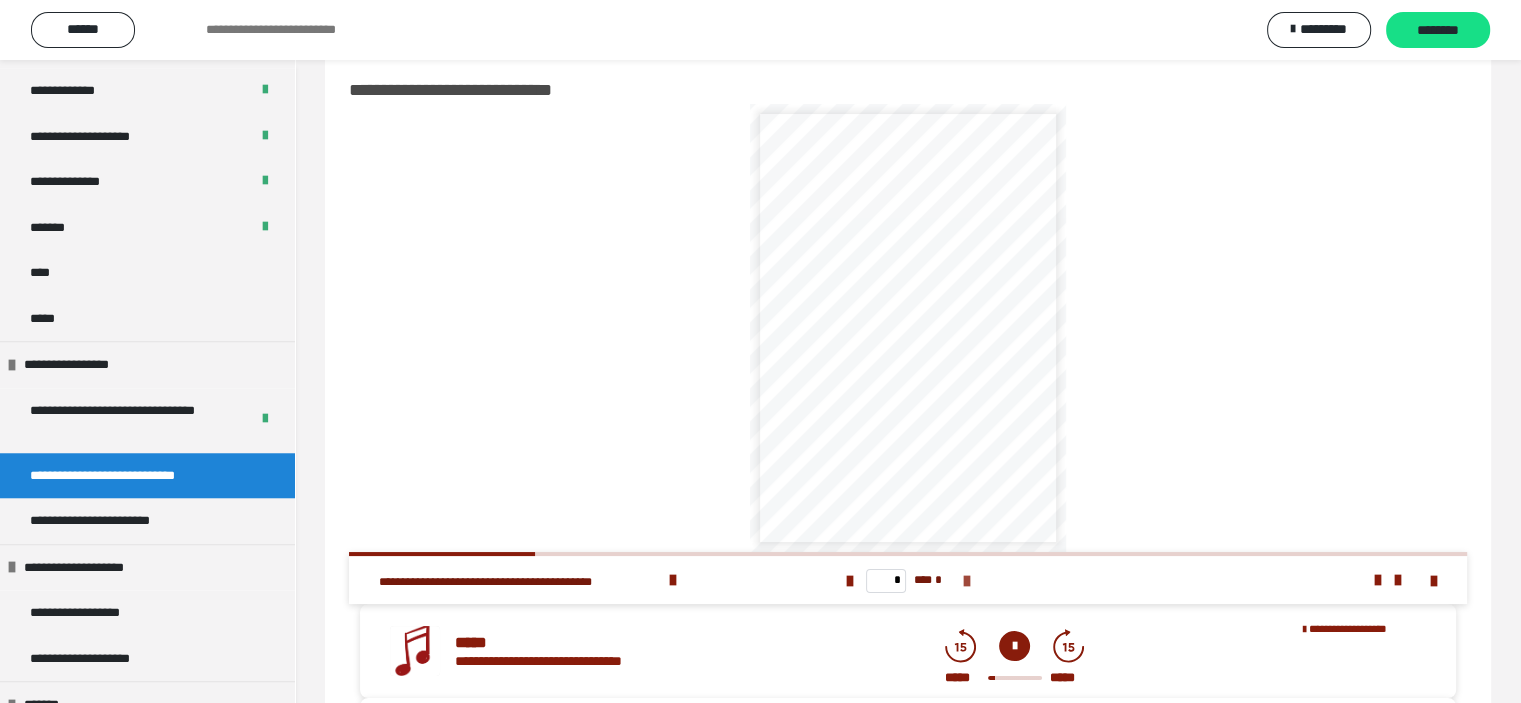 click at bounding box center [966, 581] 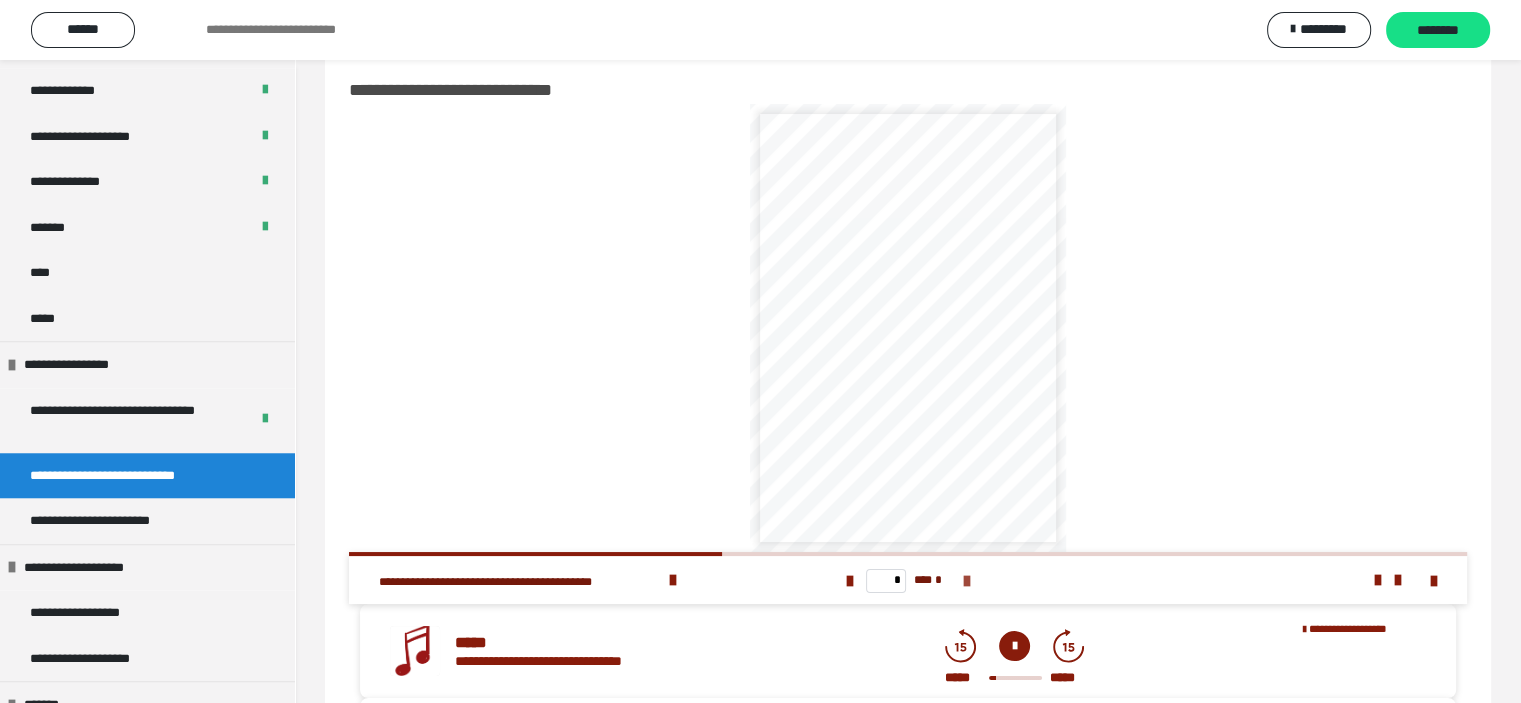 click at bounding box center [966, 581] 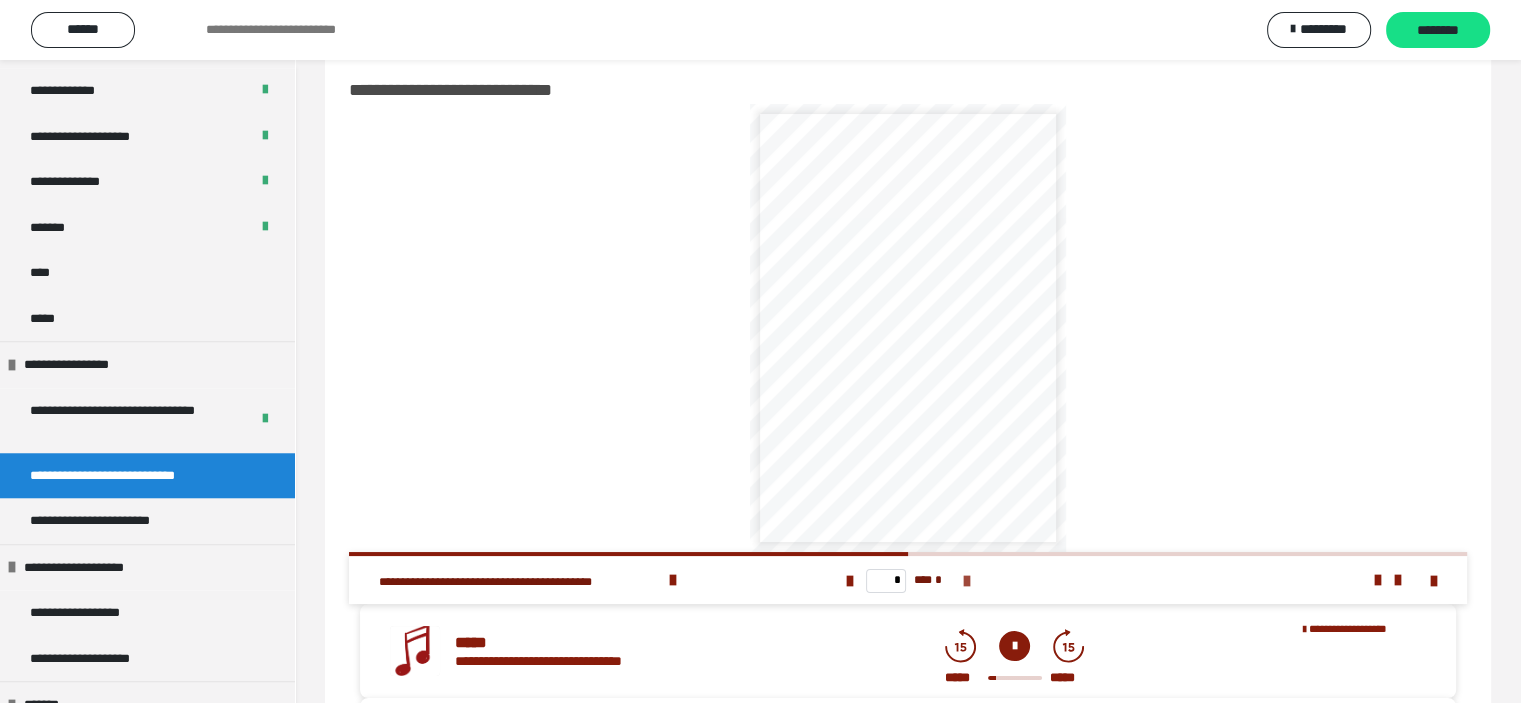 click at bounding box center (966, 581) 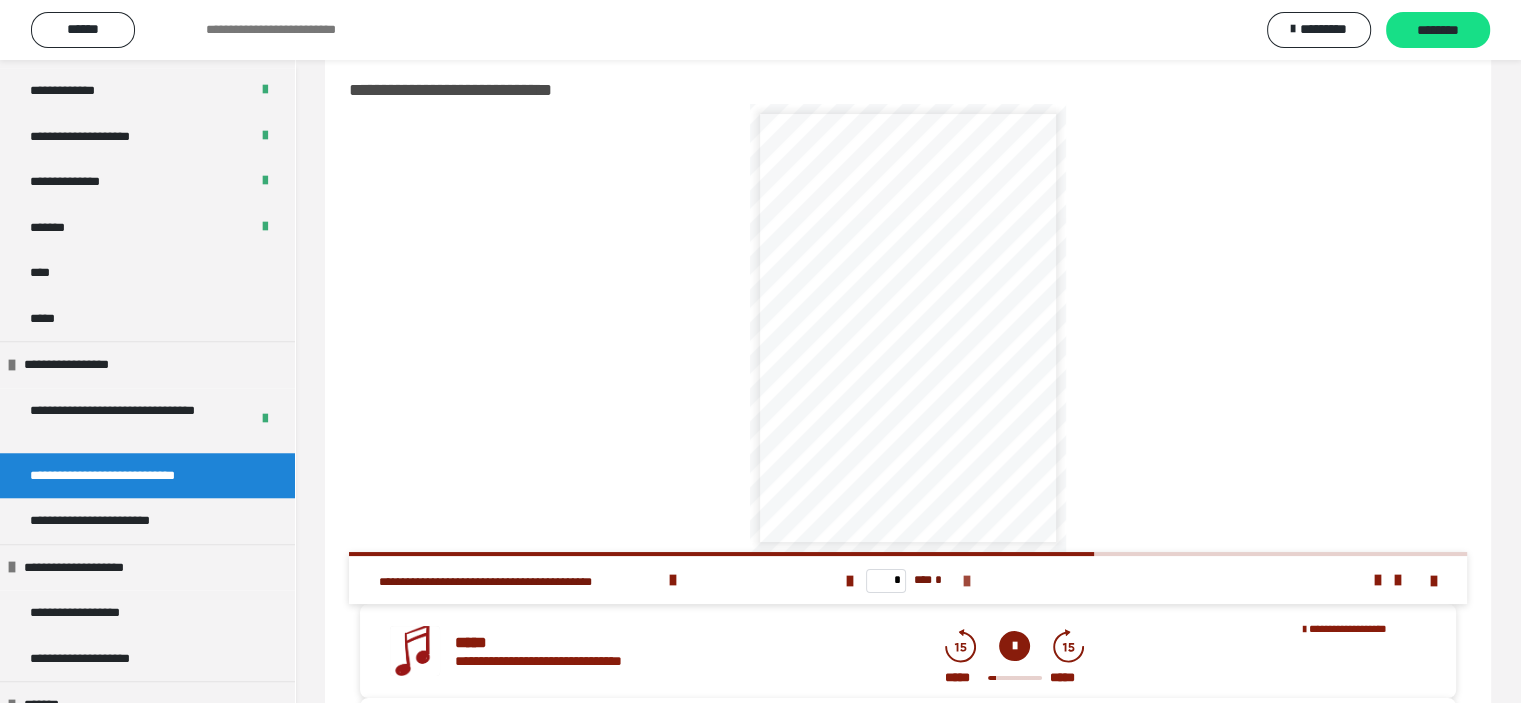 click at bounding box center [966, 581] 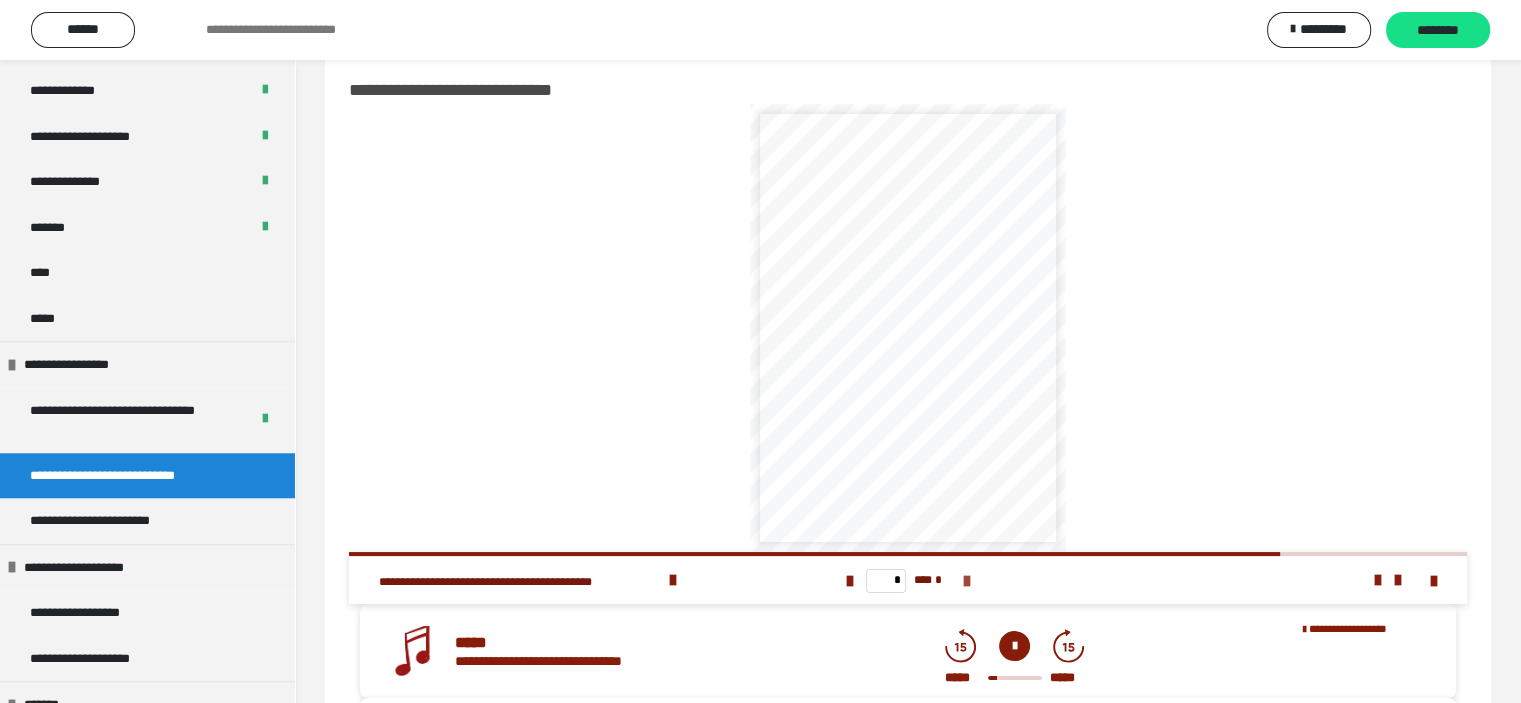 click at bounding box center [966, 581] 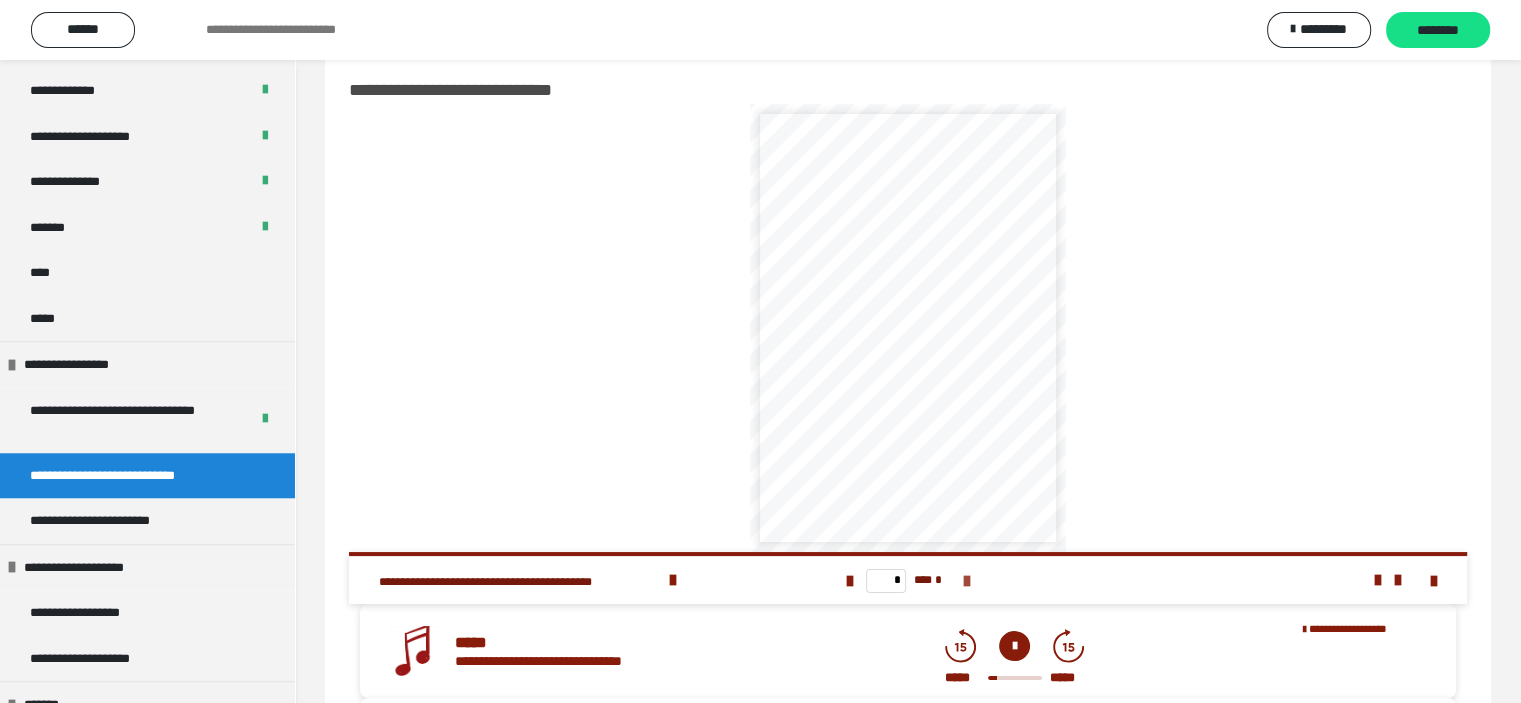 click on "* *** *" at bounding box center [907, 580] 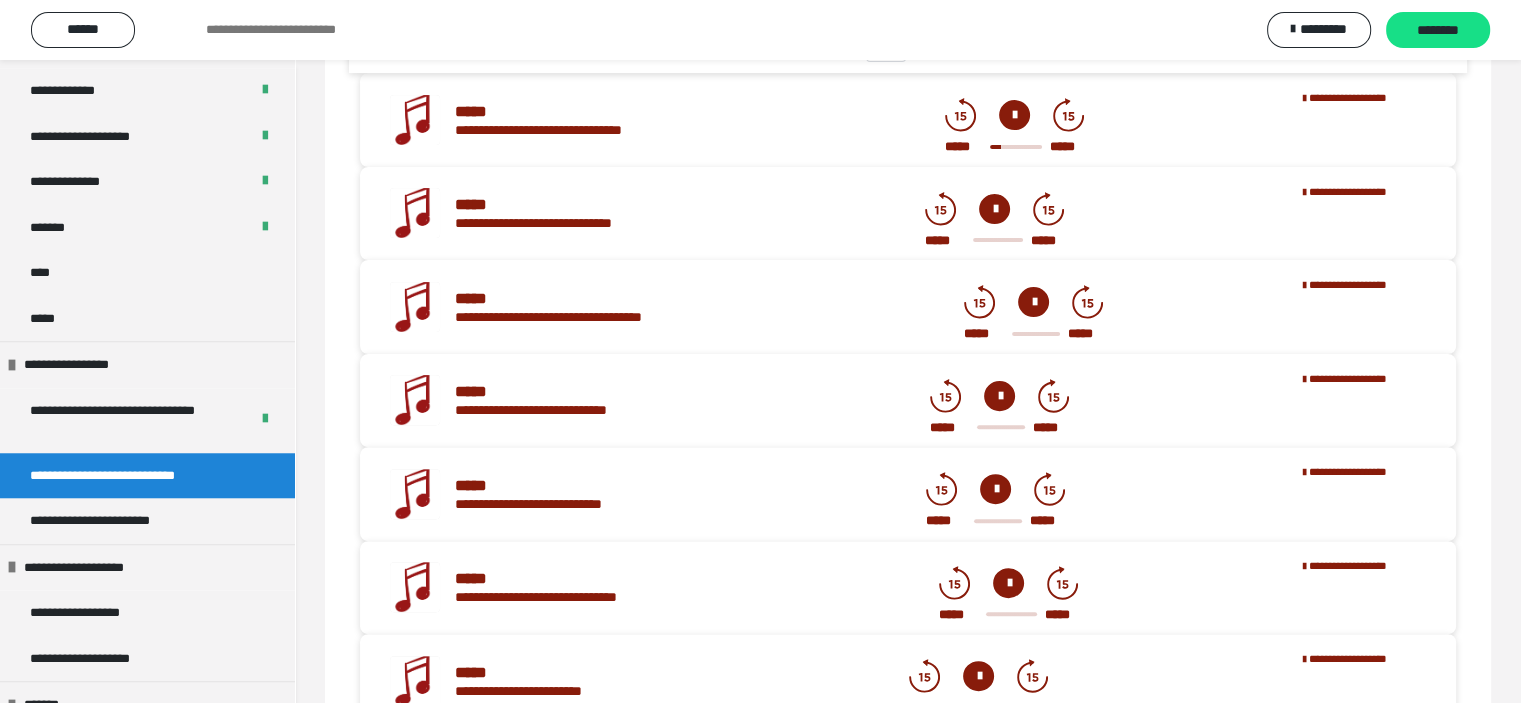 scroll, scrollTop: 646, scrollLeft: 0, axis: vertical 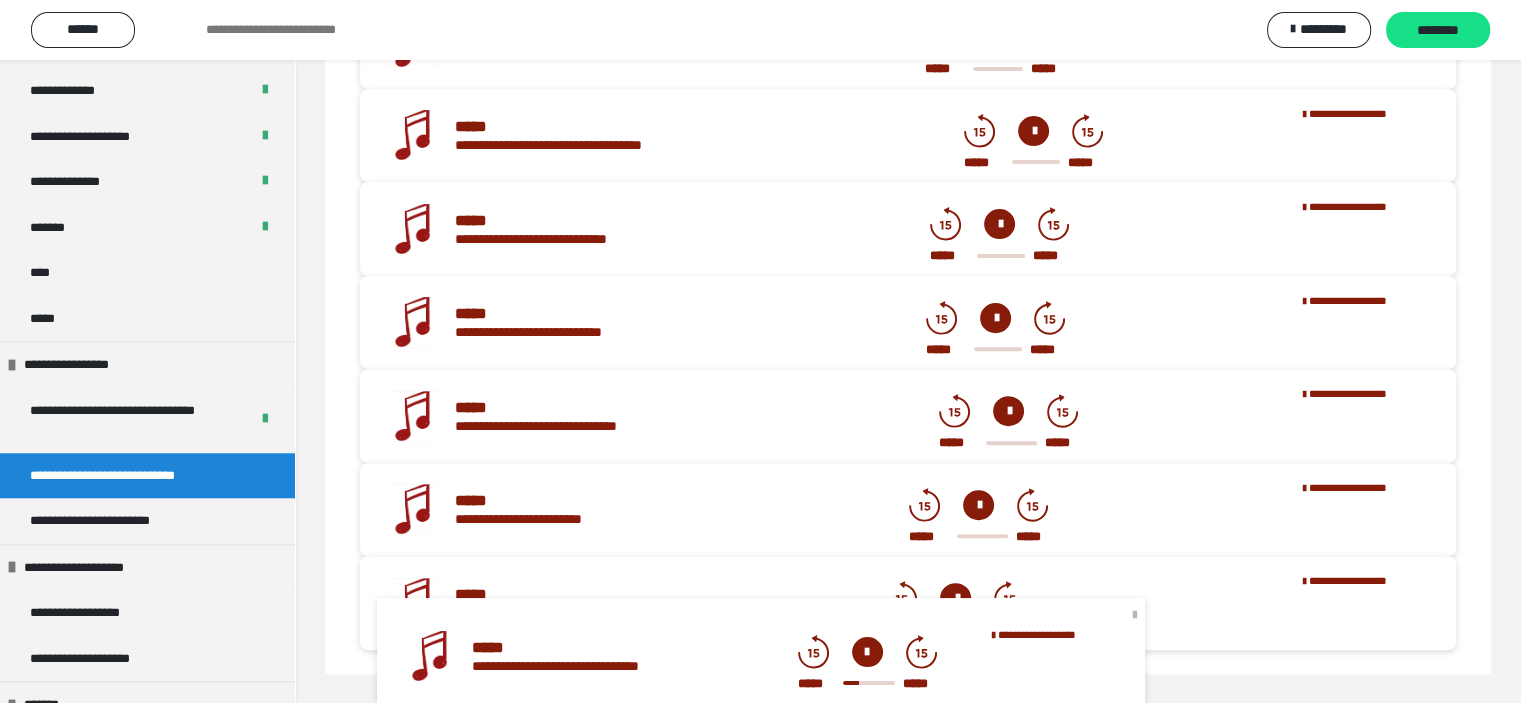 click at bounding box center (1135, 614) 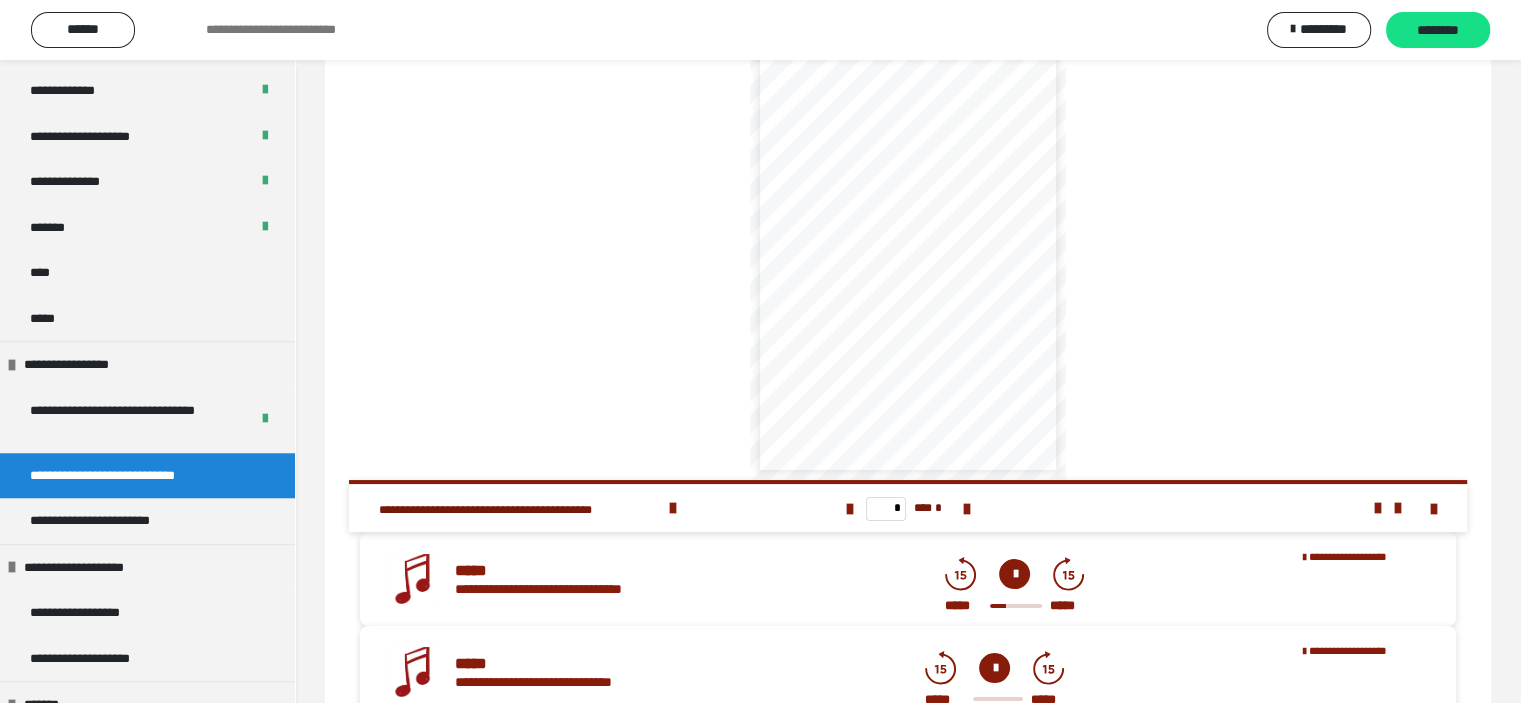 scroll, scrollTop: 0, scrollLeft: 0, axis: both 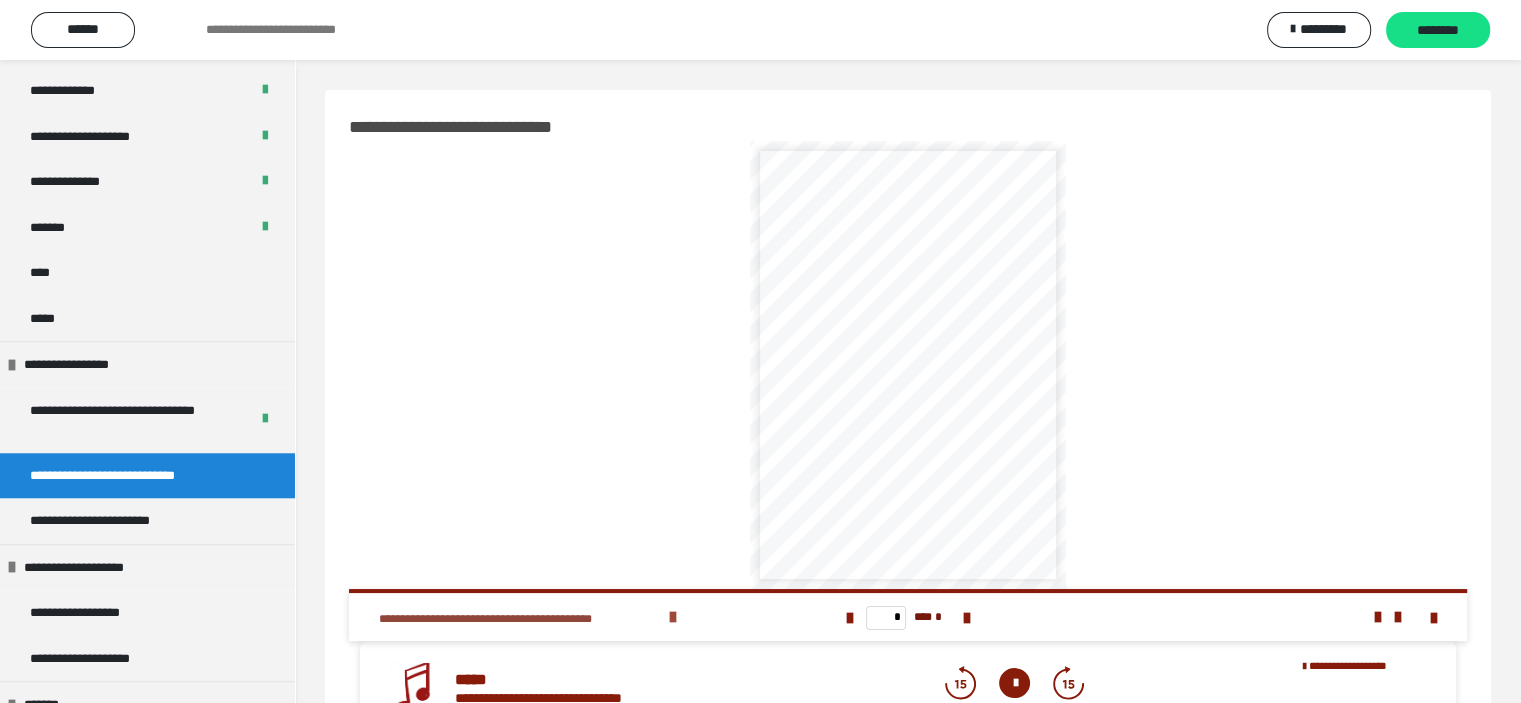 click on "**********" at bounding box center [521, 619] 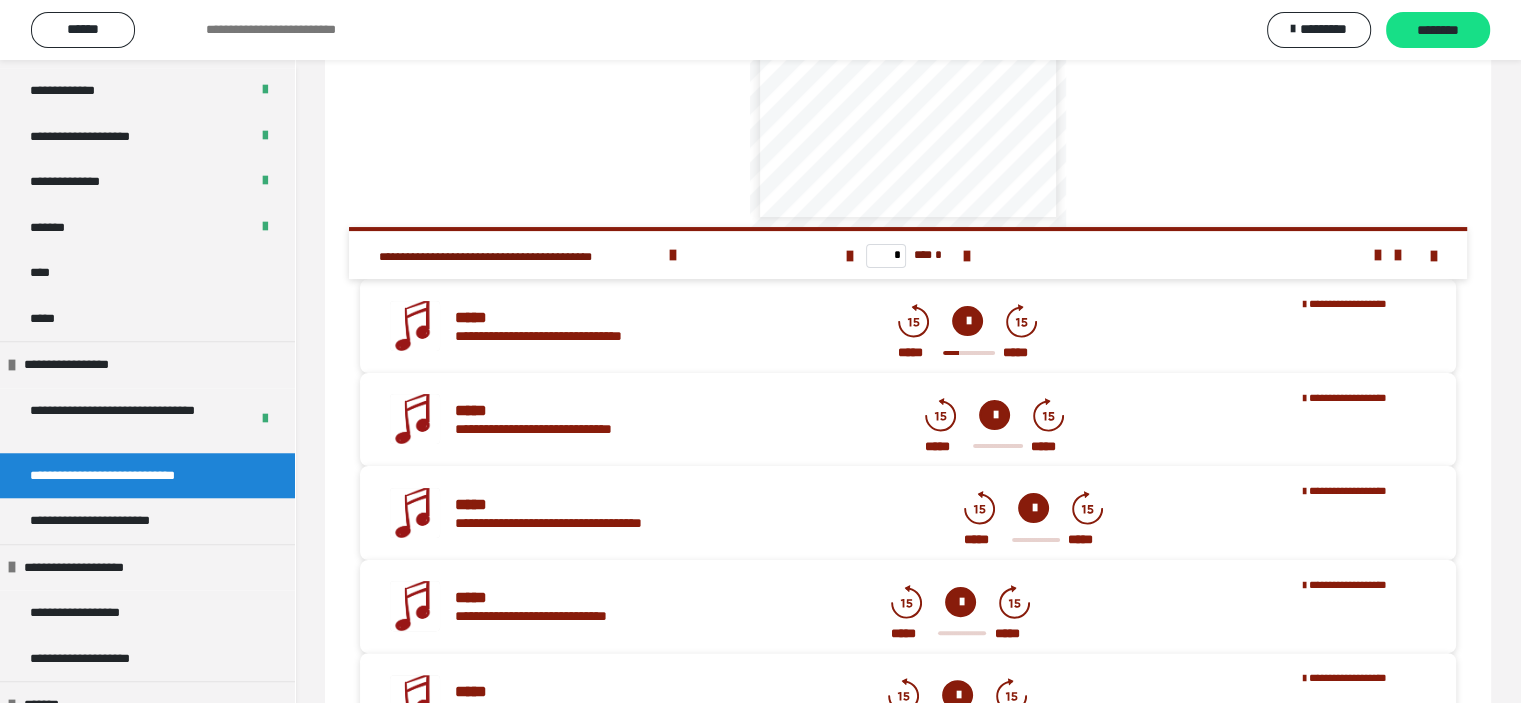 scroll, scrollTop: 140, scrollLeft: 0, axis: vertical 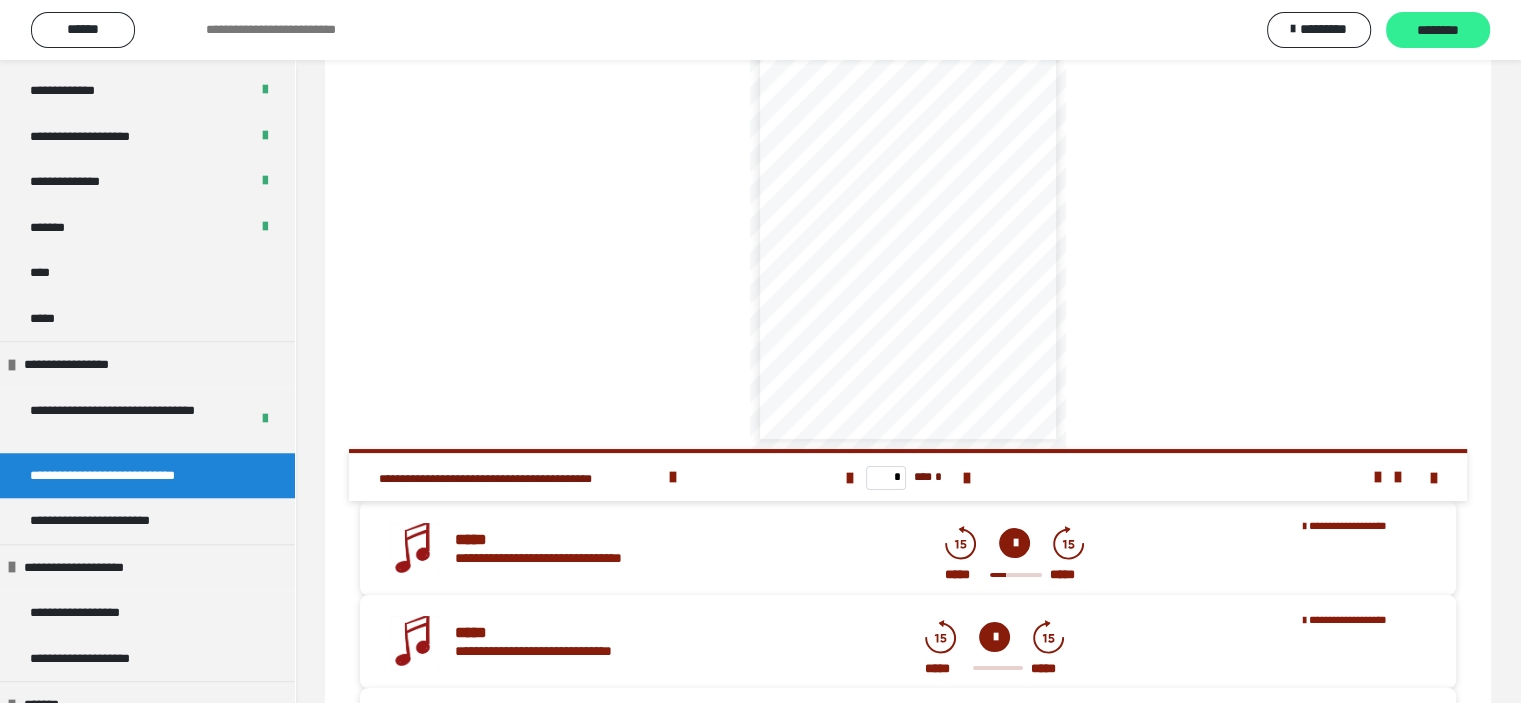 click on "********" at bounding box center (1438, 31) 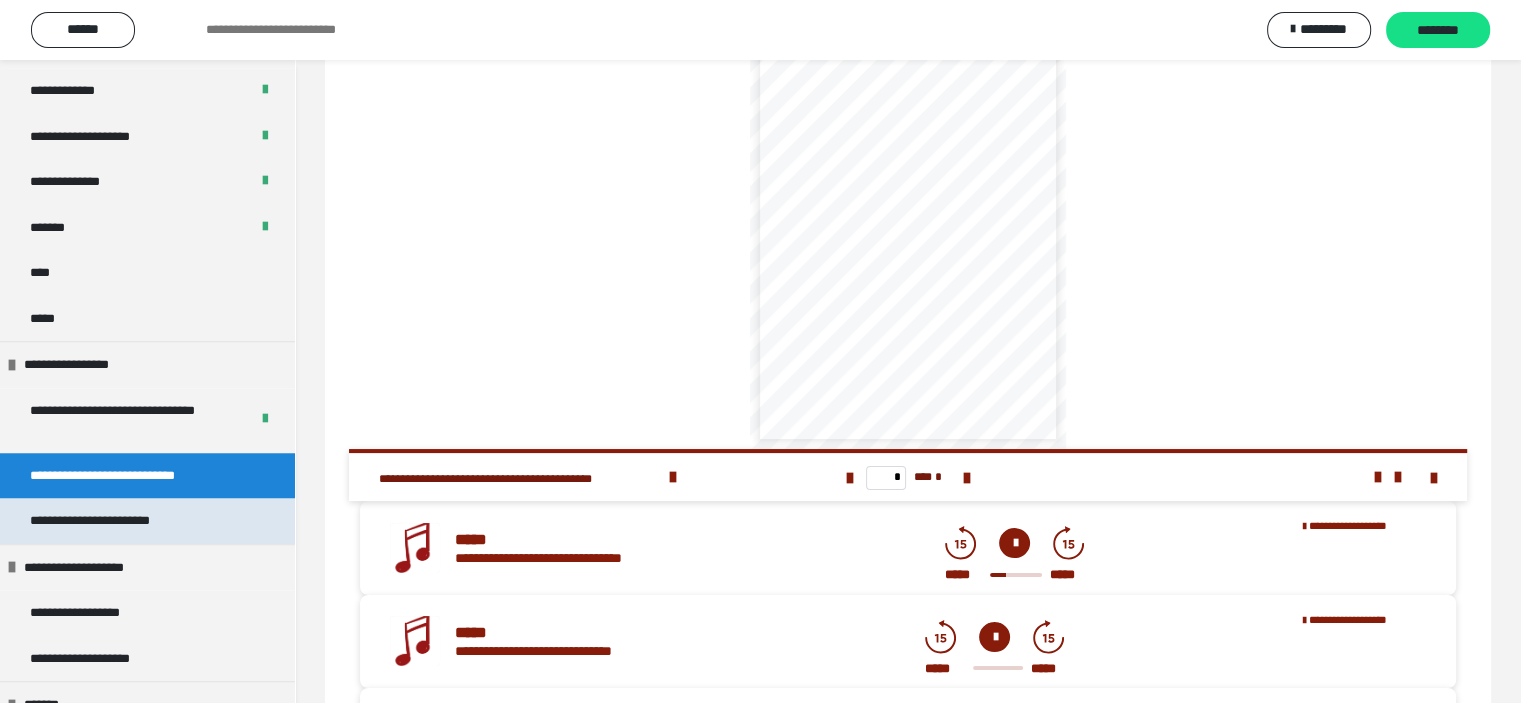 click on "**********" at bounding box center (117, 521) 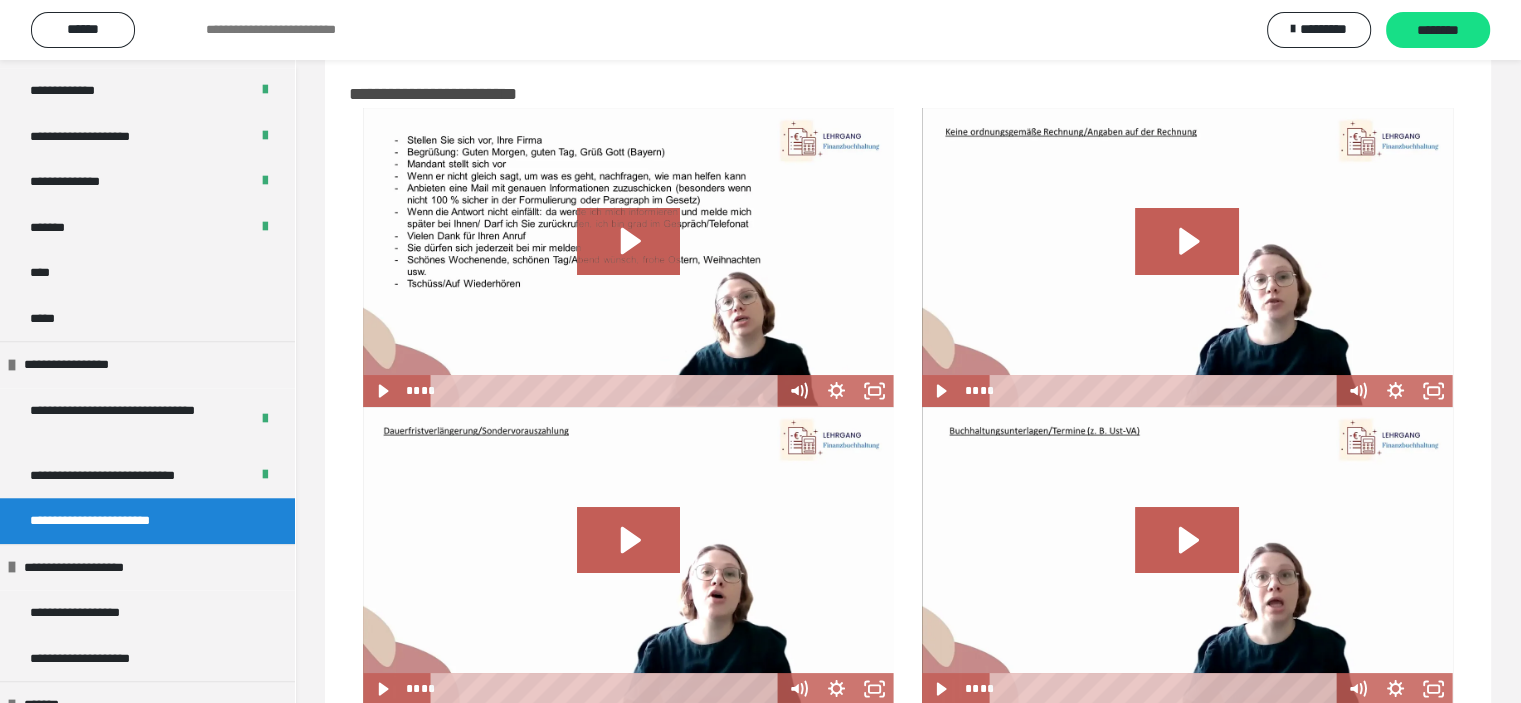 scroll, scrollTop: 0, scrollLeft: 0, axis: both 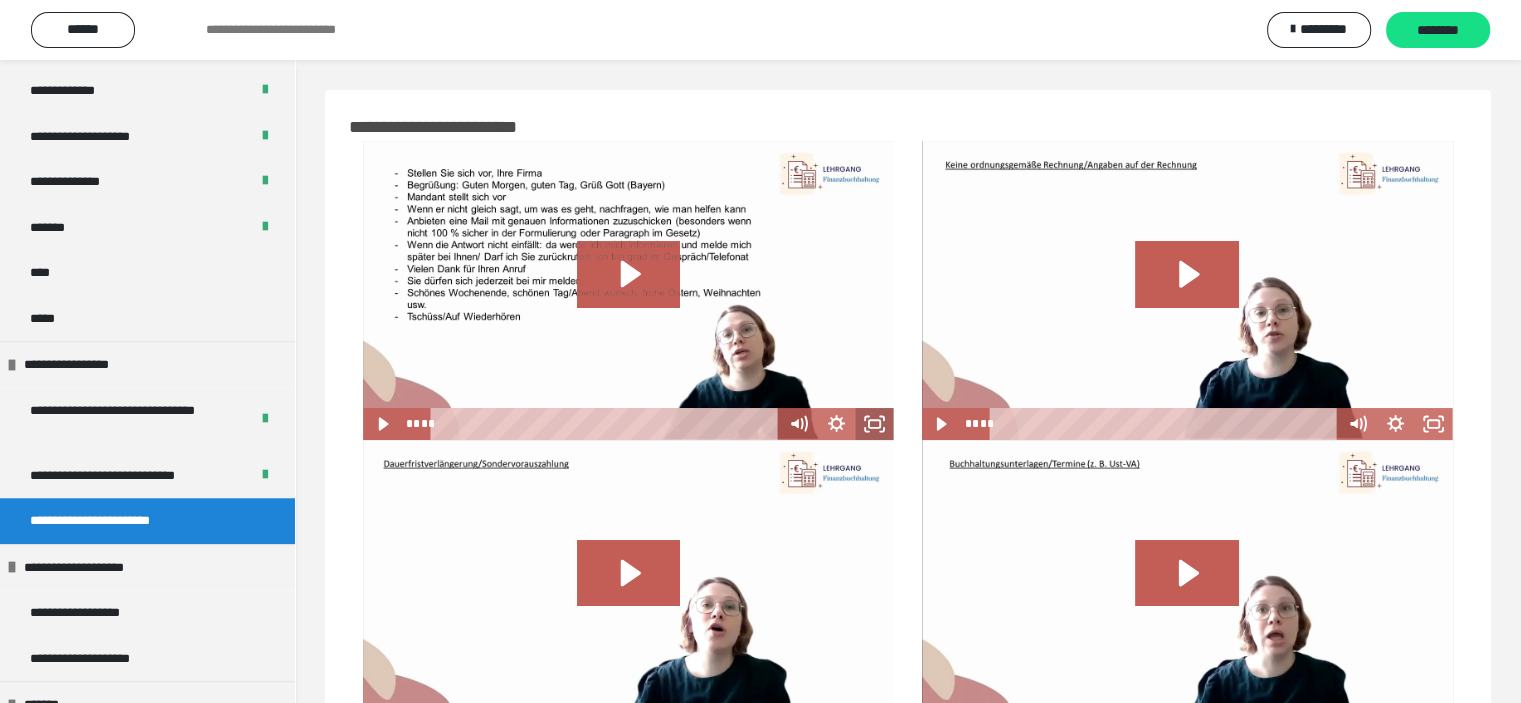 click 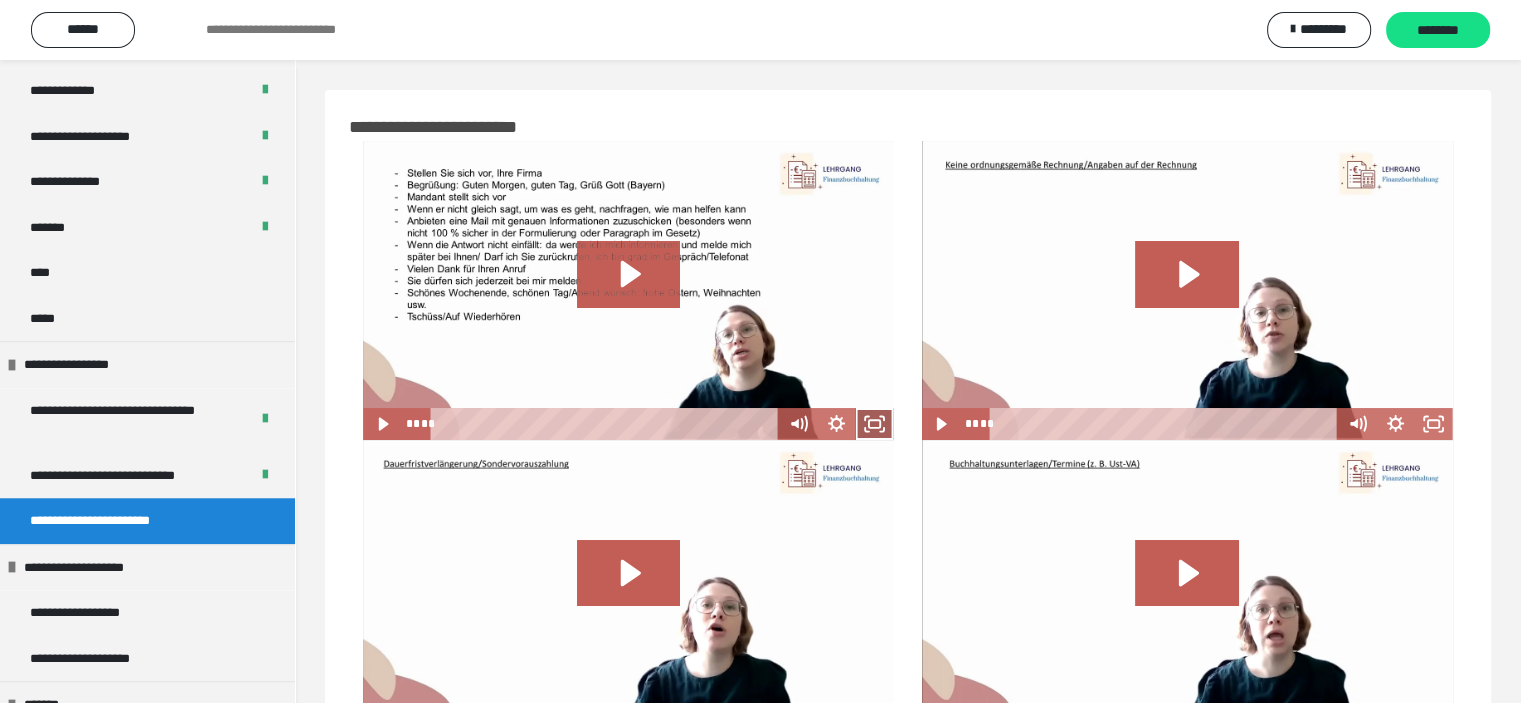click 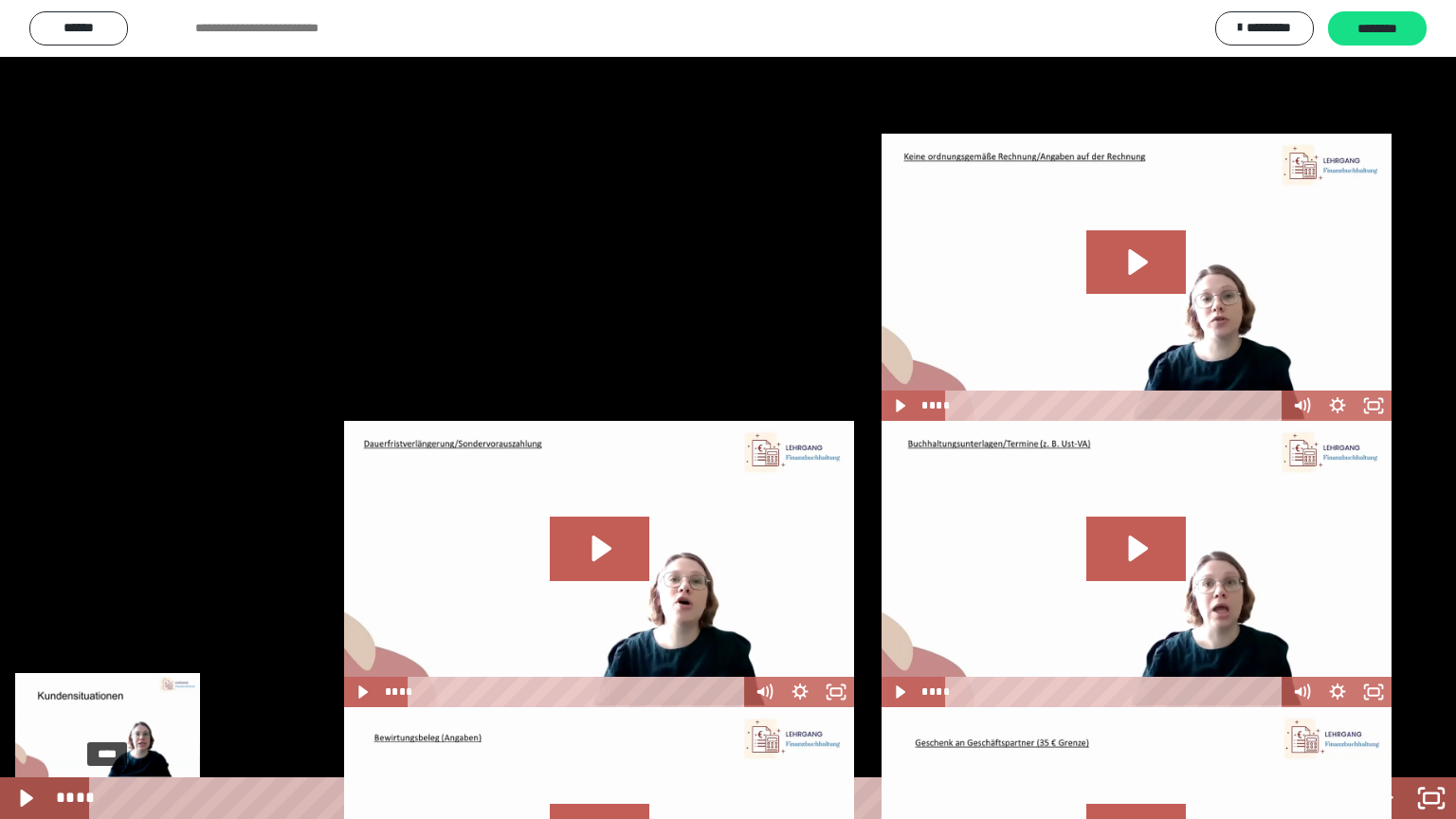 click on "****" at bounding box center (701, 798) 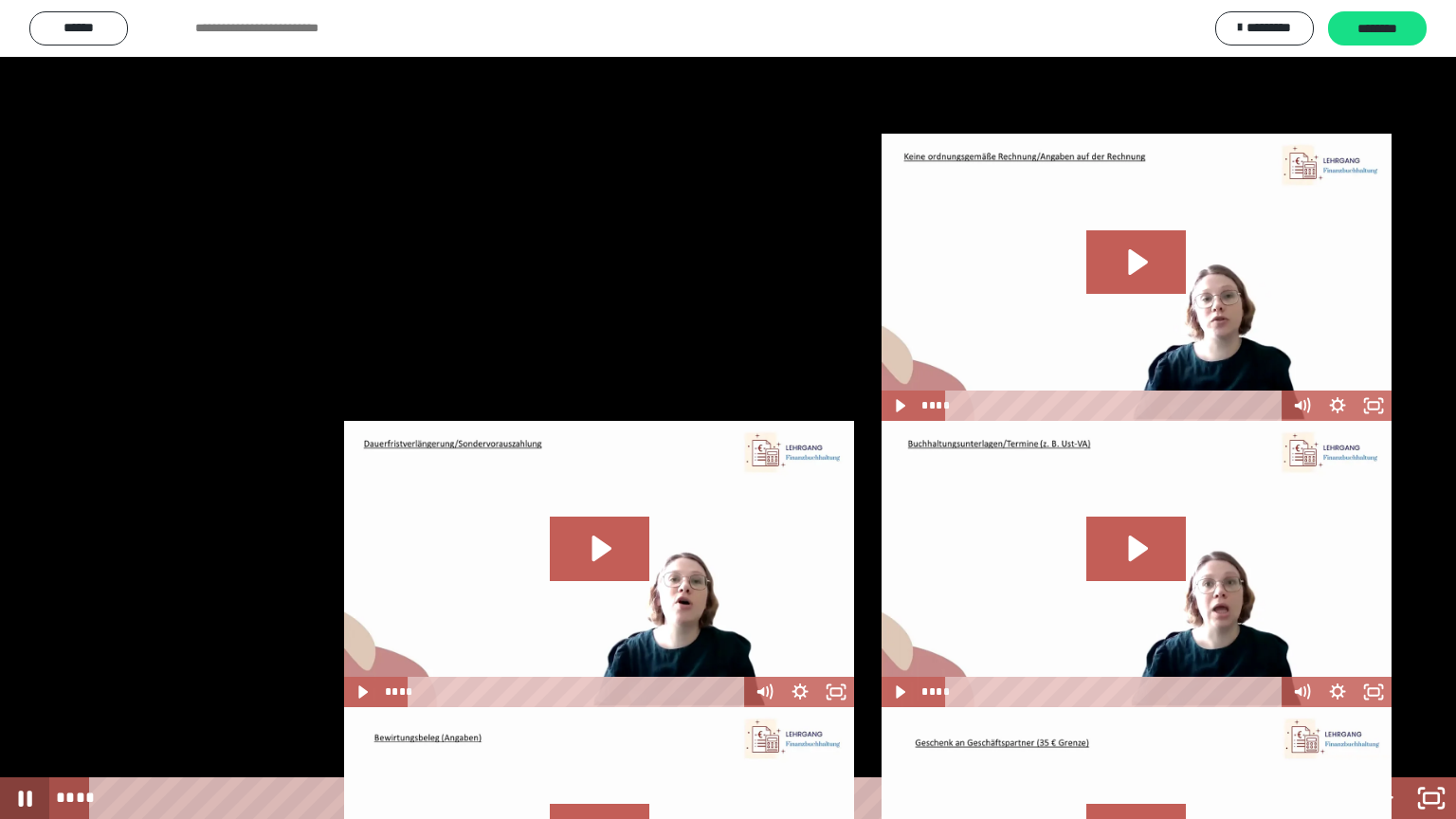 click 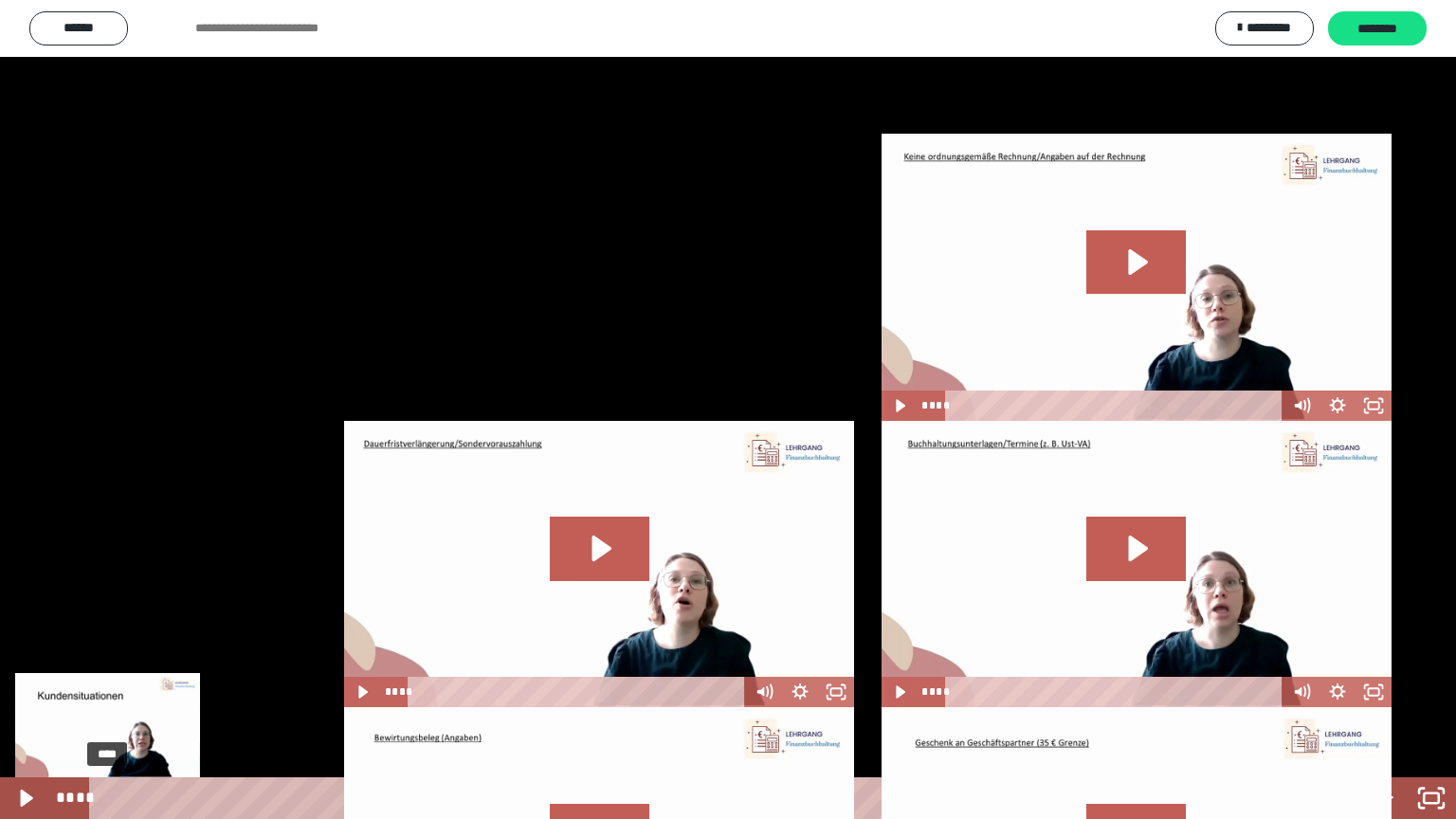 click at bounding box center [107, 798] 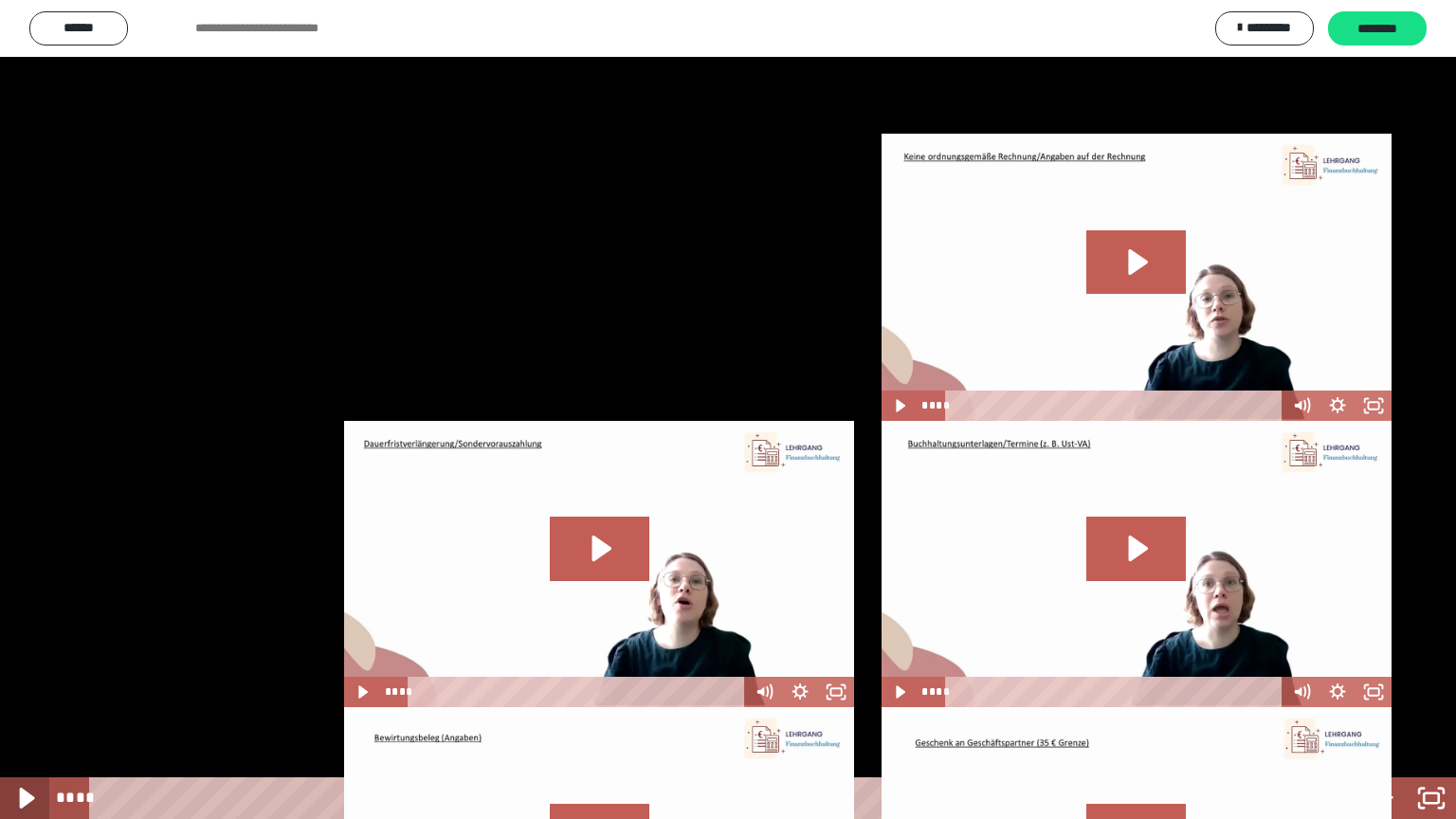 click 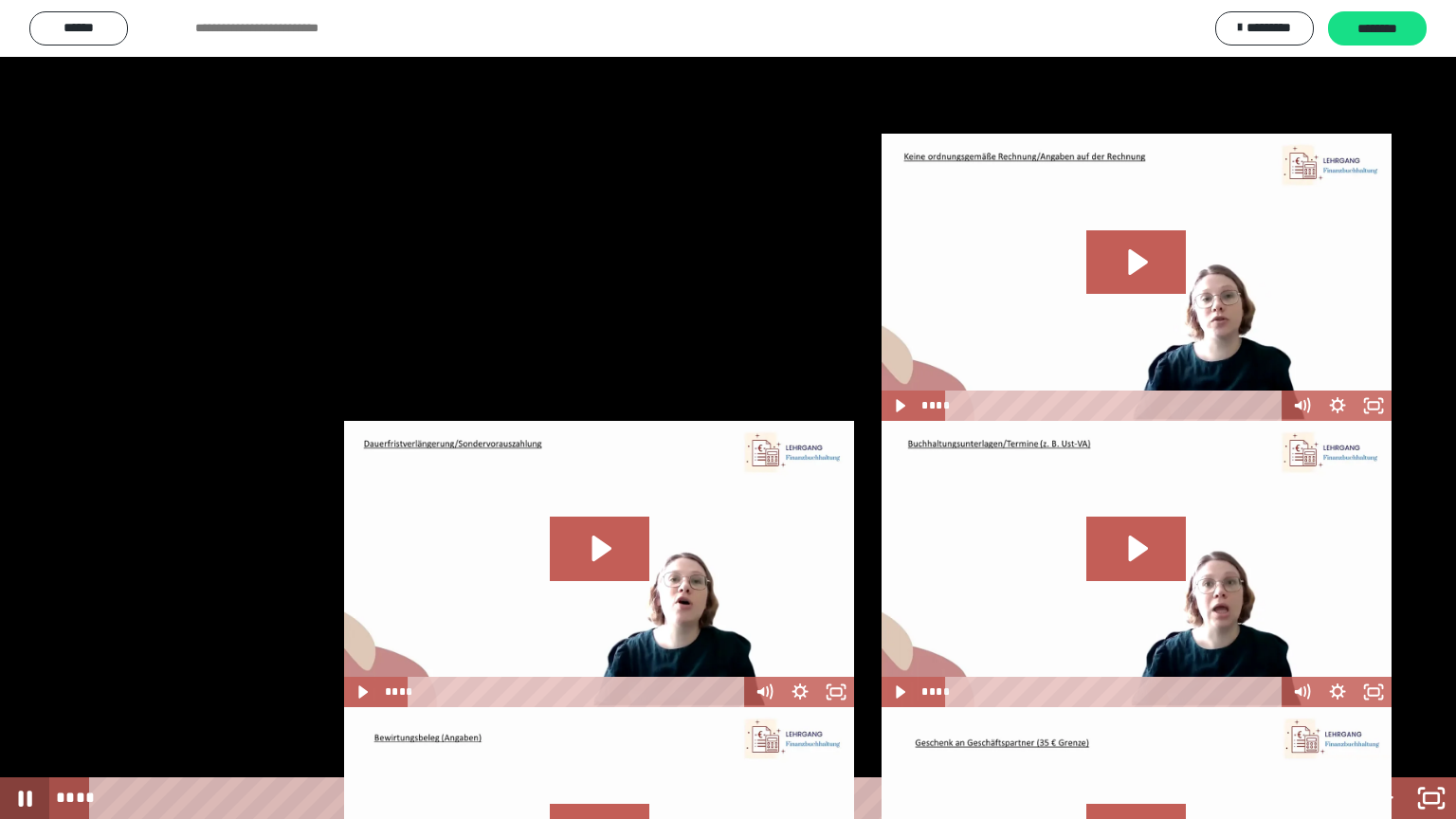 type 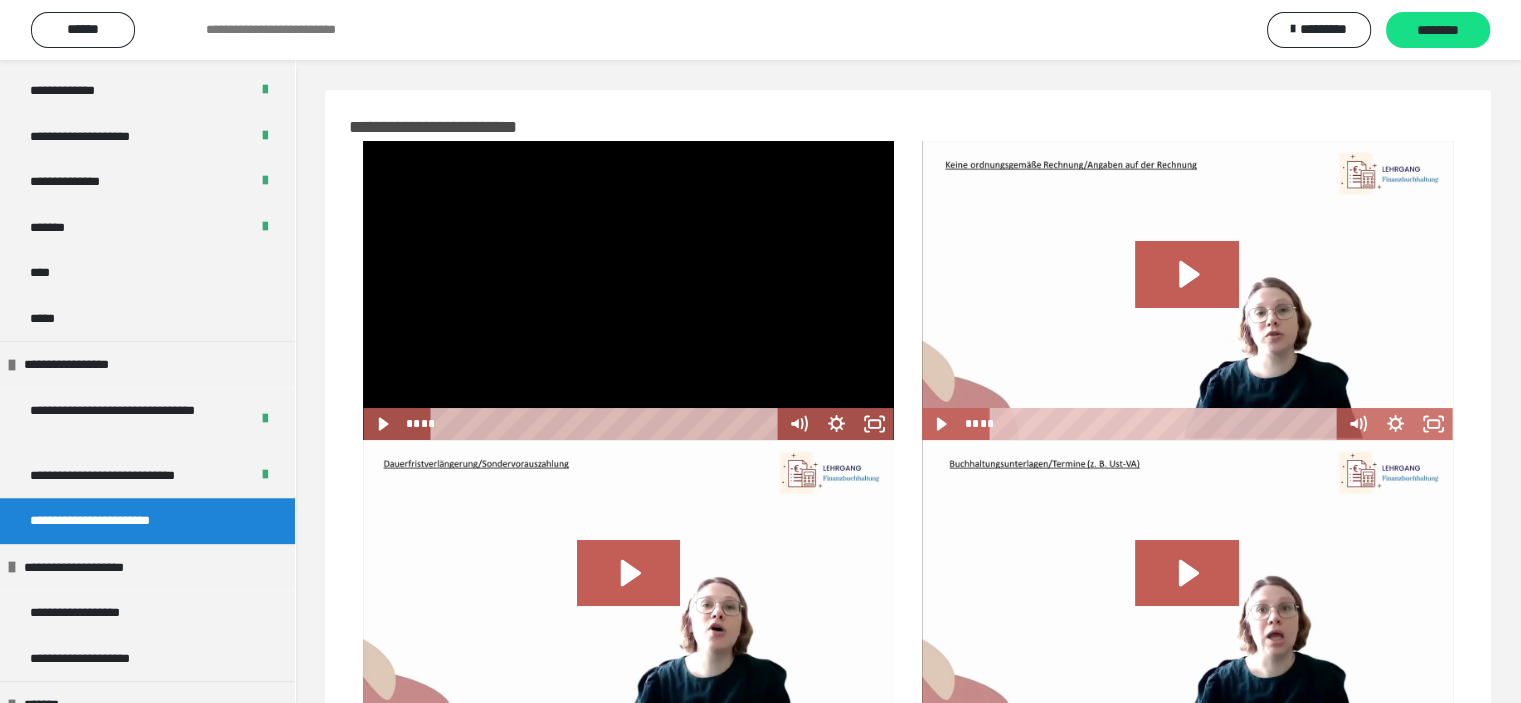 click at bounding box center [1187, 589] 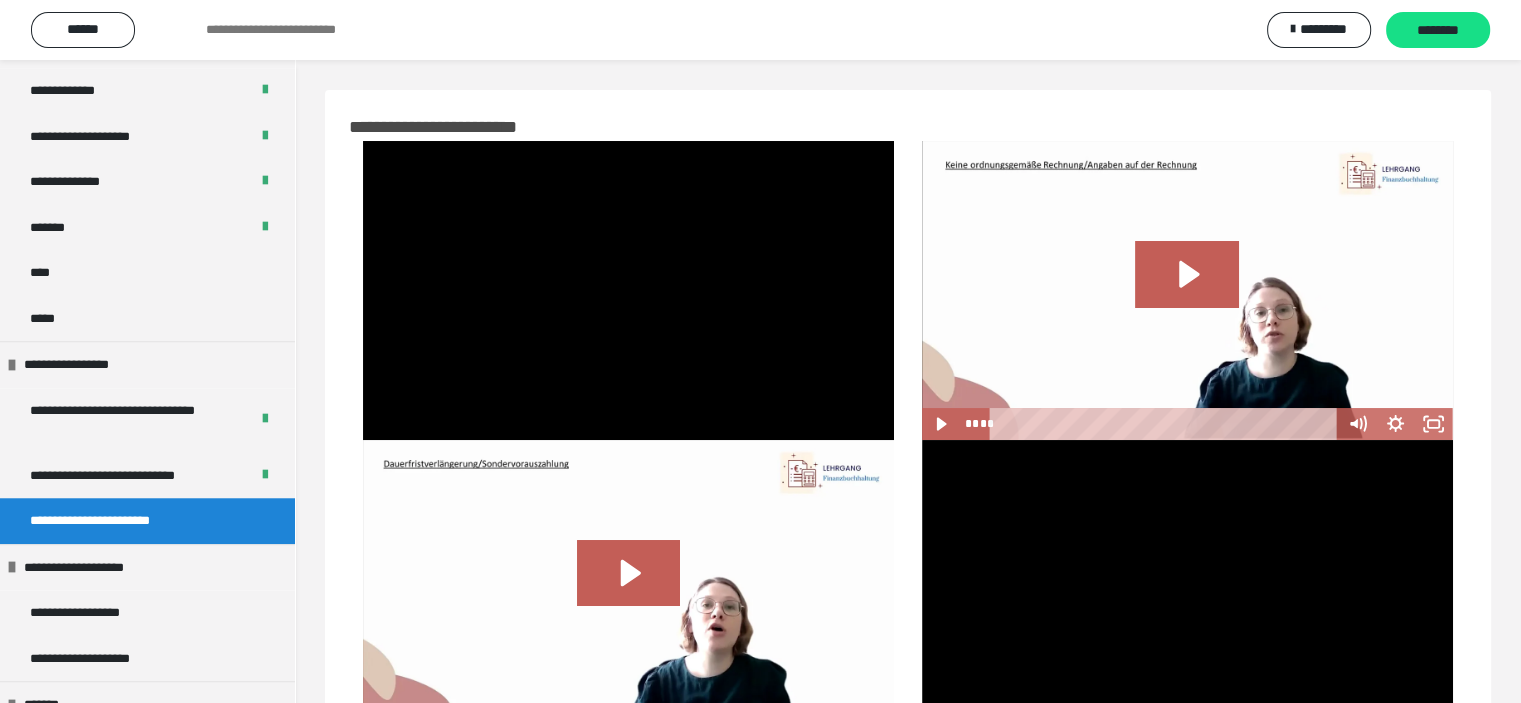 click at bounding box center (1187, 589) 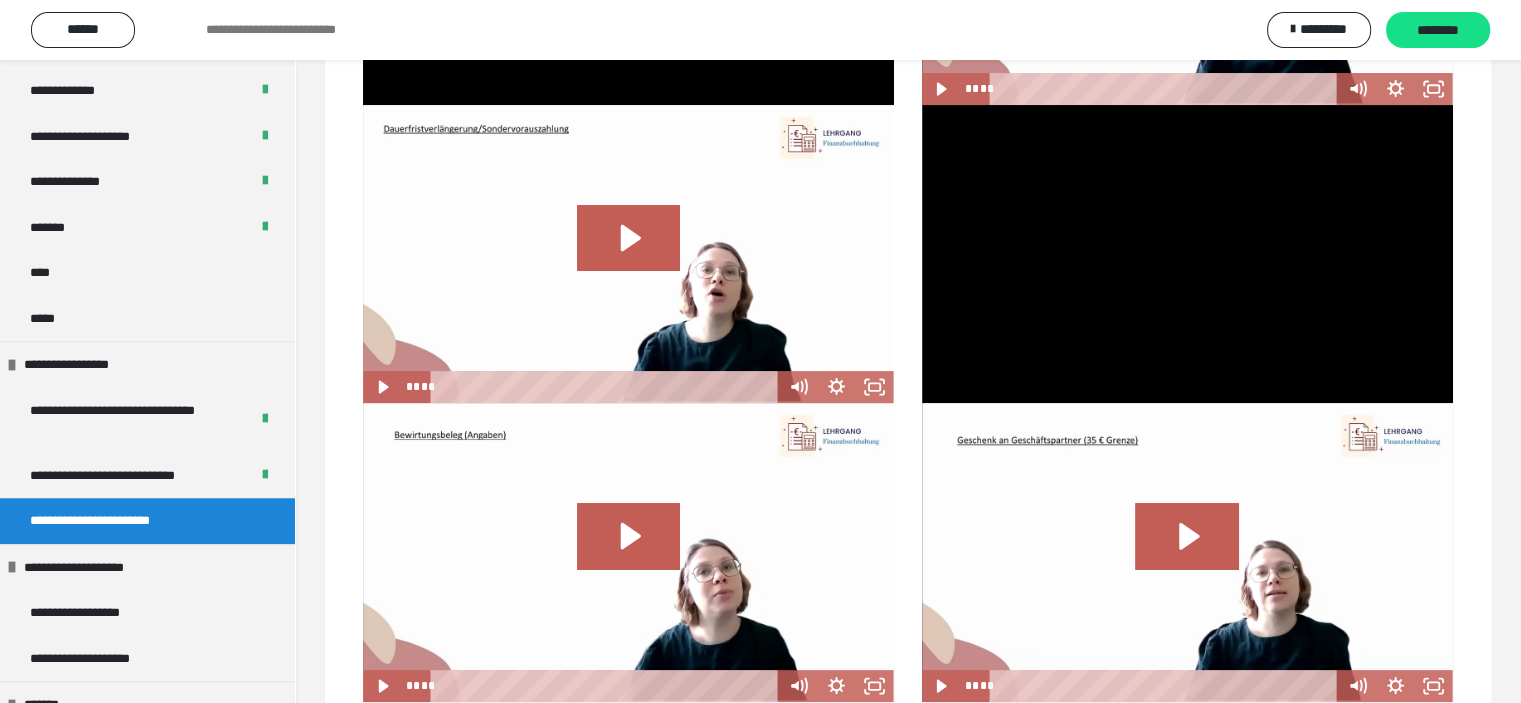 scroll, scrollTop: 0, scrollLeft: 0, axis: both 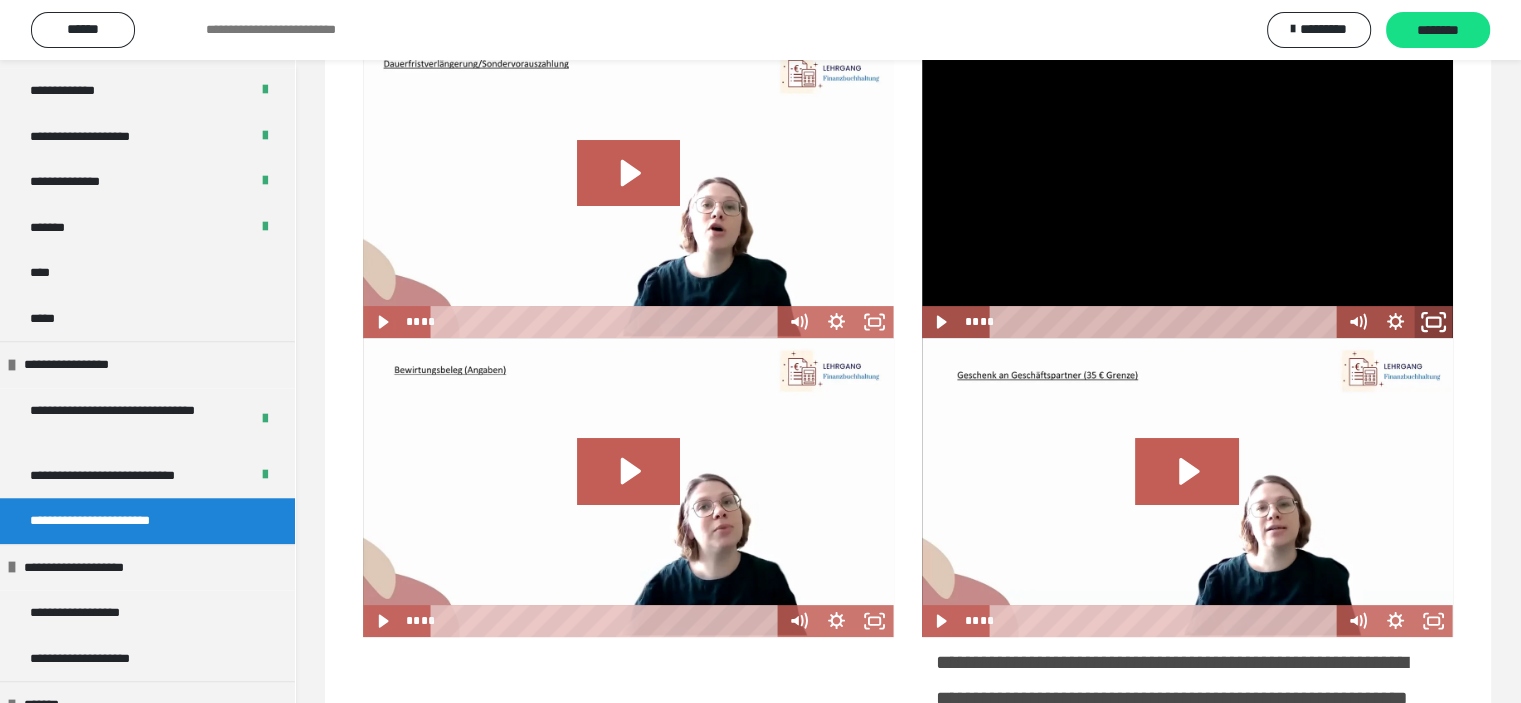 click 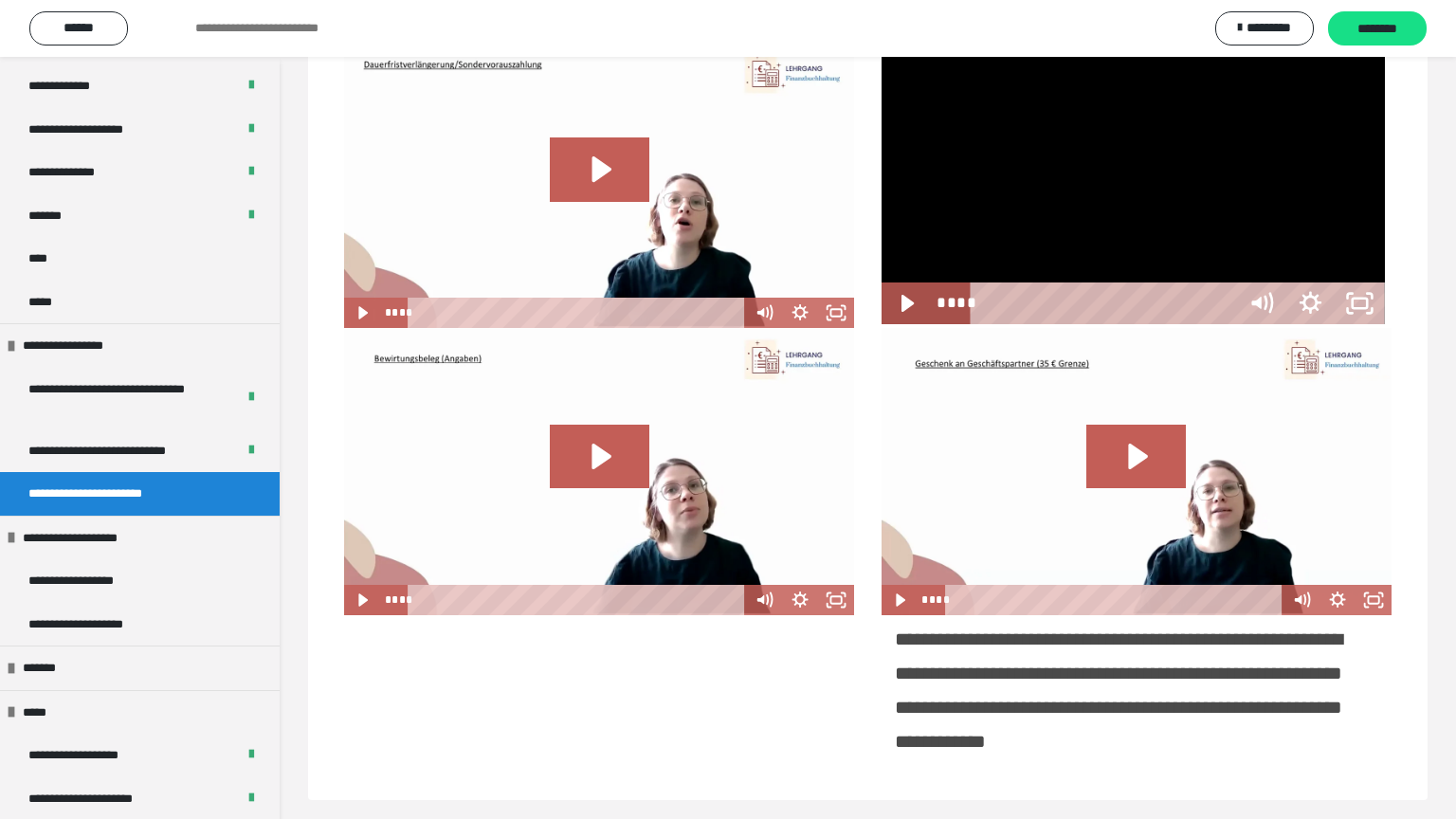 type 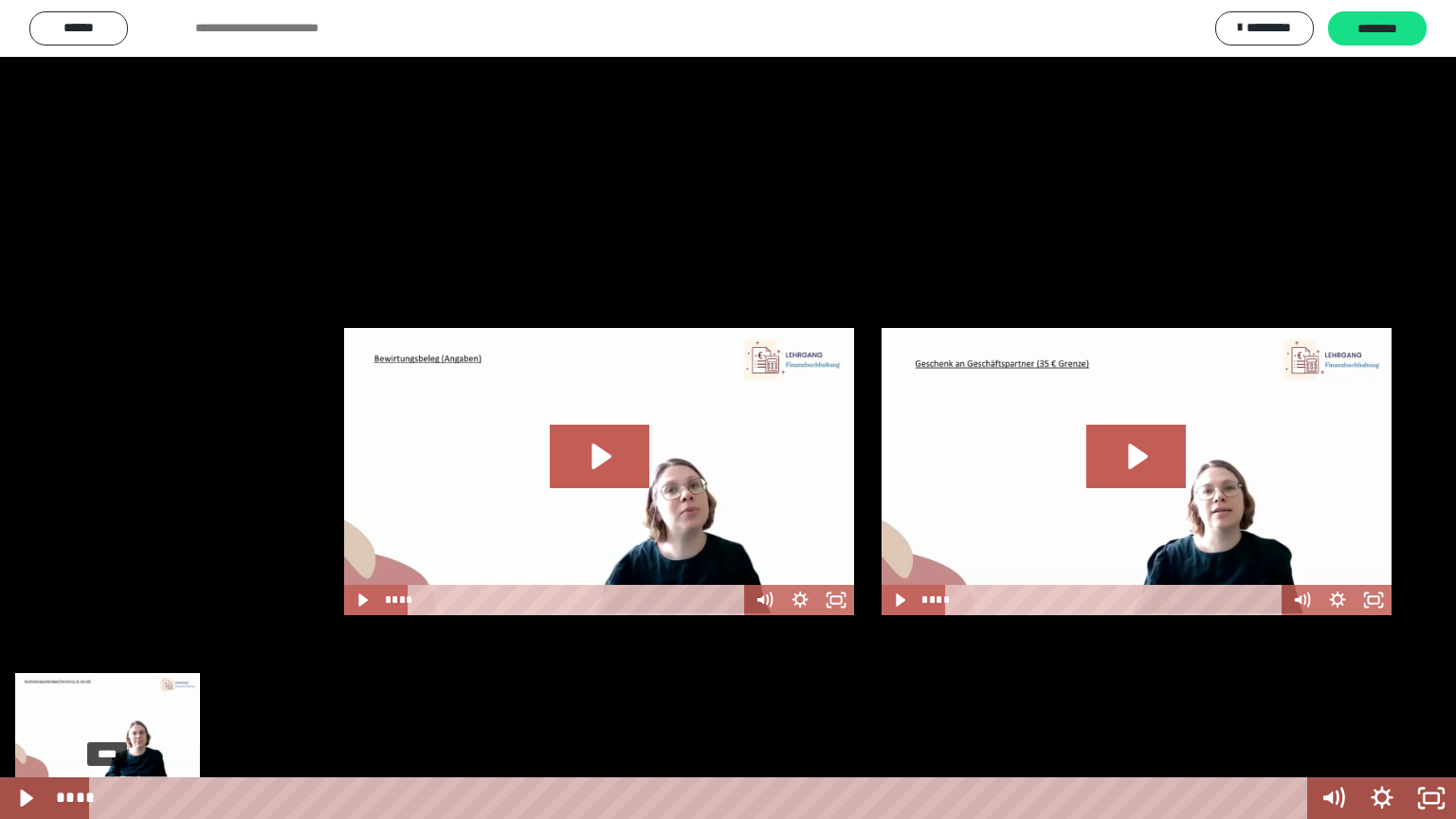 click on "****" at bounding box center (701, 798) 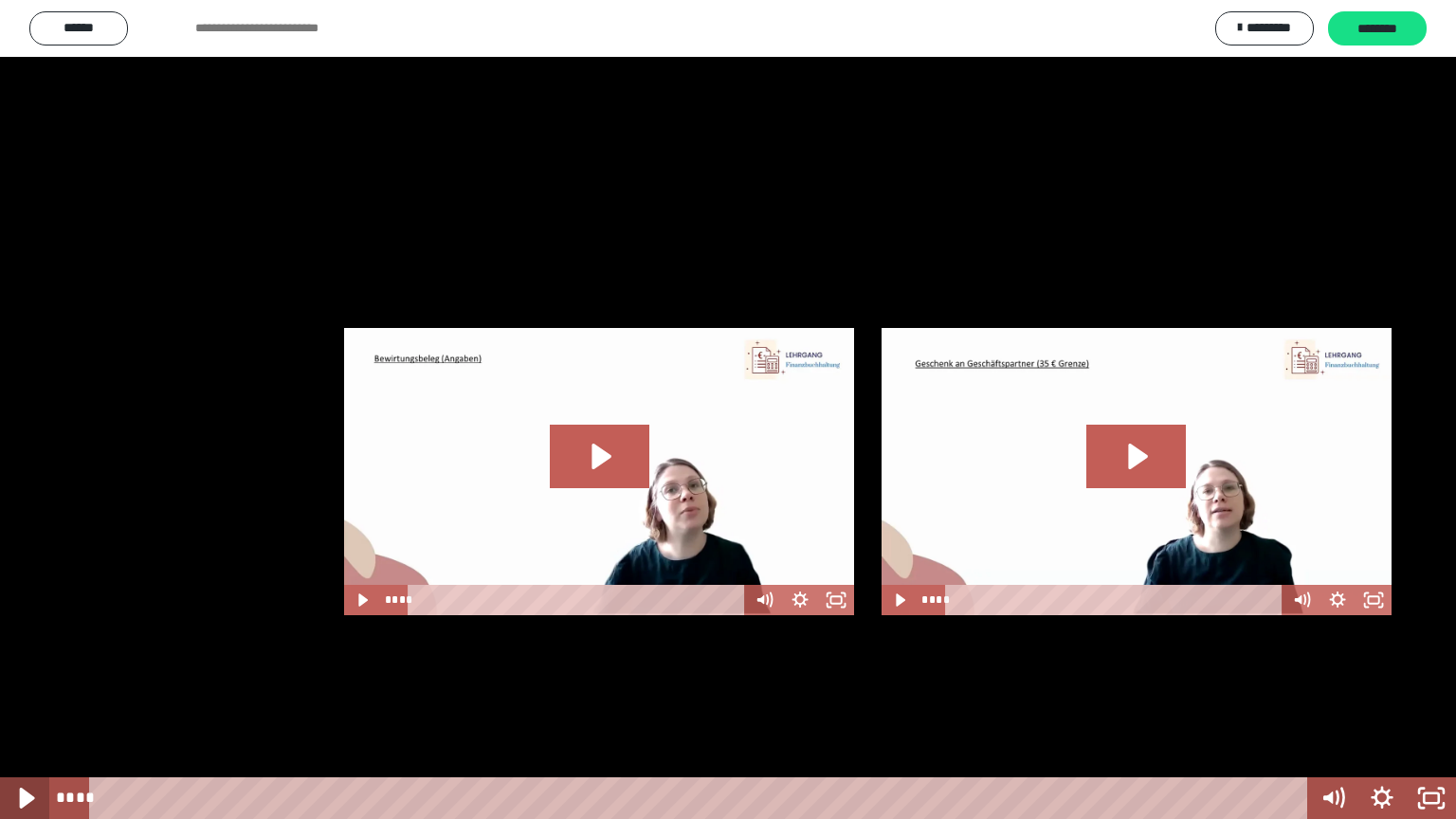 click 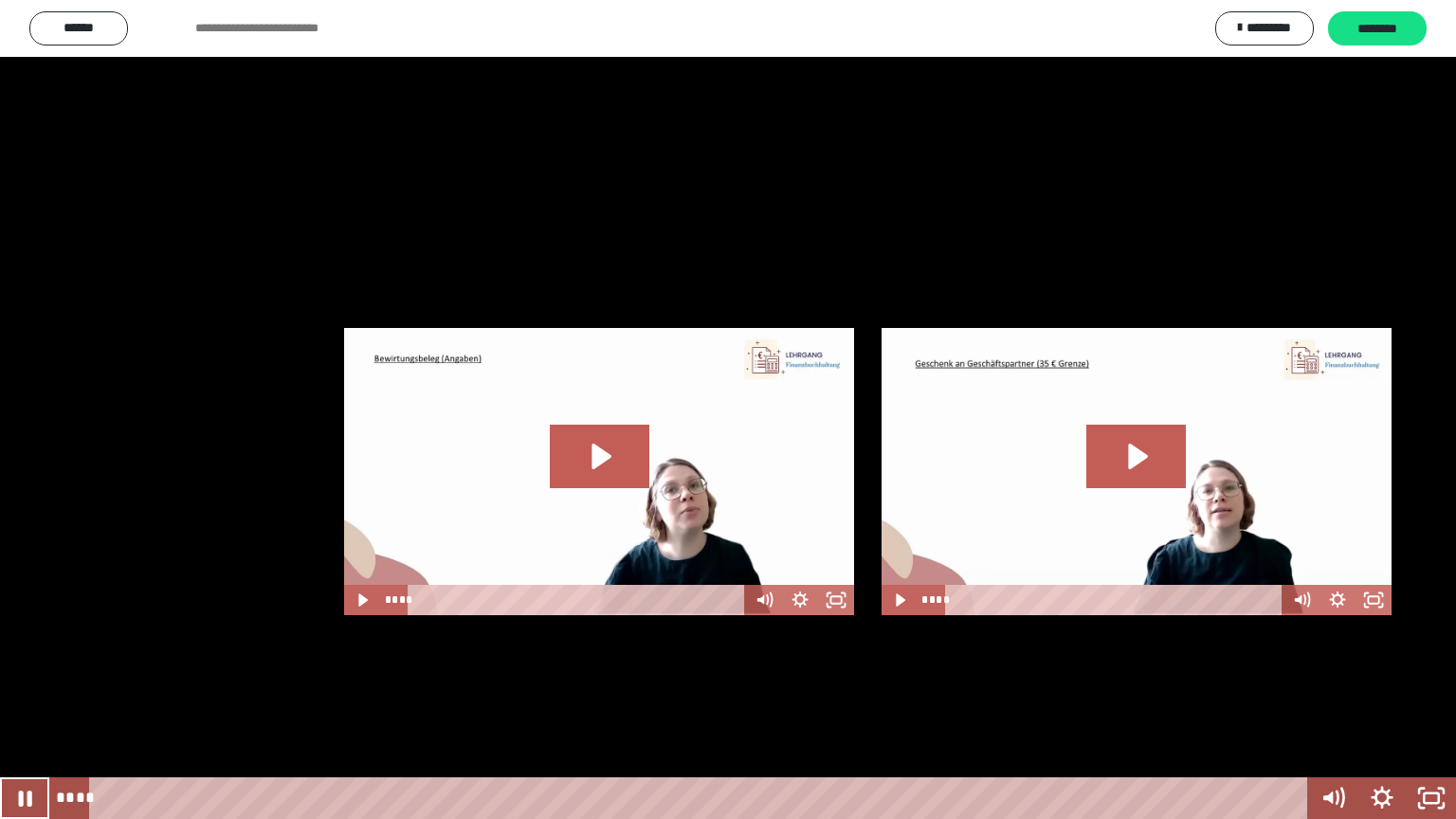 type 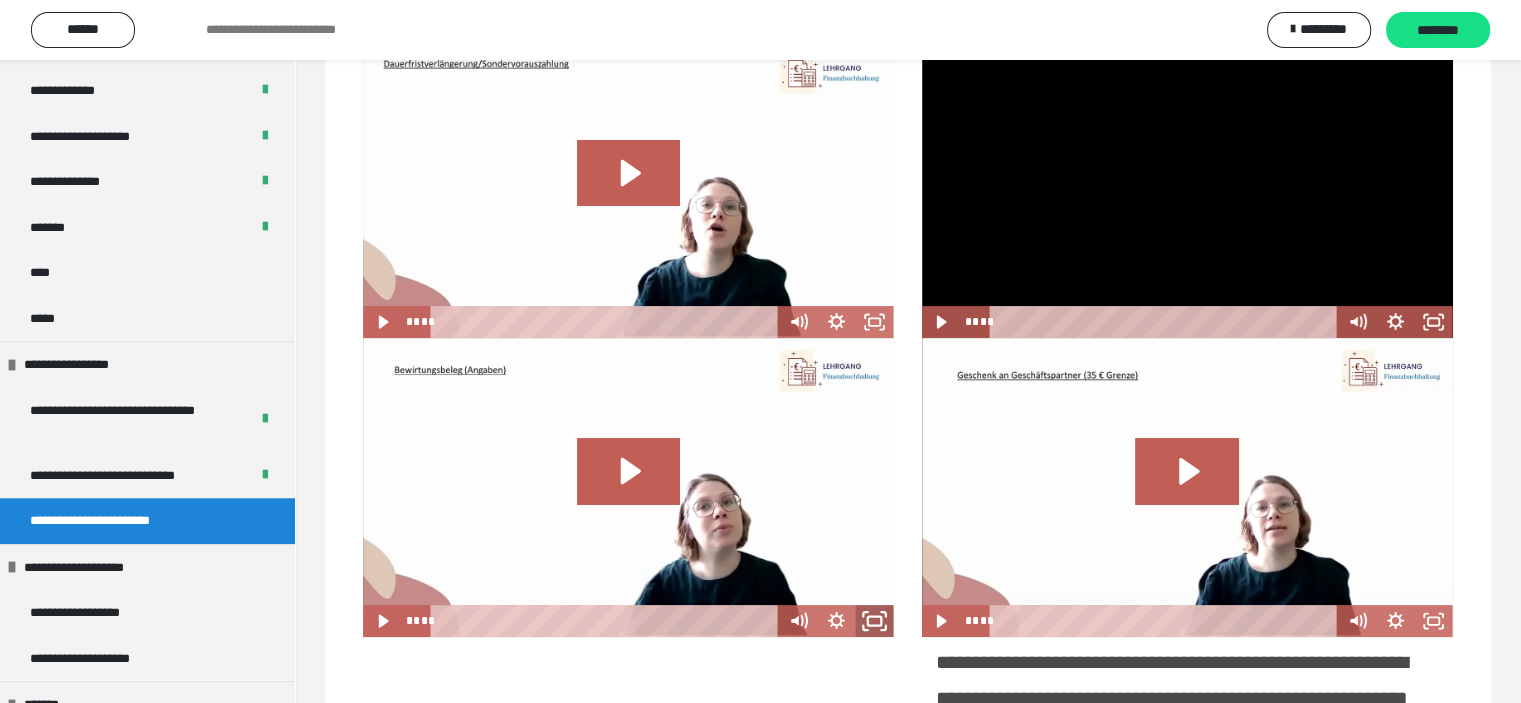 click 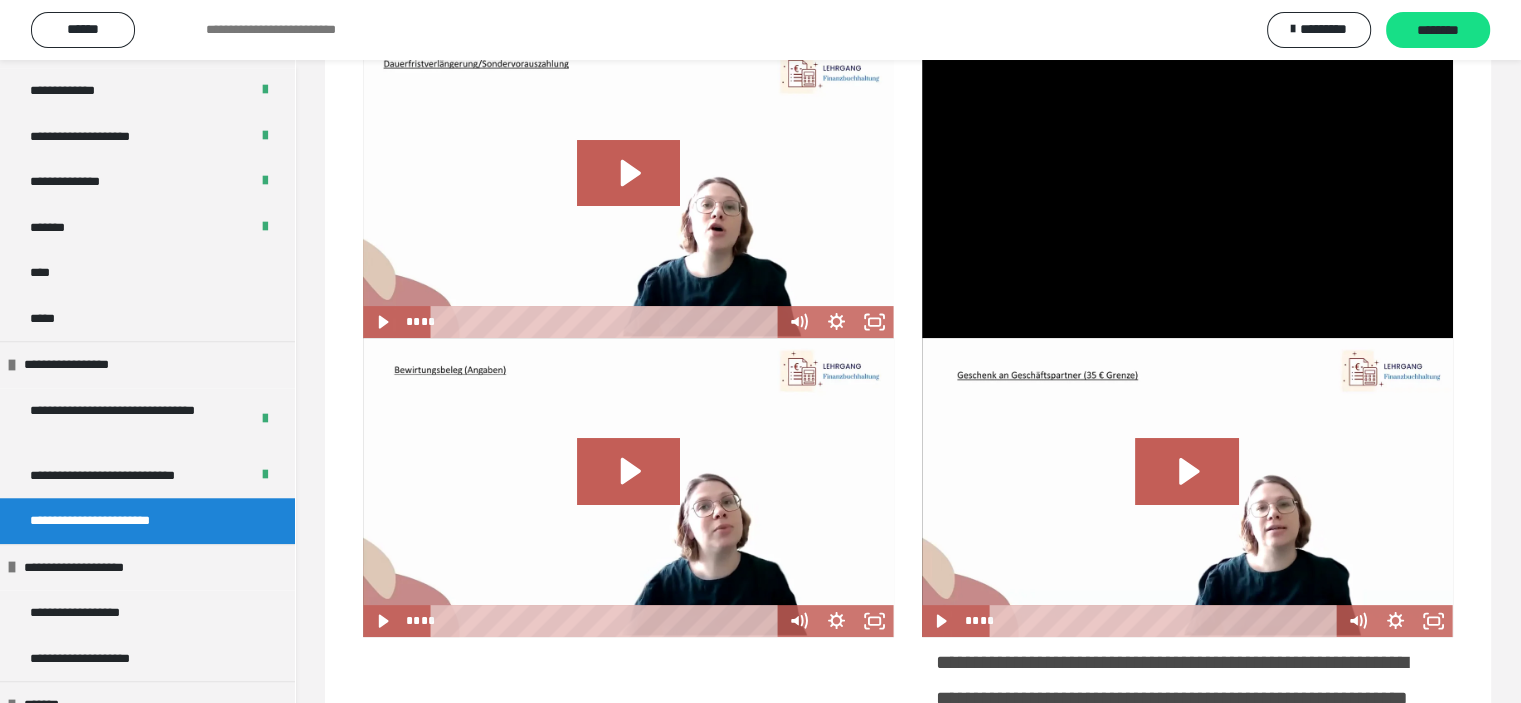 click at bounding box center (628, 722) 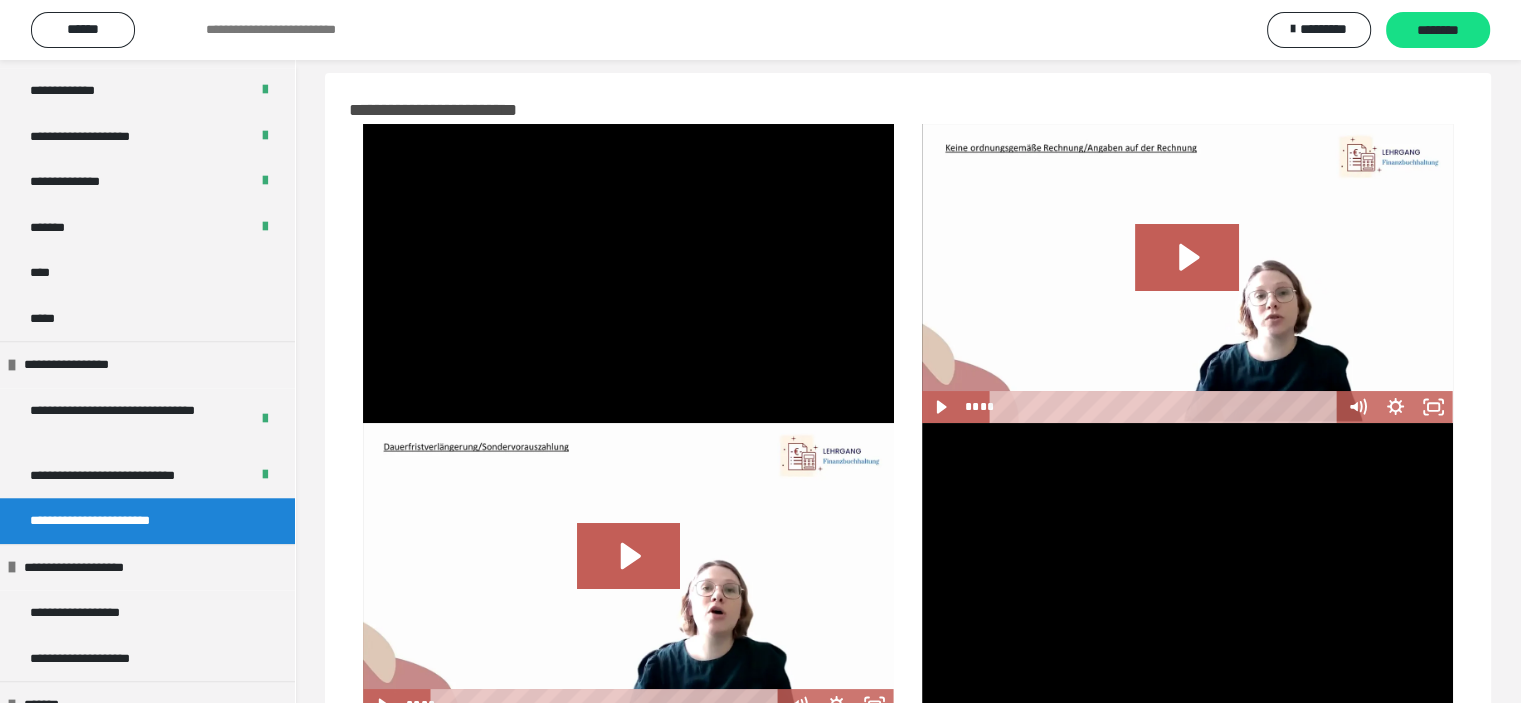 scroll, scrollTop: 0, scrollLeft: 0, axis: both 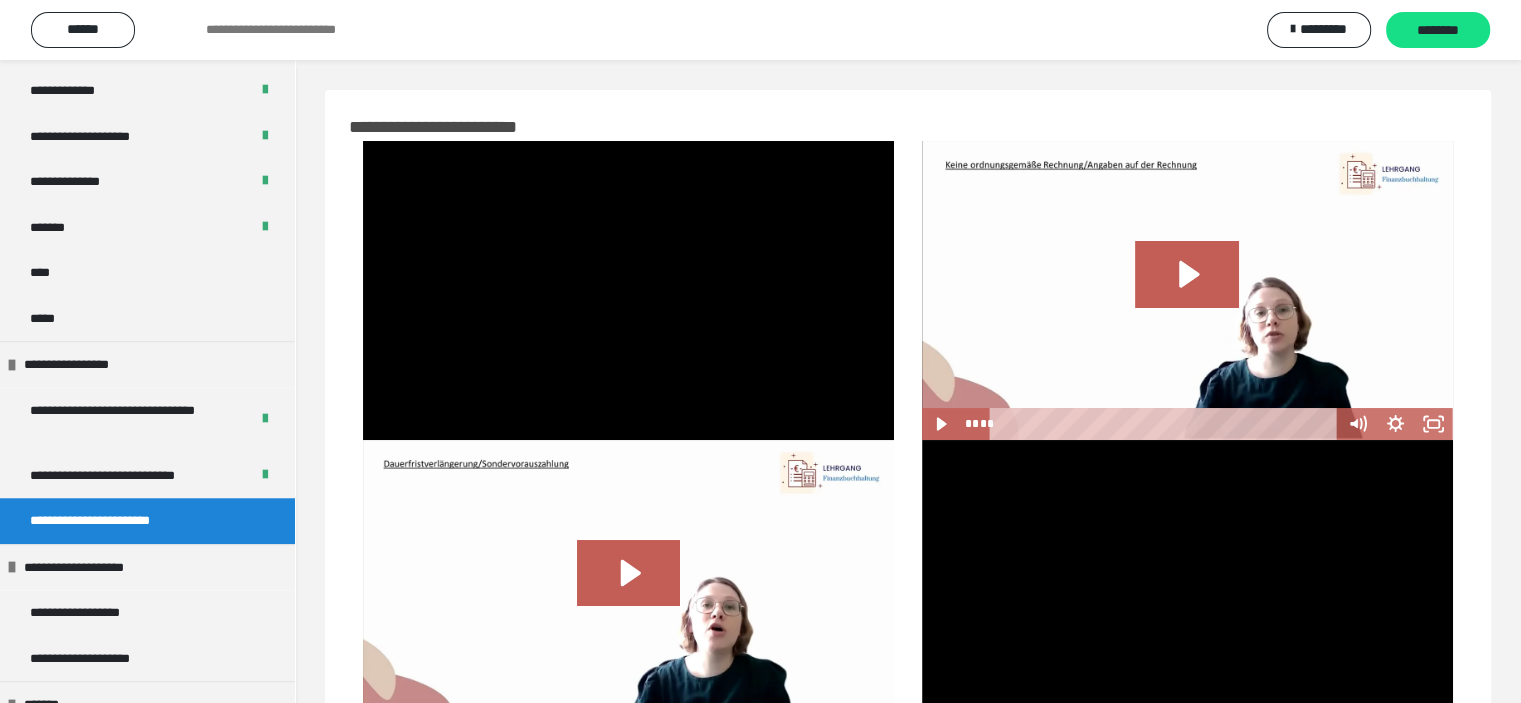 drag, startPoint x: 945, startPoint y: 467, endPoint x: 1043, endPoint y: 485, distance: 99.63935 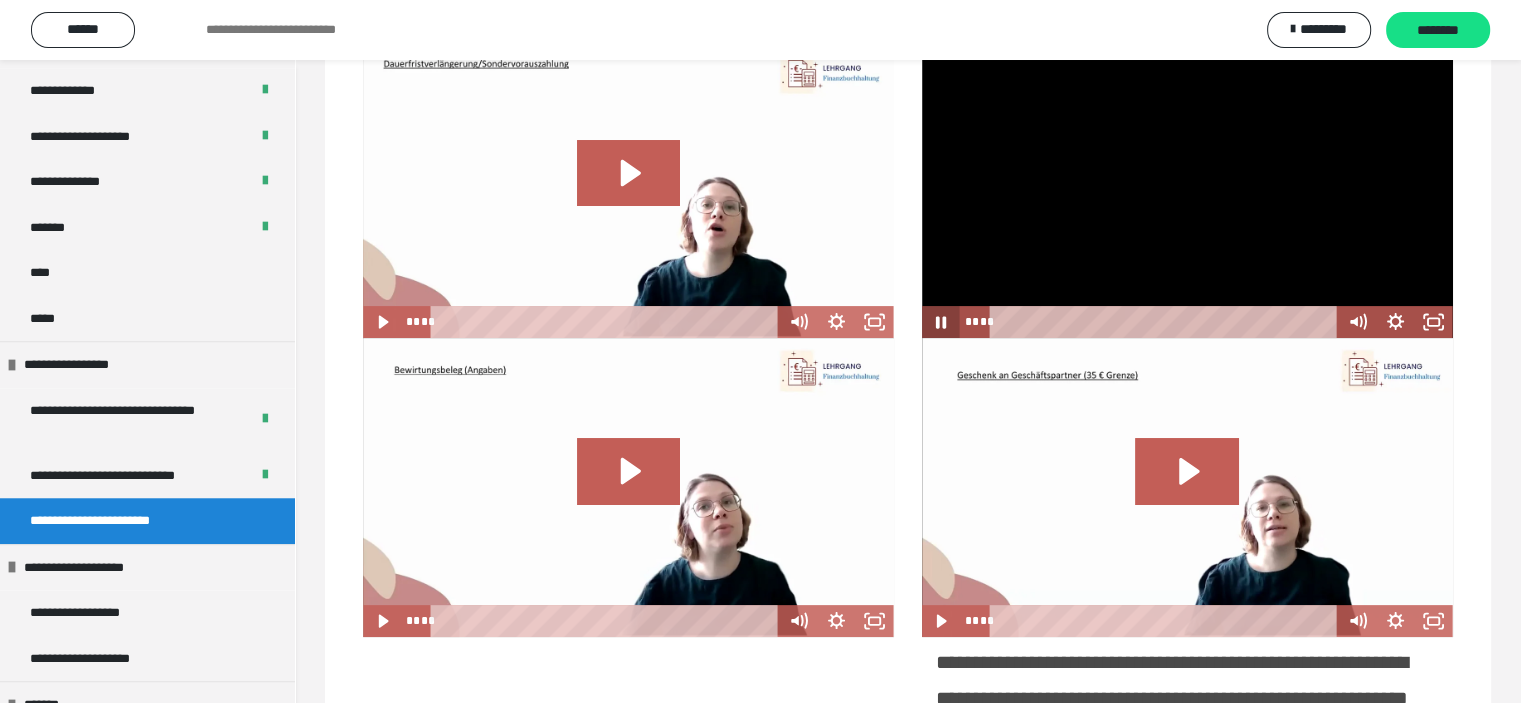 click on "**** ****" at bounding box center [1187, 322] 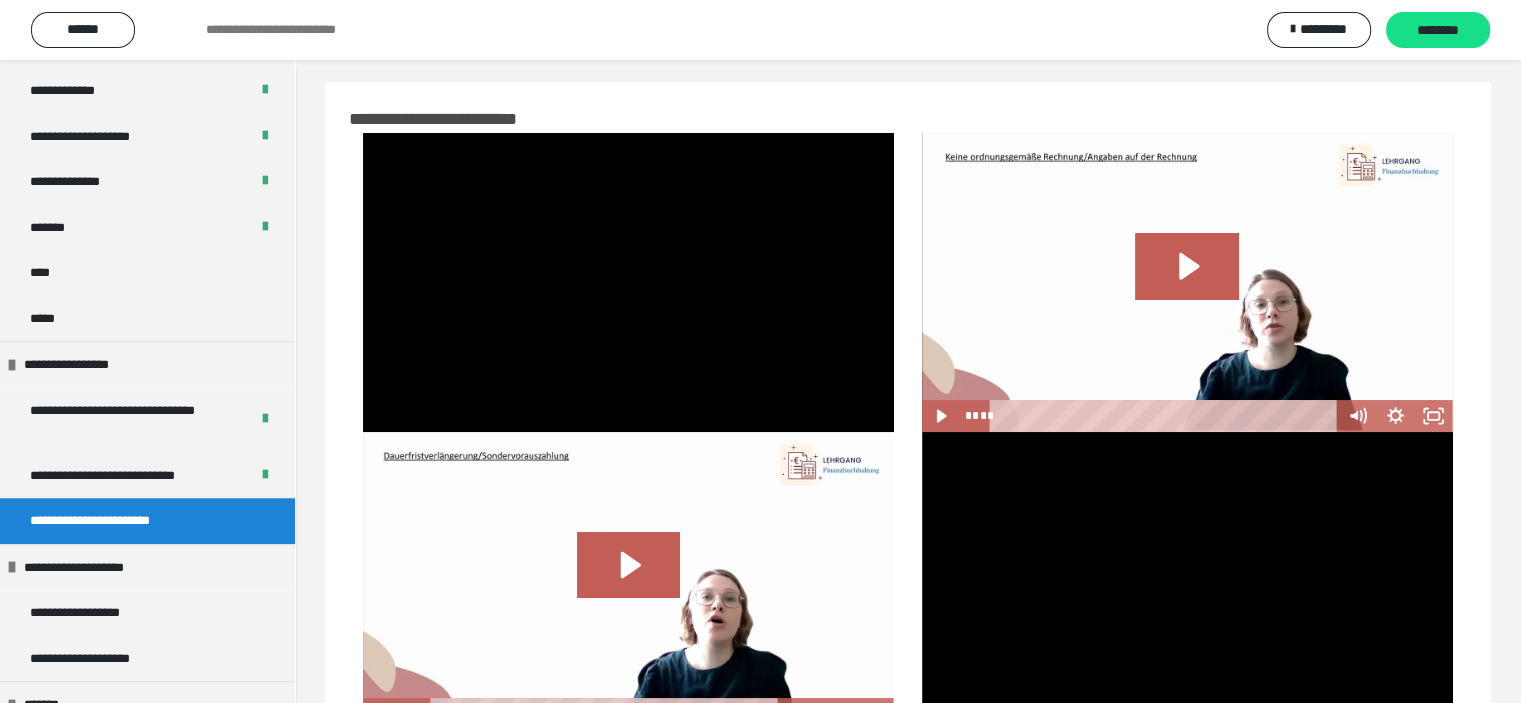 scroll, scrollTop: 0, scrollLeft: 0, axis: both 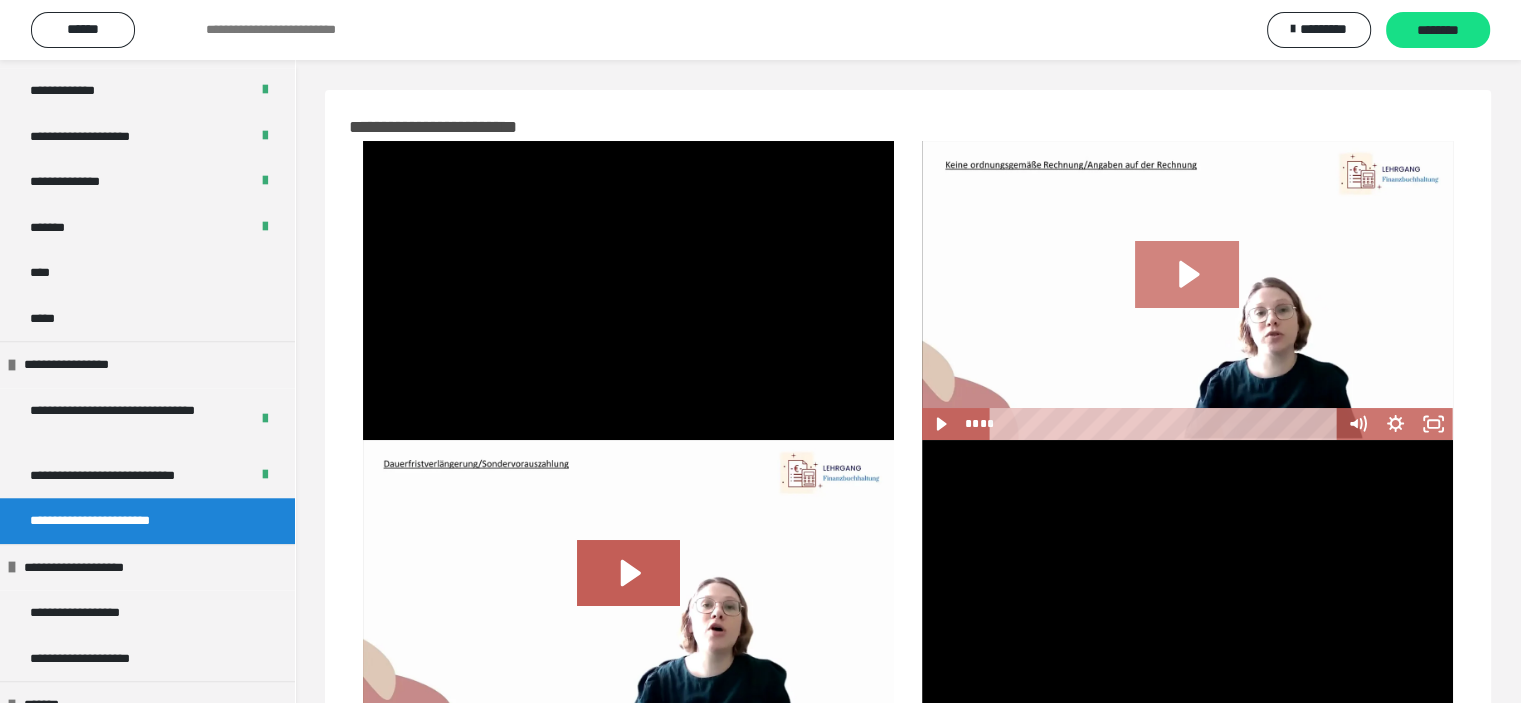 click 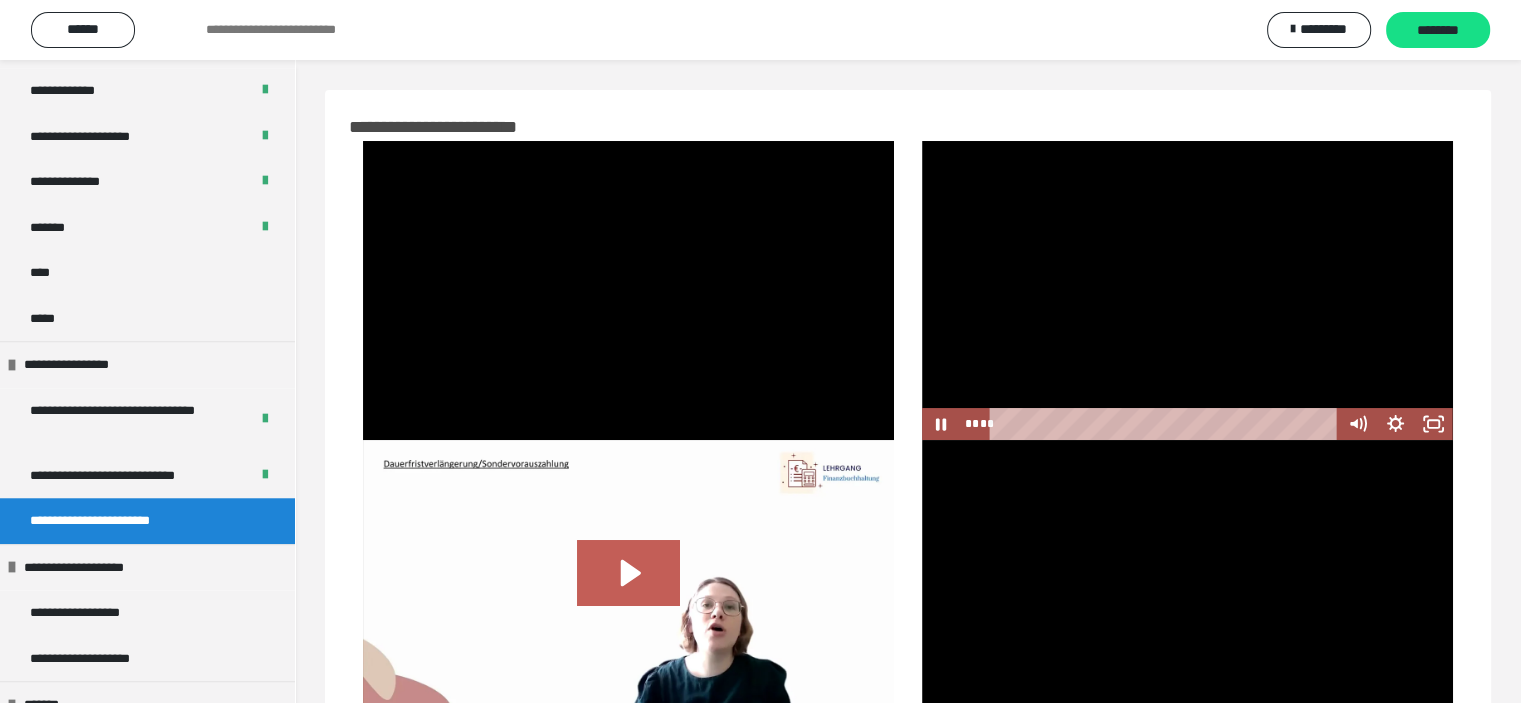 click at bounding box center [1187, 290] 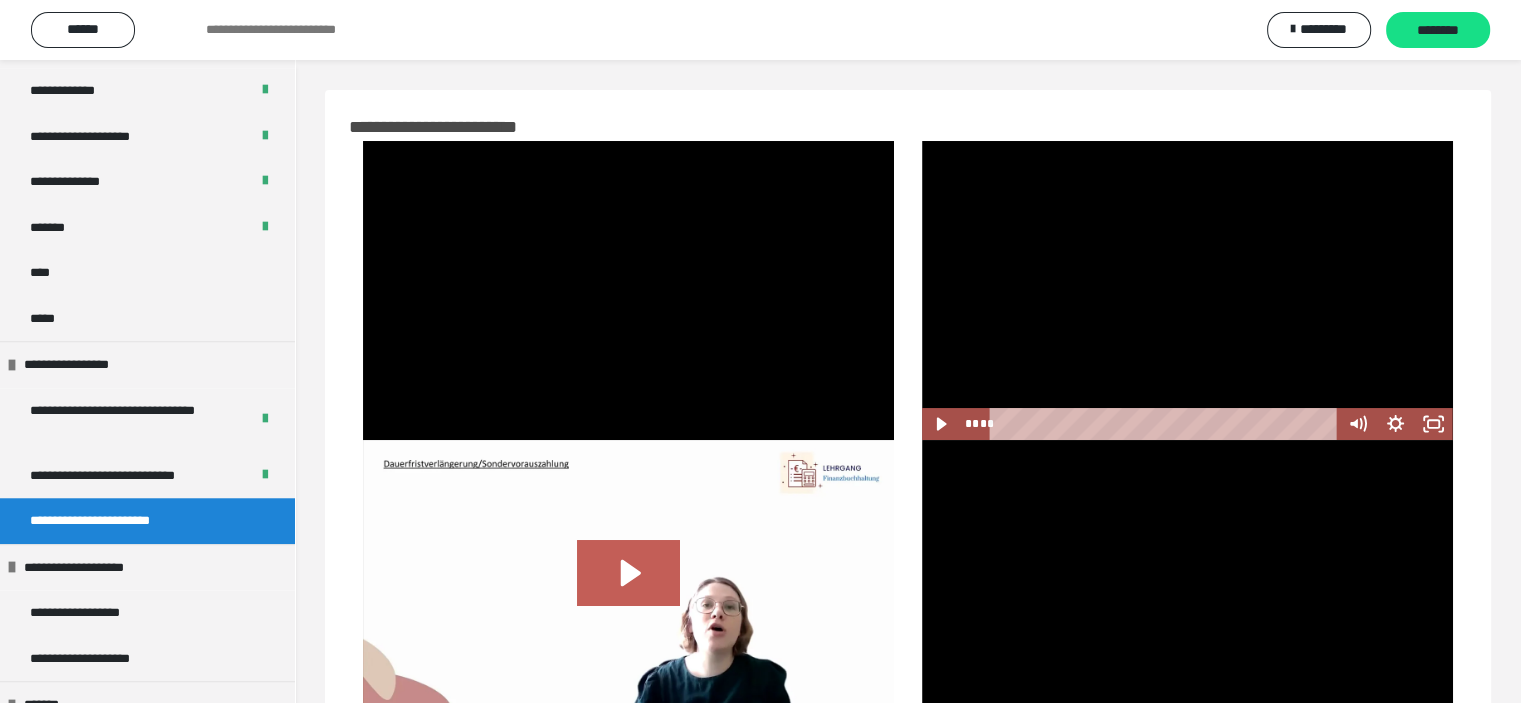 drag, startPoint x: 1208, startPoint y: 159, endPoint x: 1129, endPoint y: 159, distance: 79 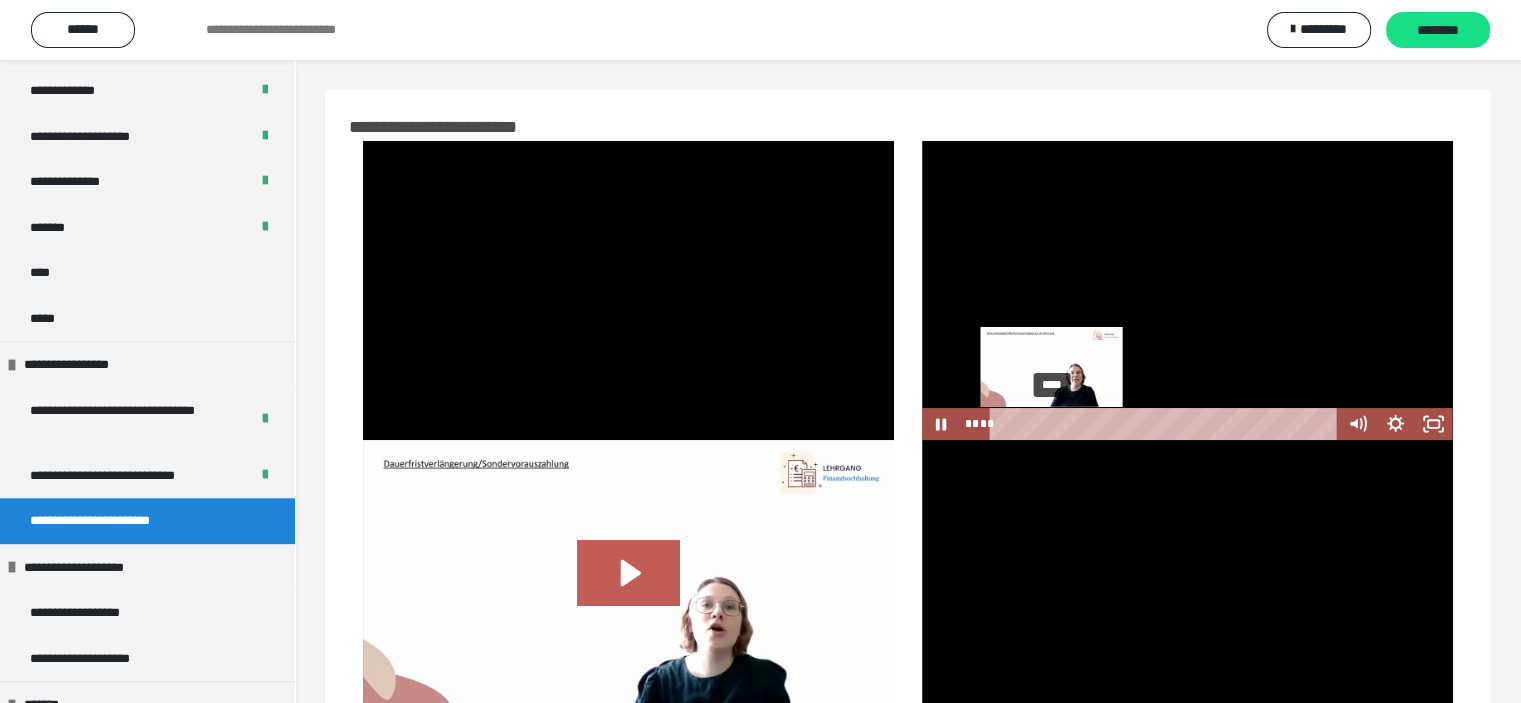 click on "****" at bounding box center (1166, 424) 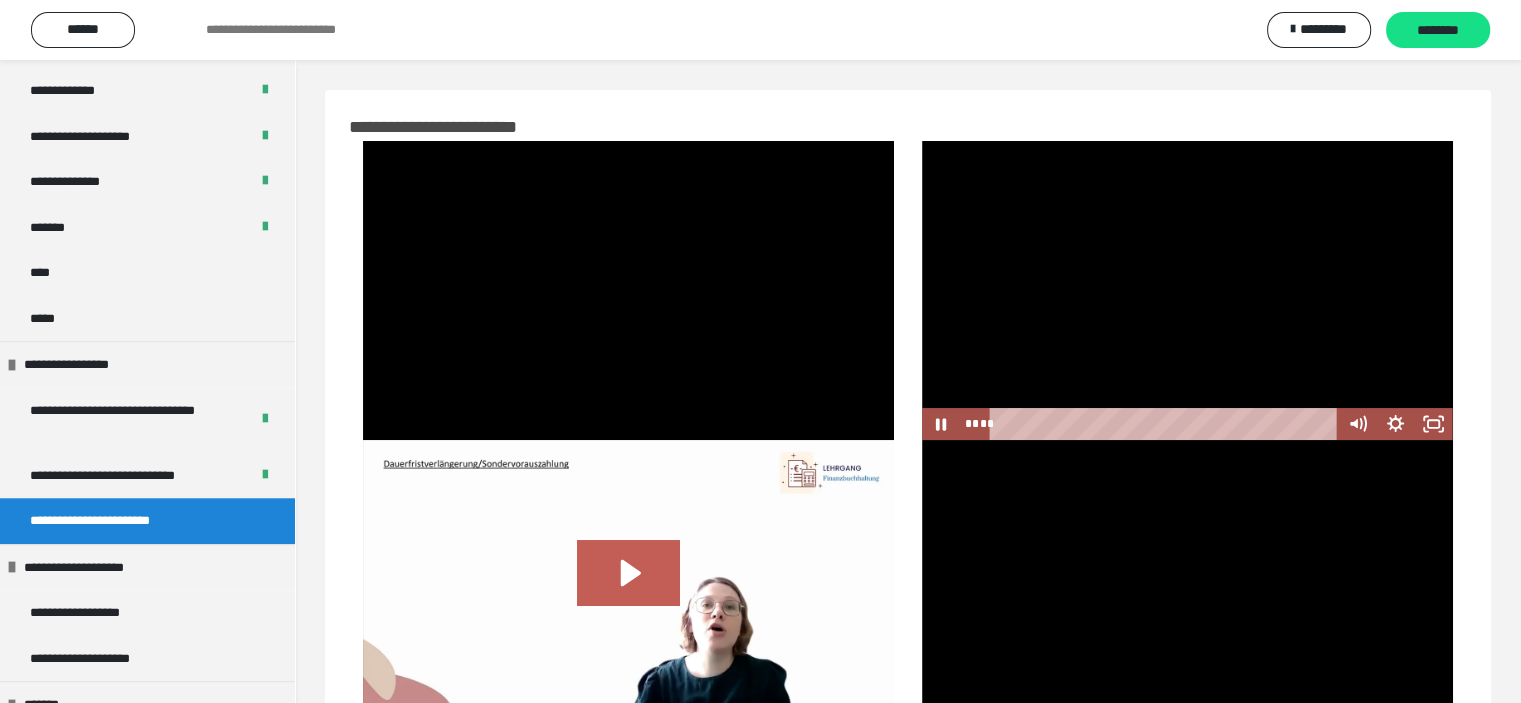 click at bounding box center [1187, 290] 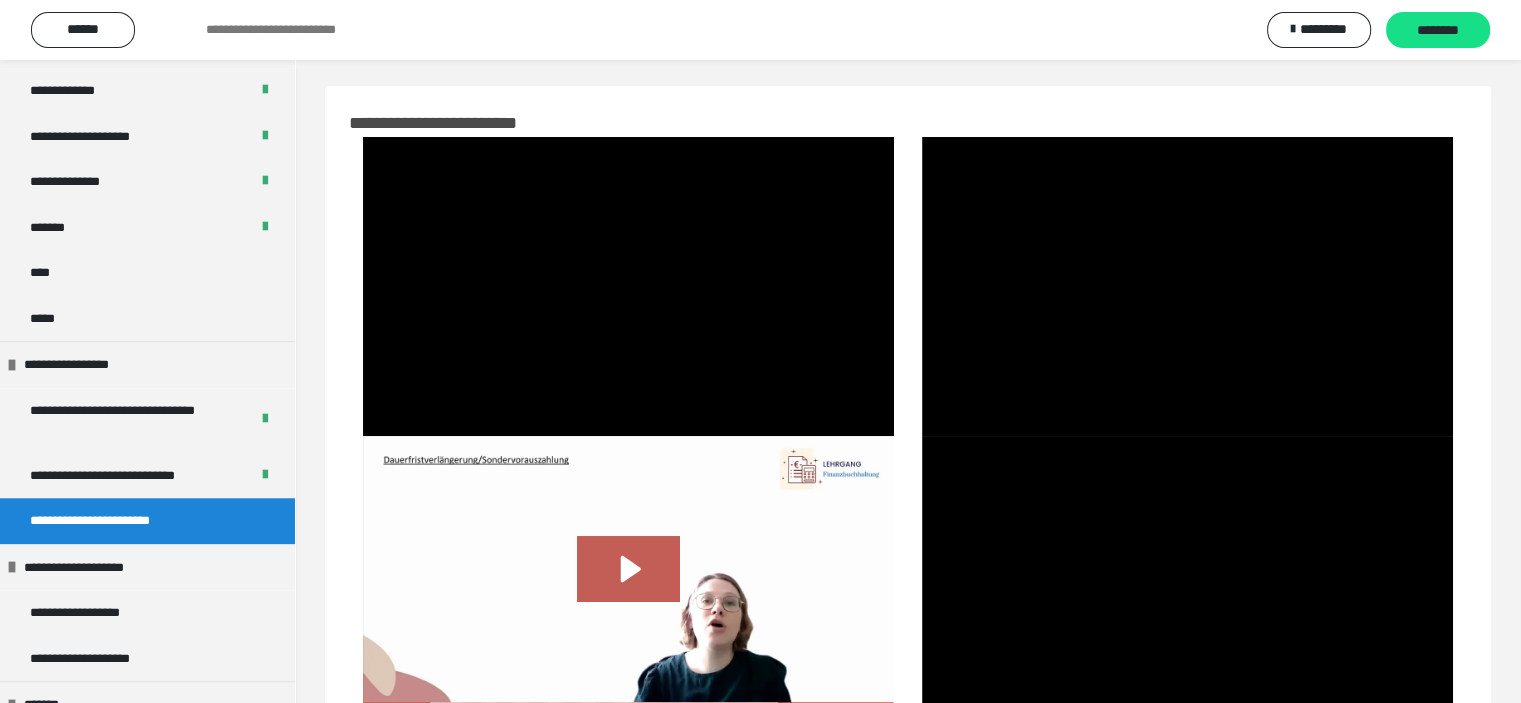 scroll, scrollTop: 0, scrollLeft: 0, axis: both 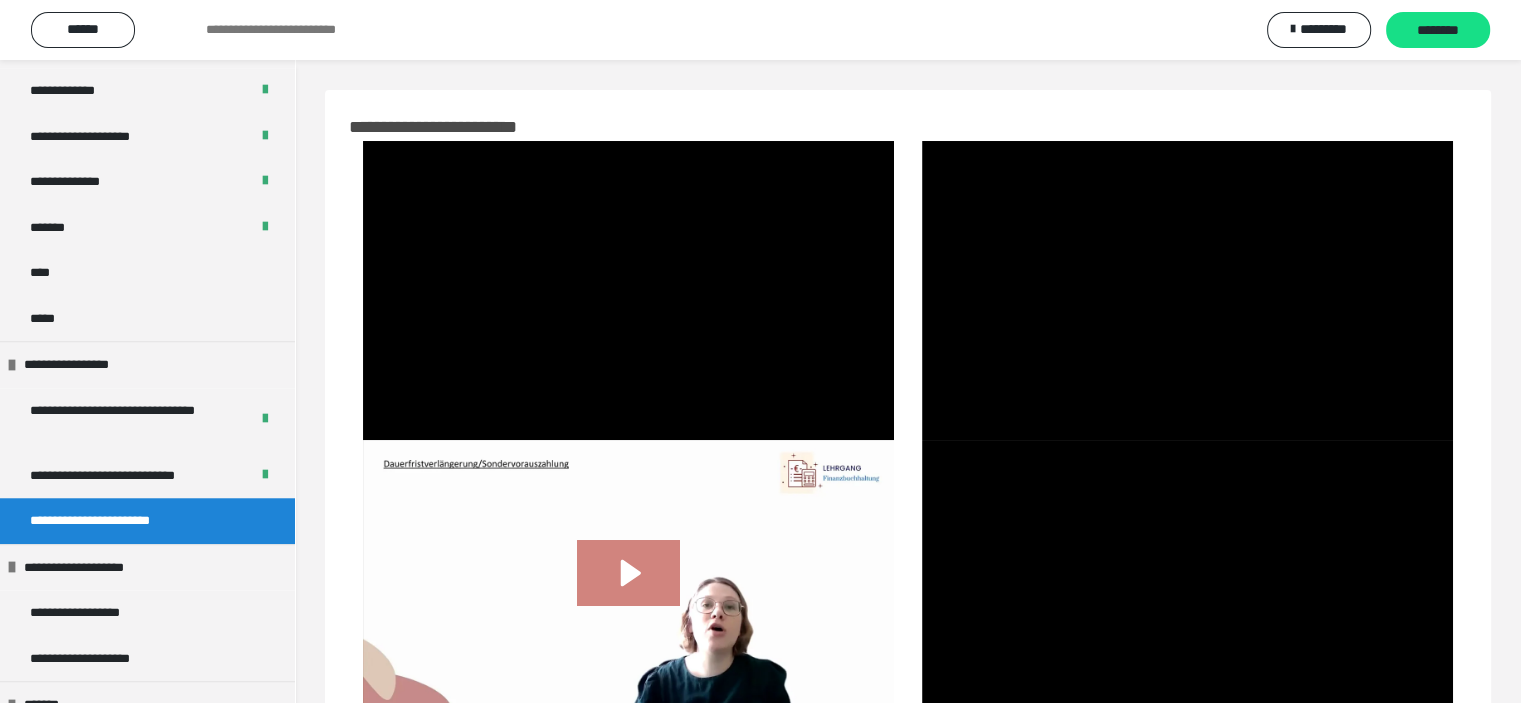 click 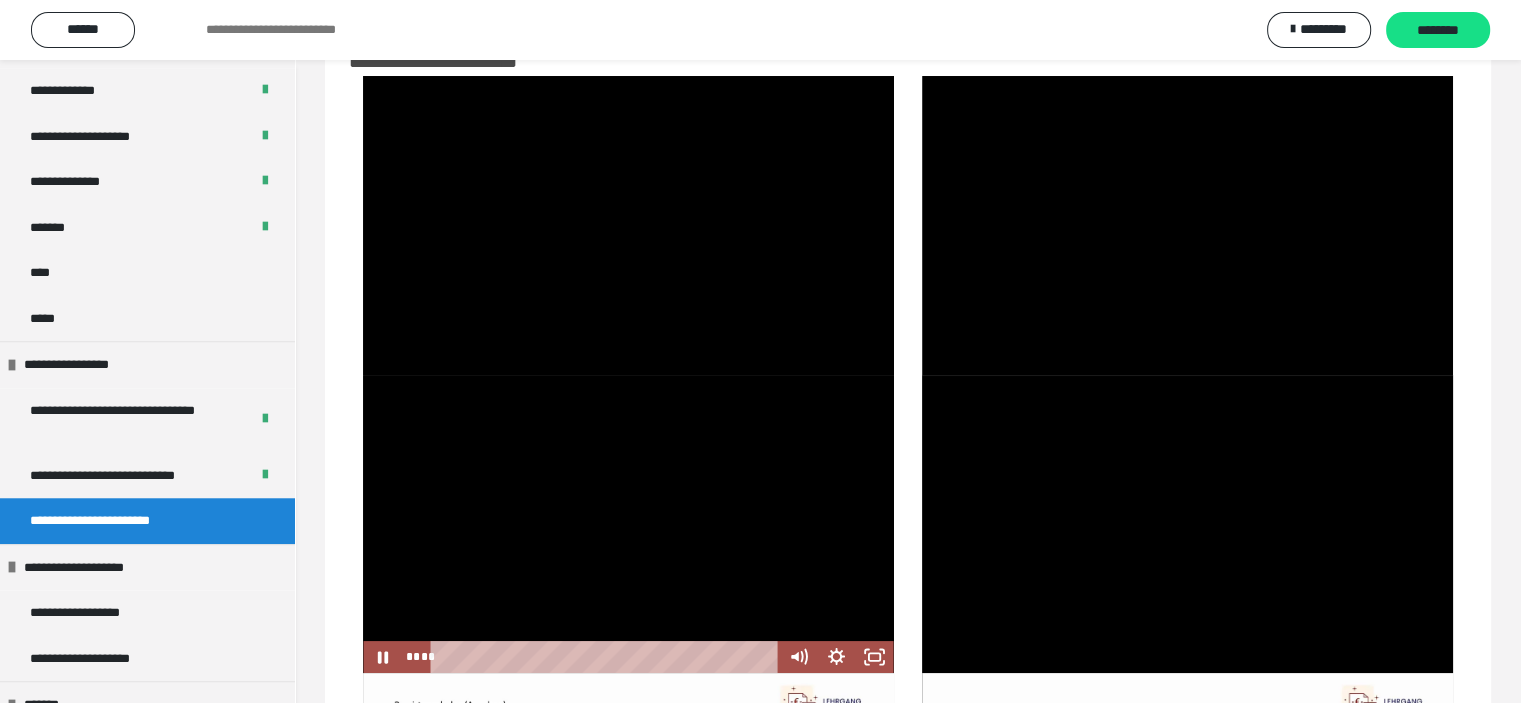 scroll, scrollTop: 100, scrollLeft: 0, axis: vertical 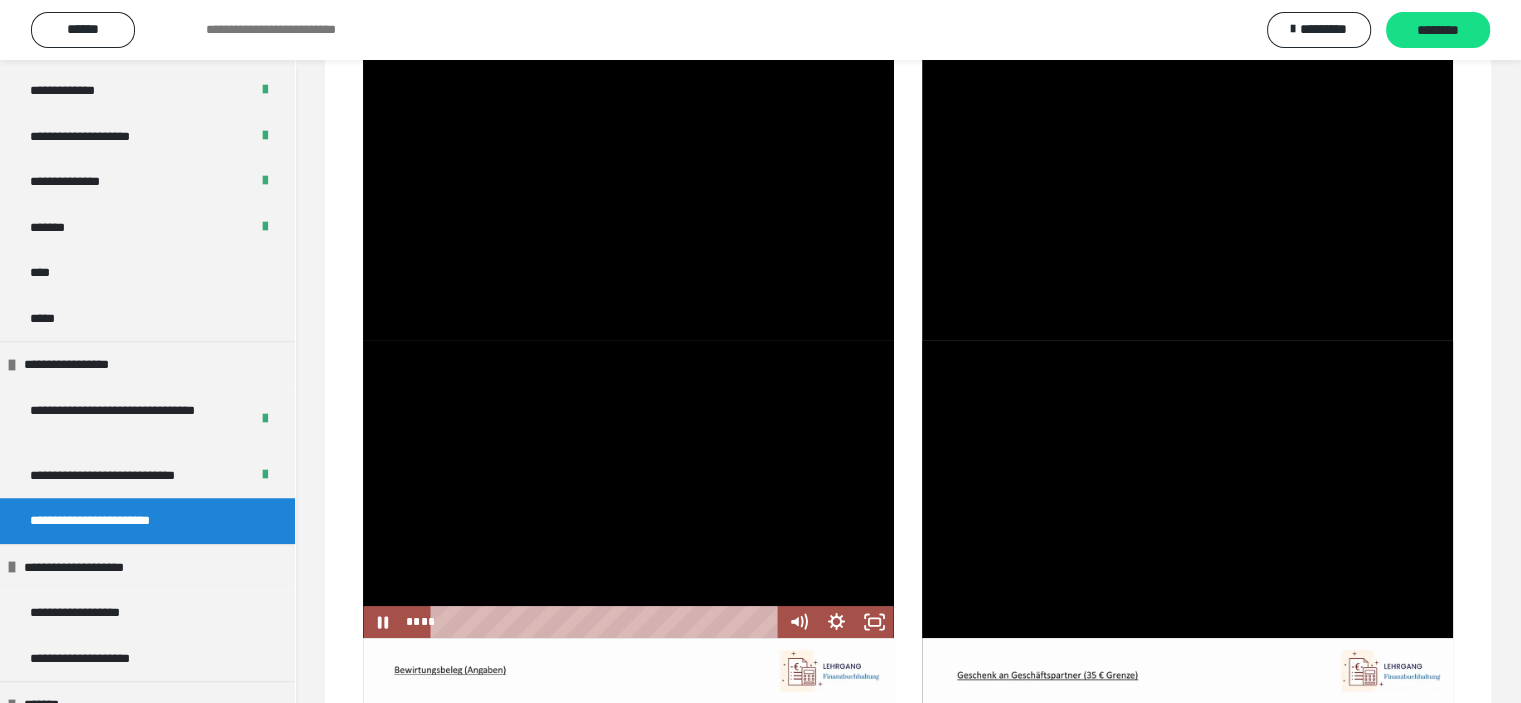click at bounding box center (628, 489) 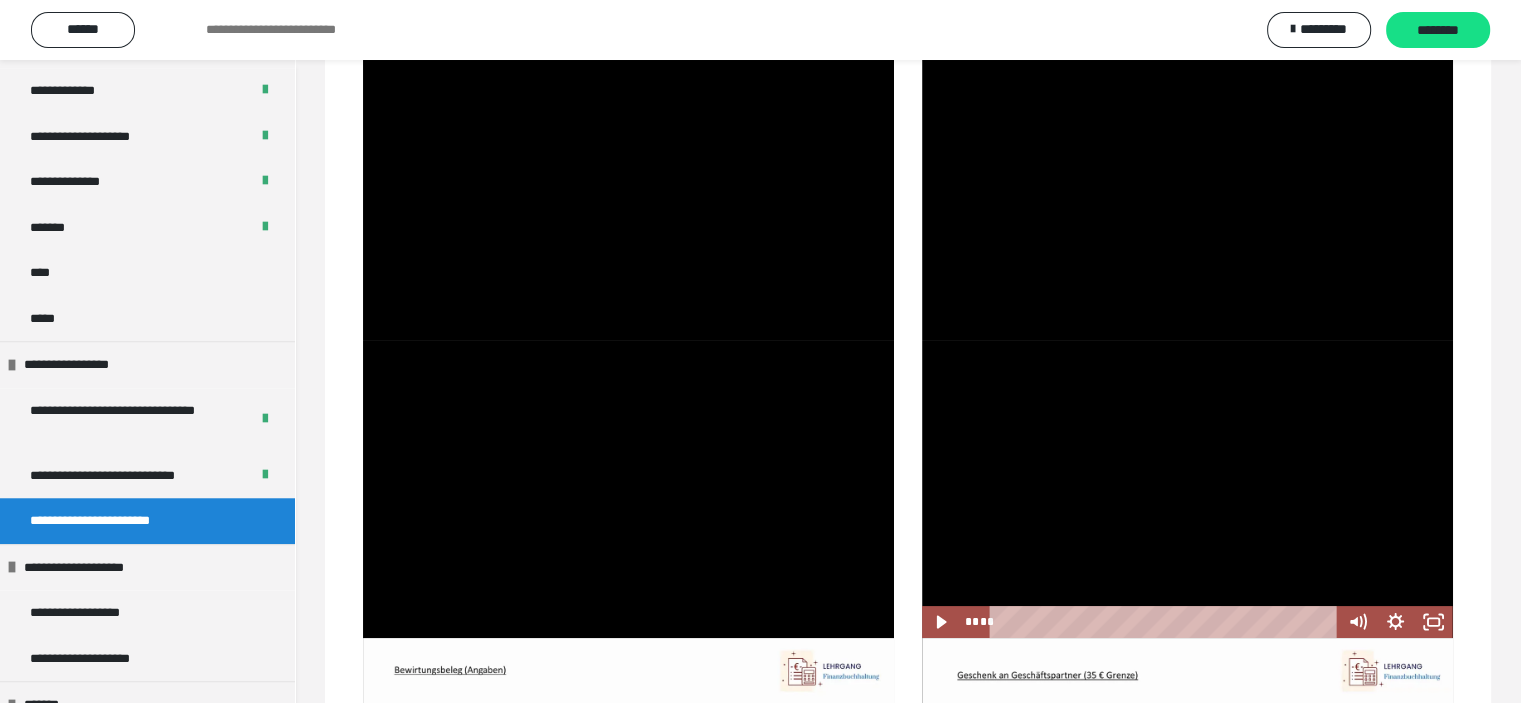 click at bounding box center (1187, 489) 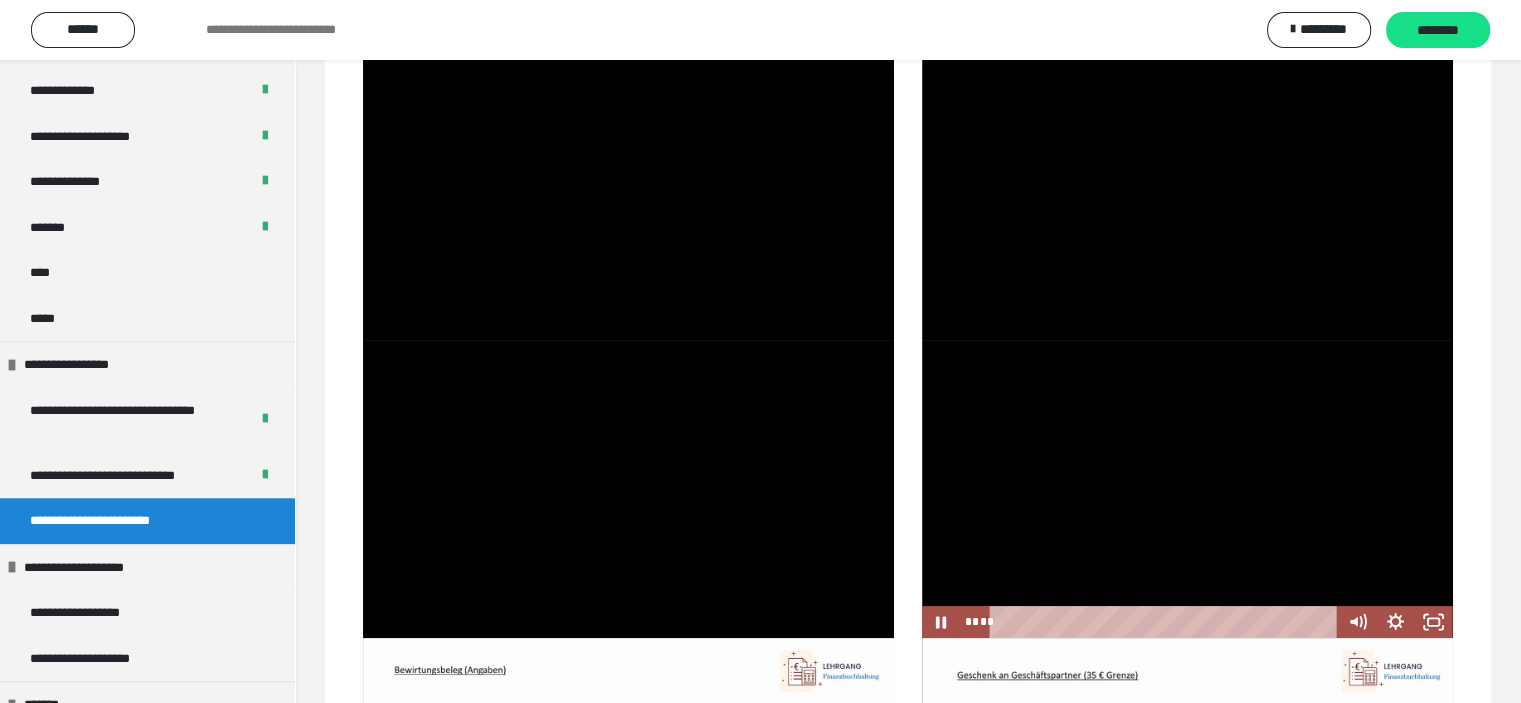 drag, startPoint x: 1152, startPoint y: 363, endPoint x: 964, endPoint y: 375, distance: 188.38258 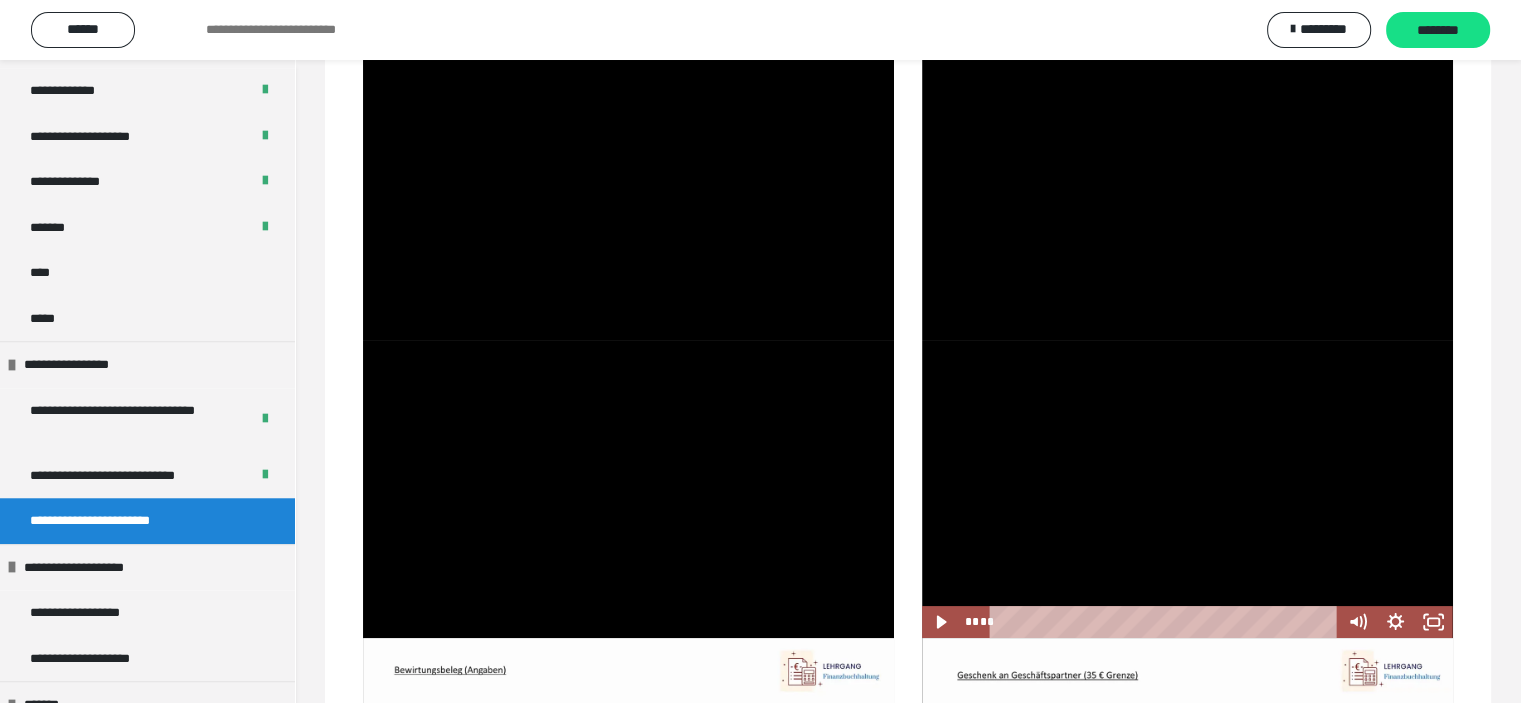 click at bounding box center (1187, 489) 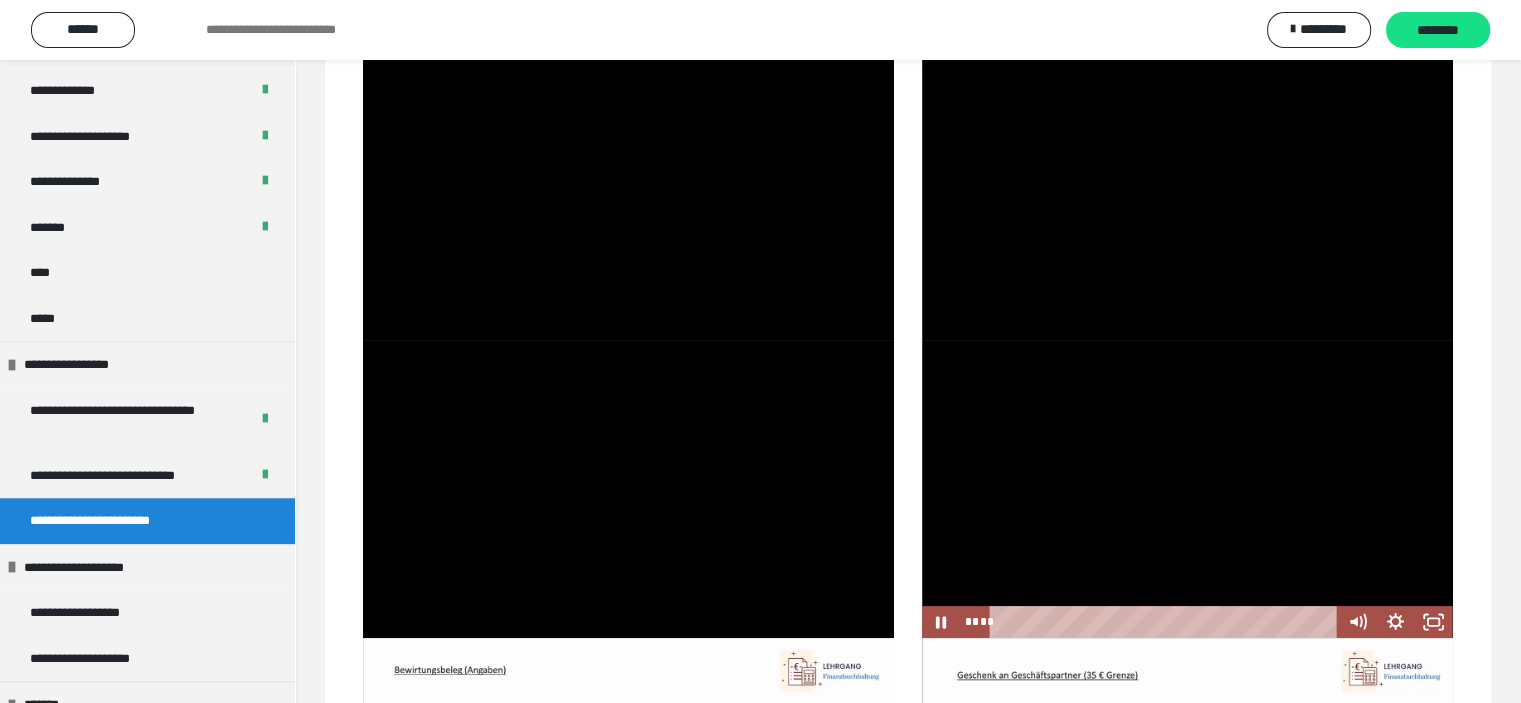 click at bounding box center [1187, 489] 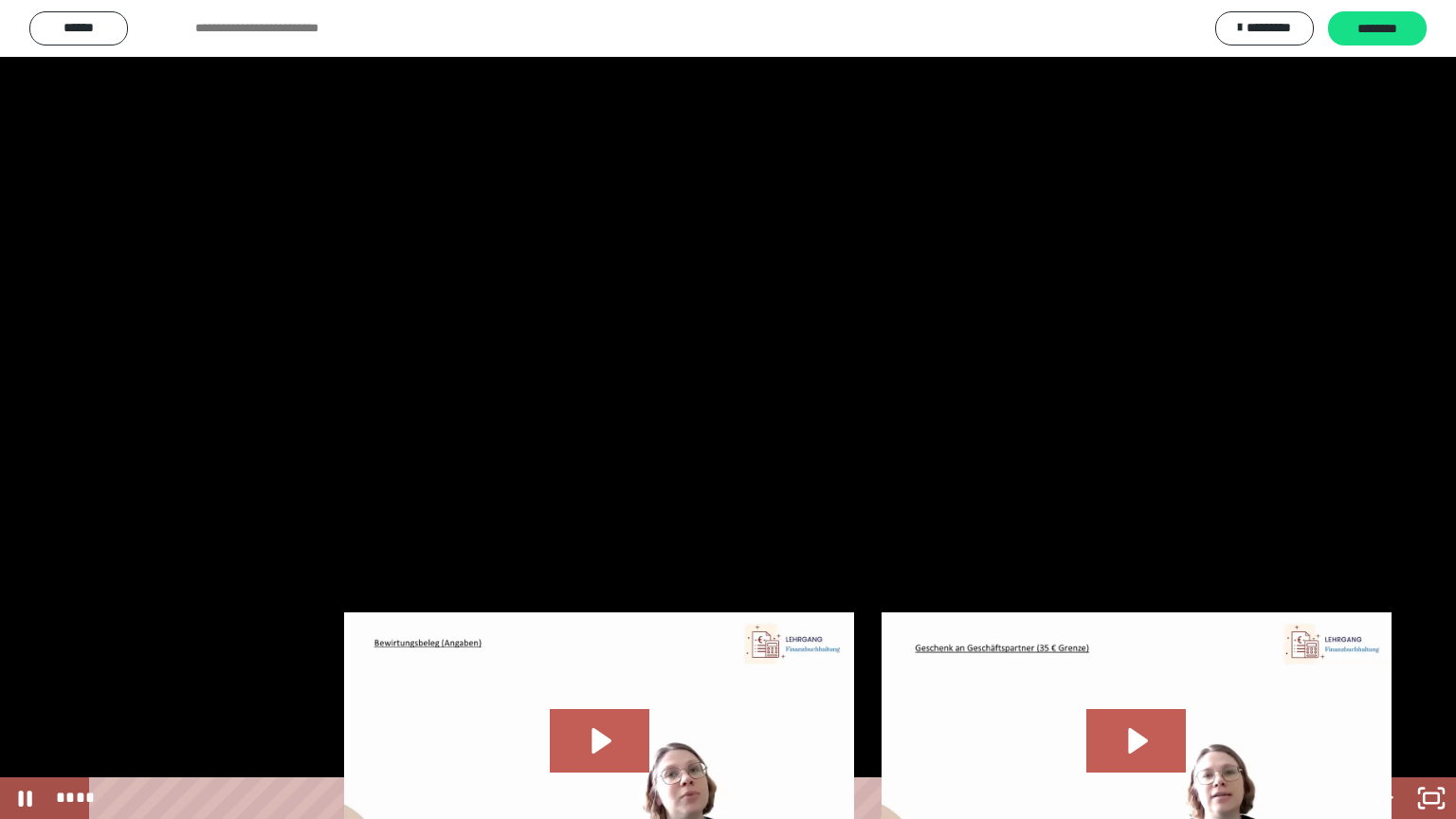 click at bounding box center (728, 410) 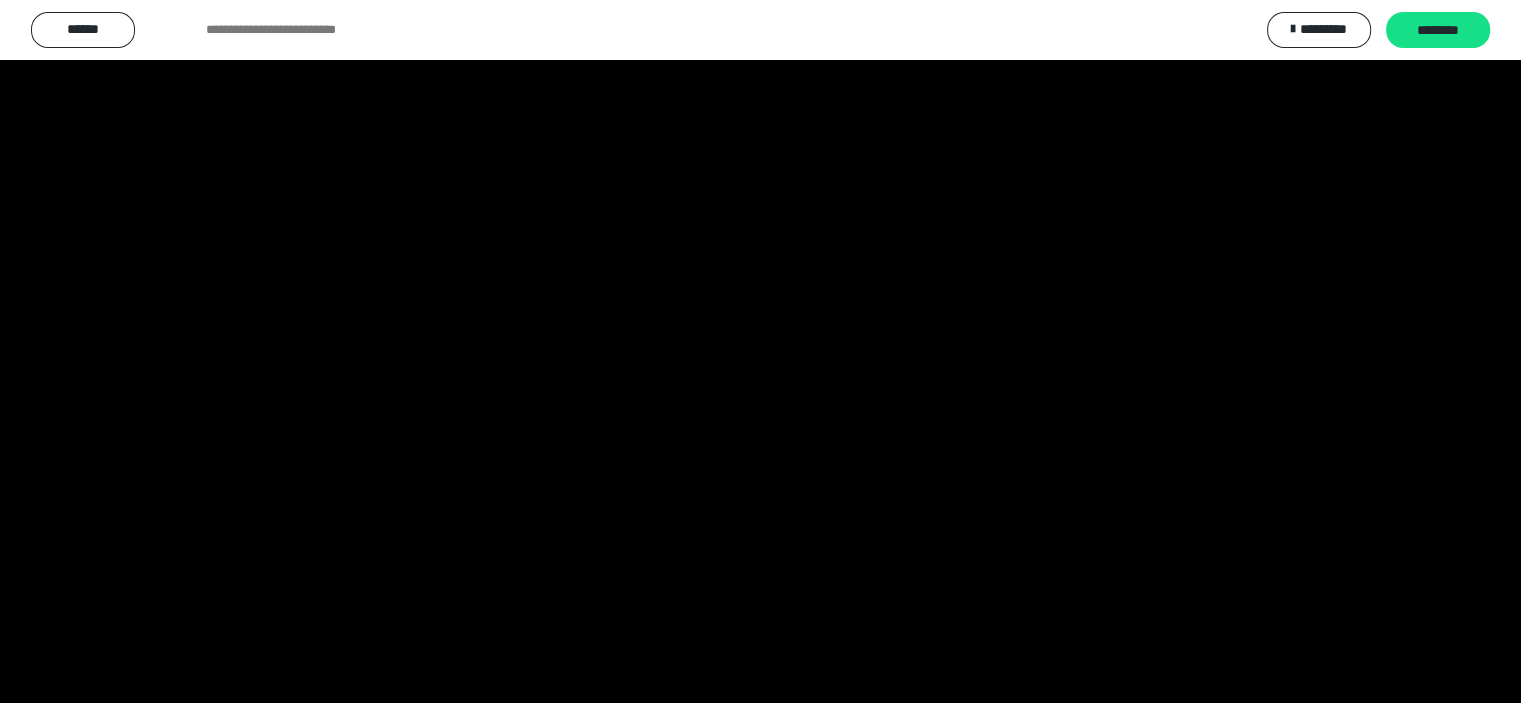 scroll, scrollTop: 0, scrollLeft: 0, axis: both 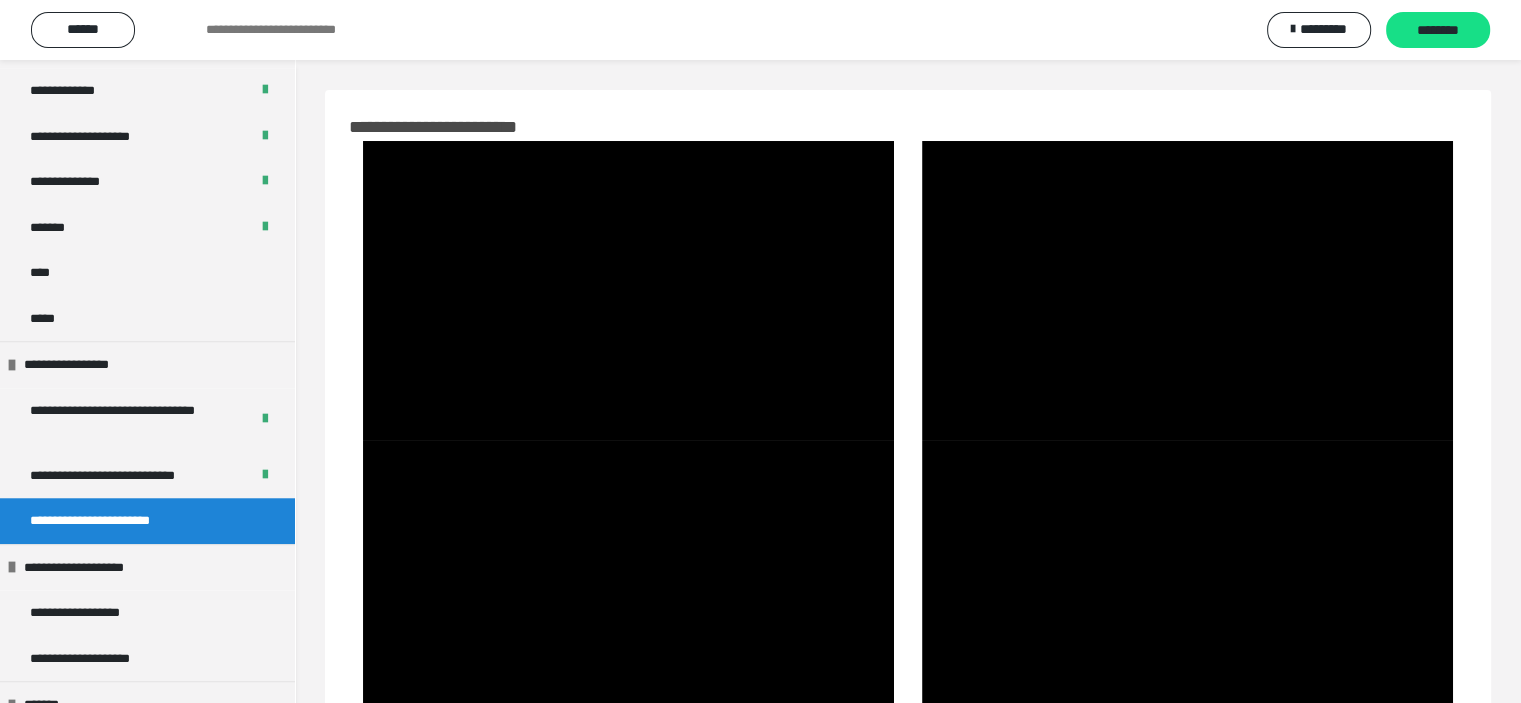 click at bounding box center [1187, 290] 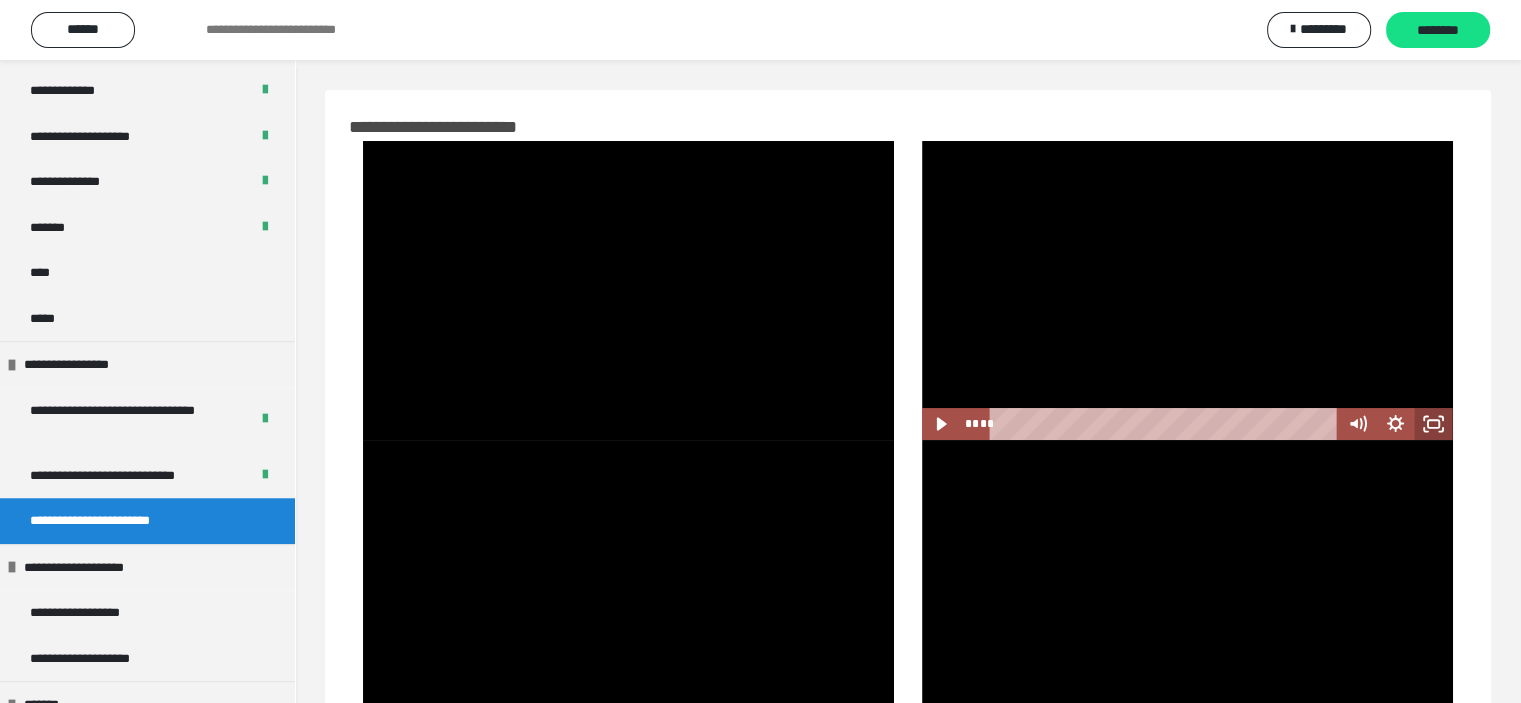 click 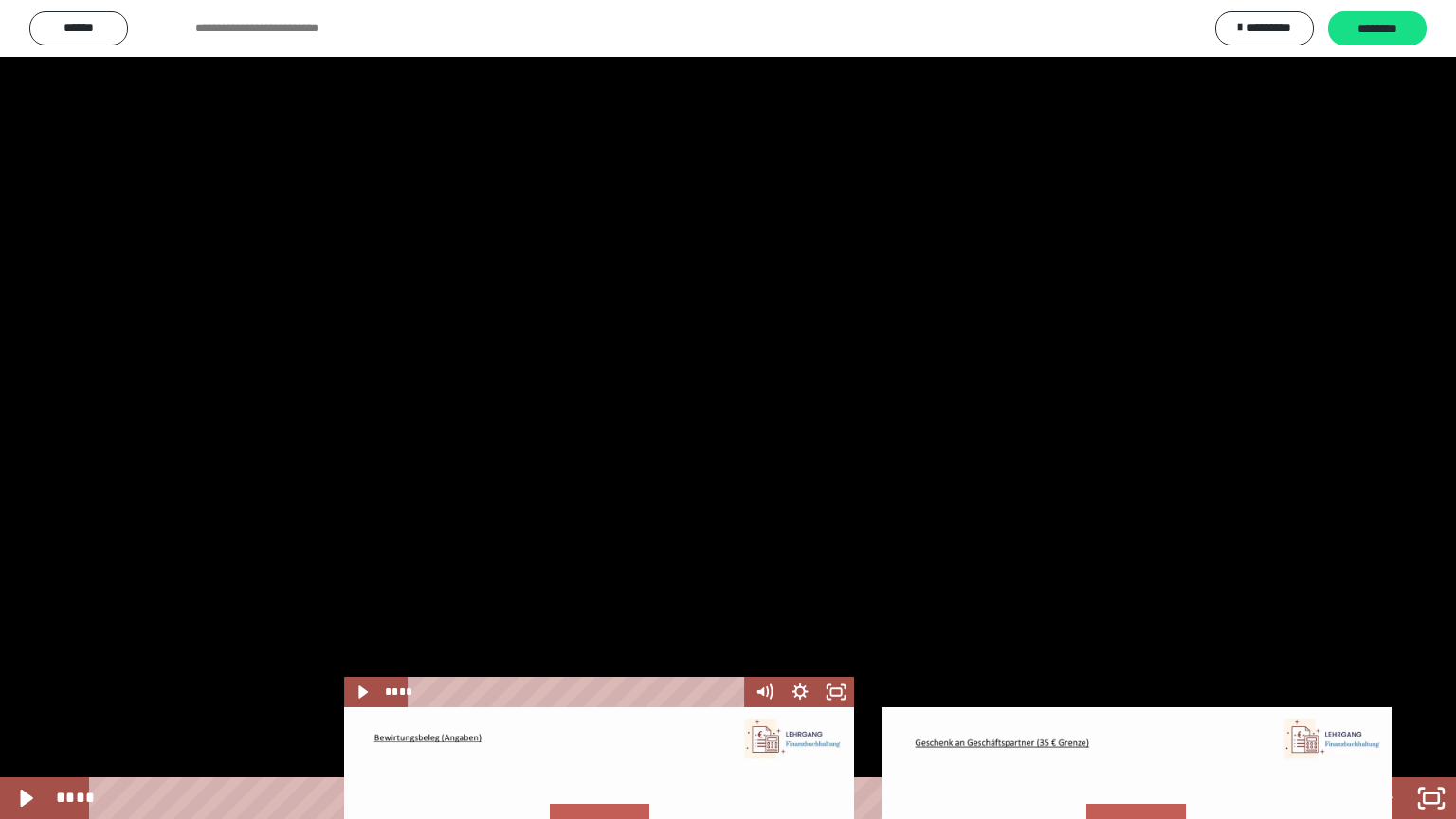 drag, startPoint x: 373, startPoint y: 796, endPoint x: 50, endPoint y: 576, distance: 390.80558 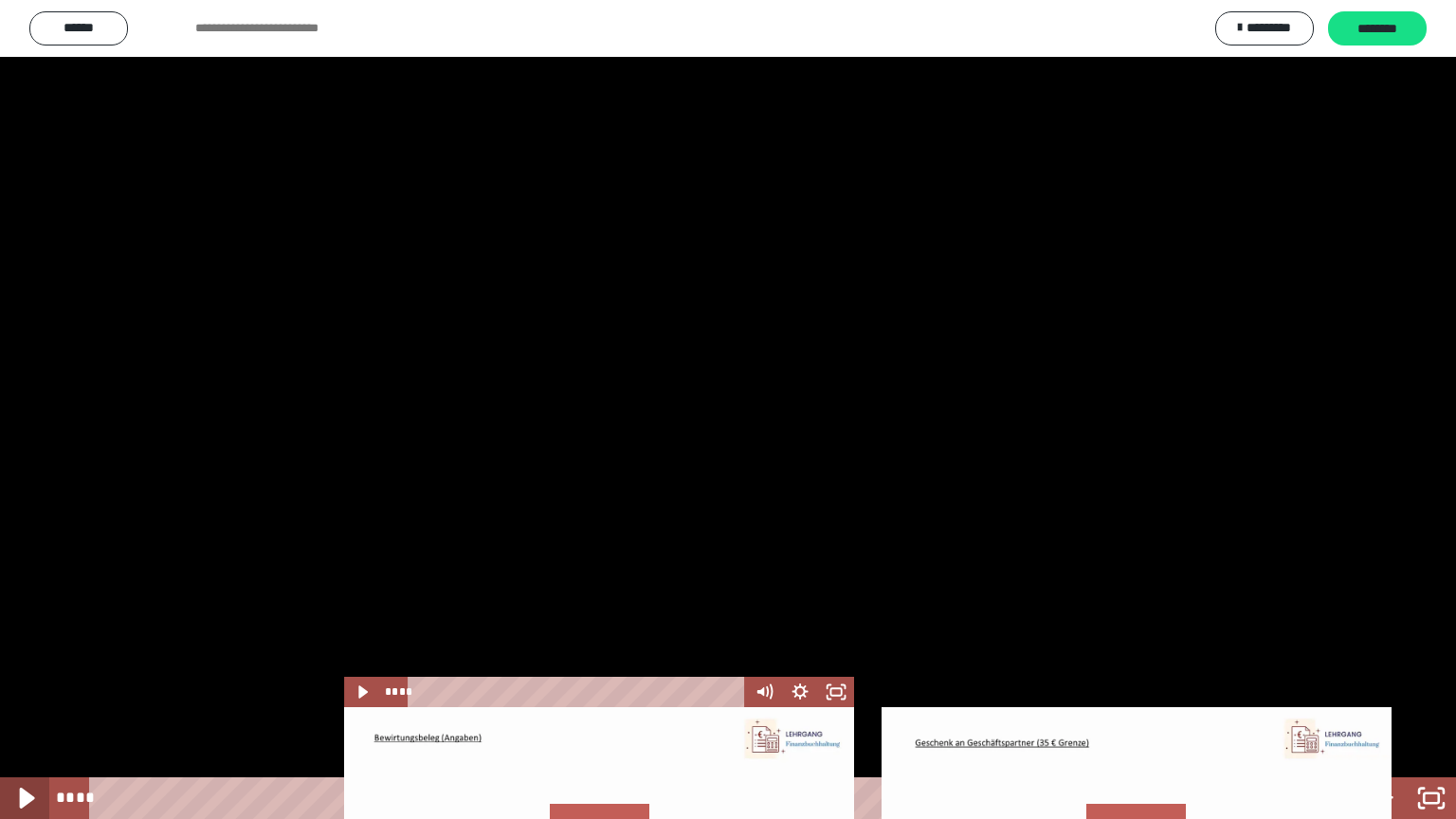 click 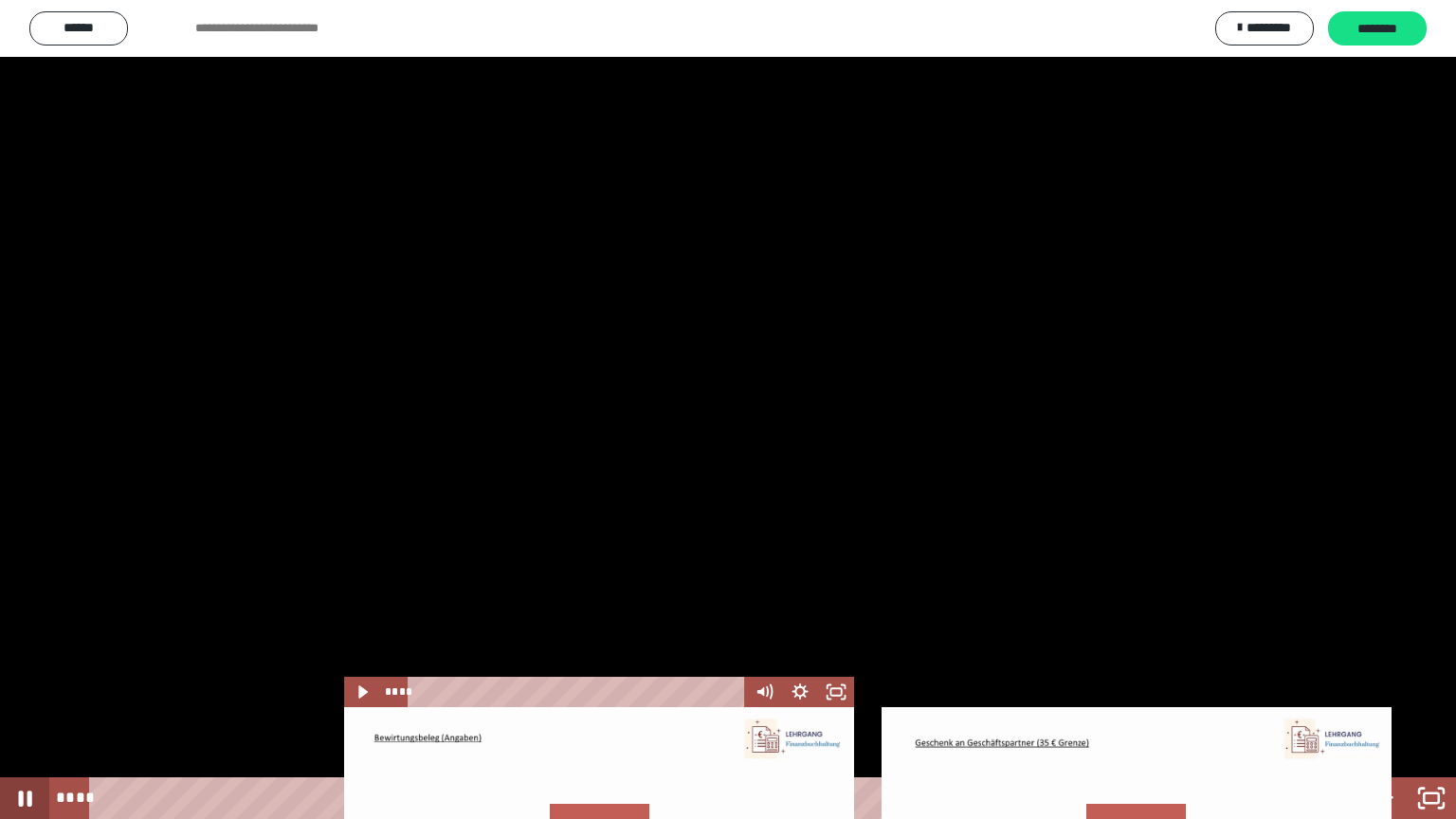 type 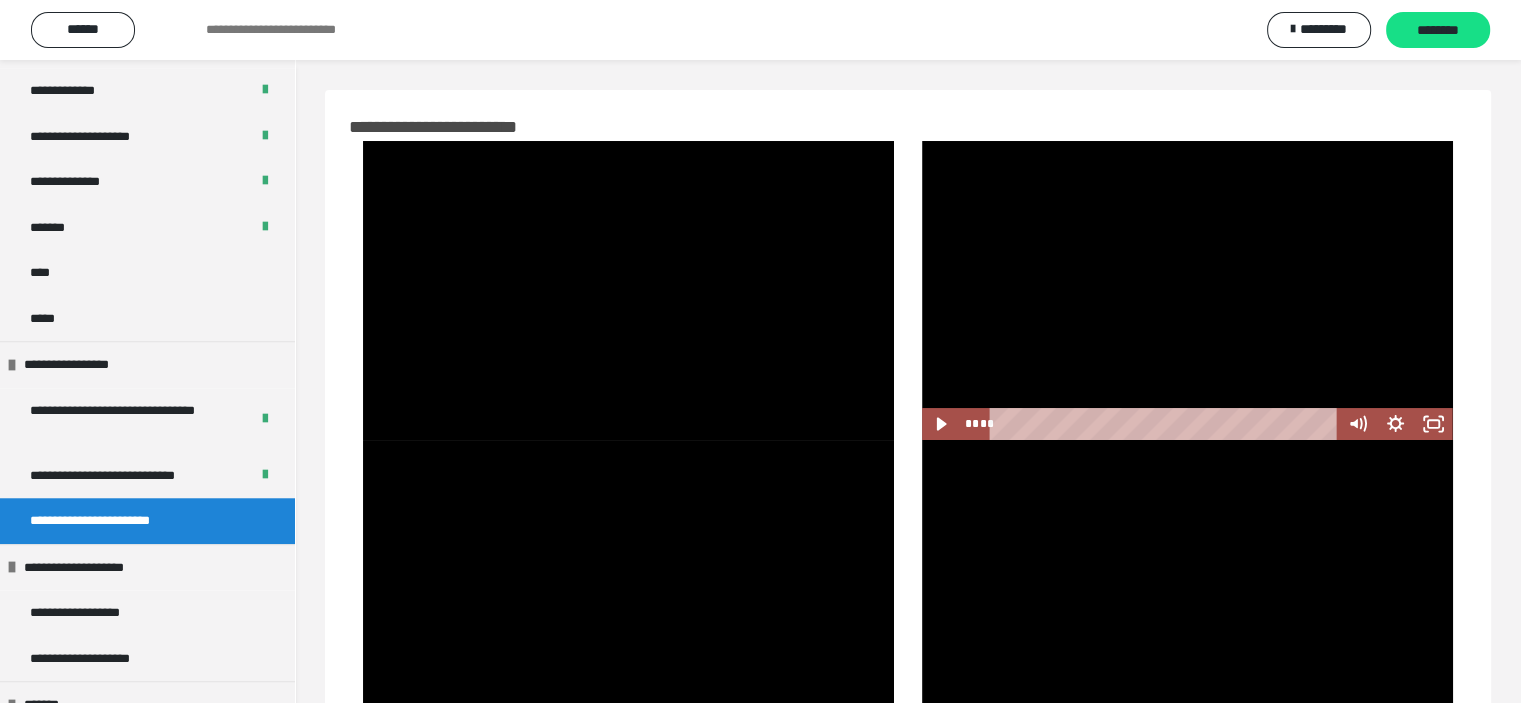 click on "**********" at bounding box center [908, 661] 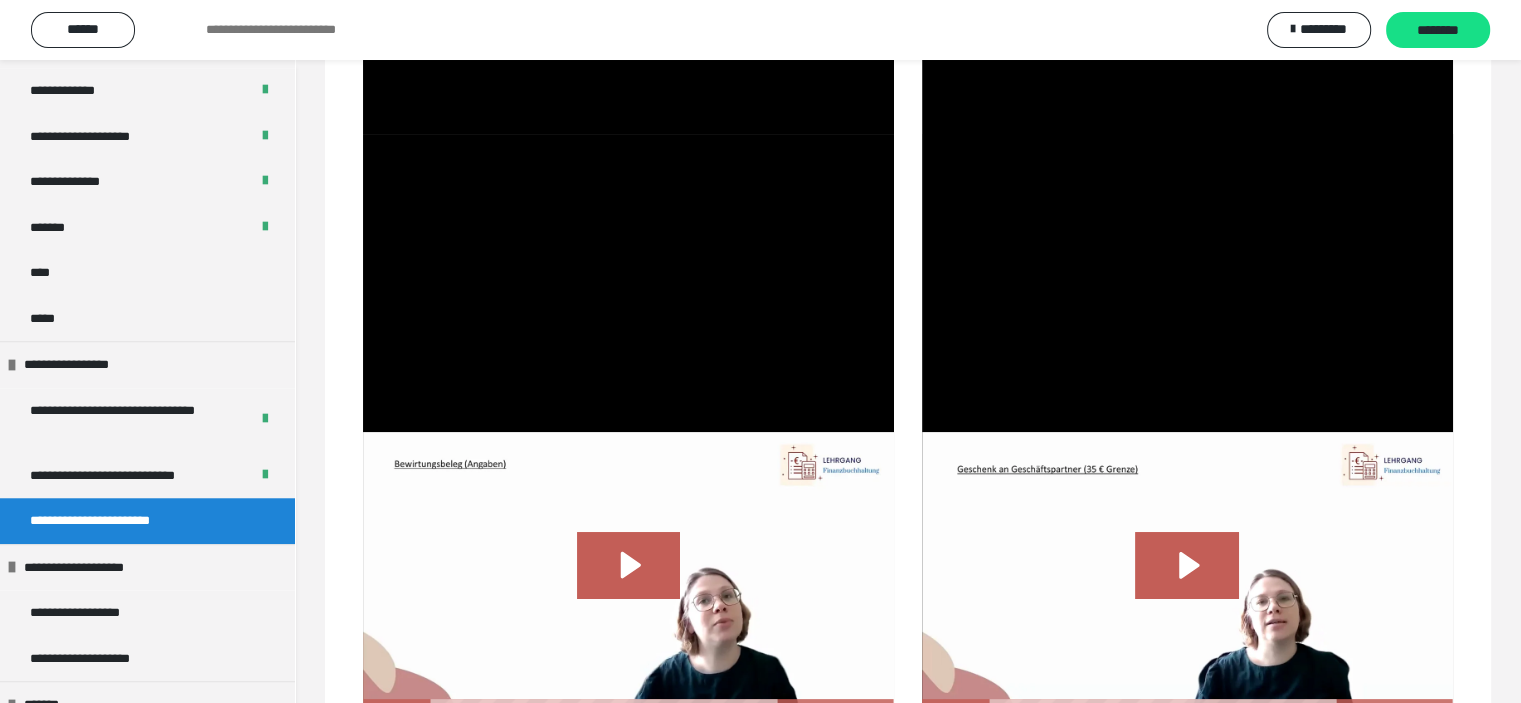 scroll, scrollTop: 200, scrollLeft: 0, axis: vertical 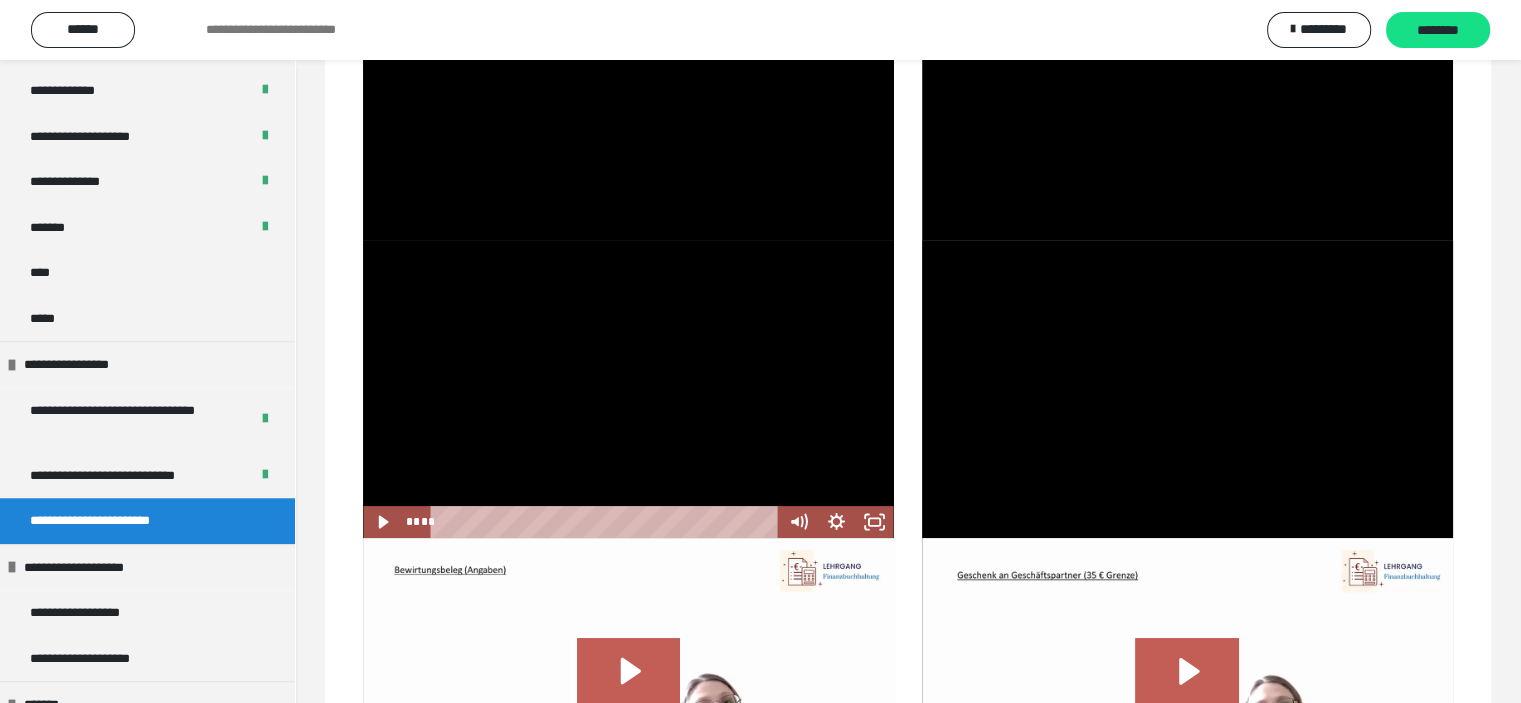 drag, startPoint x: 467, startPoint y: 523, endPoint x: 417, endPoint y: 507, distance: 52.49762 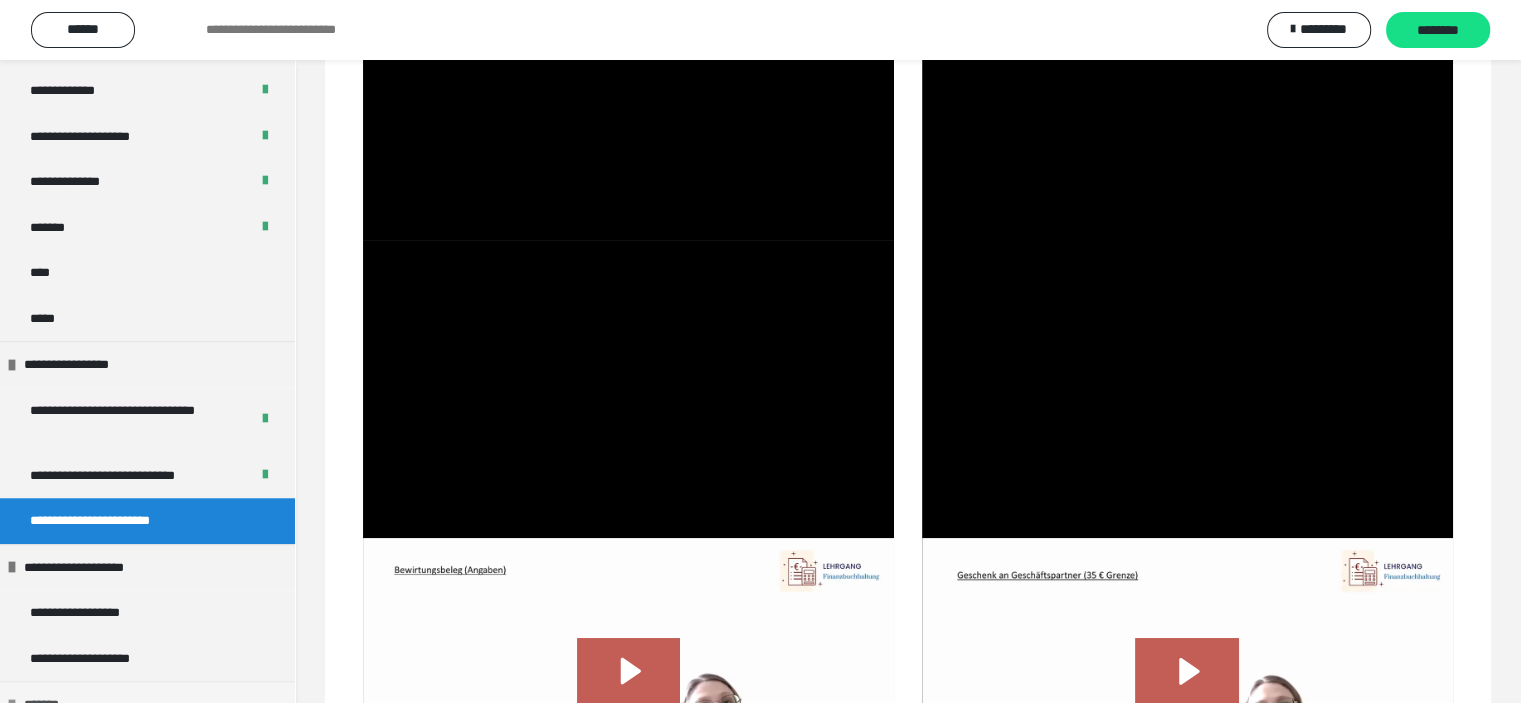 click on "*******" at bounding box center (147, 704) 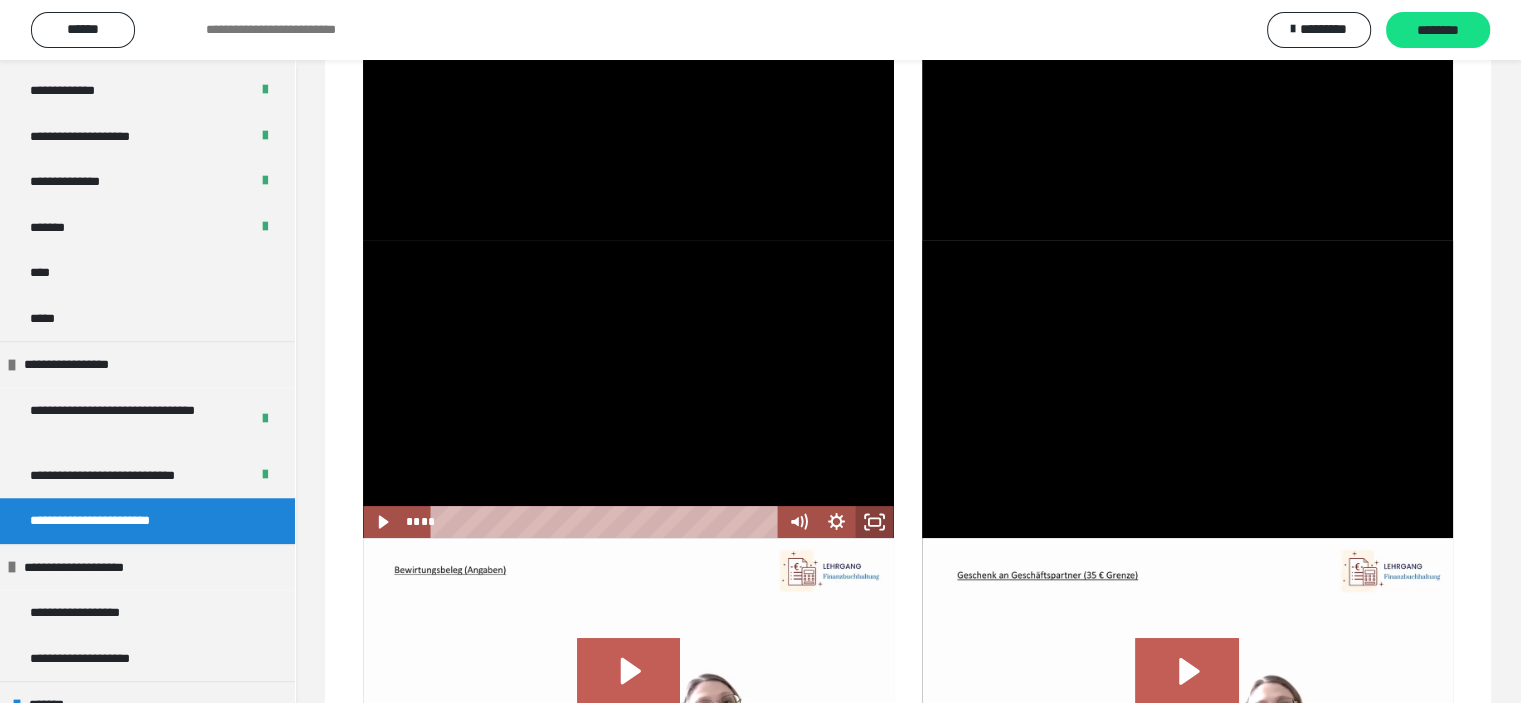 click 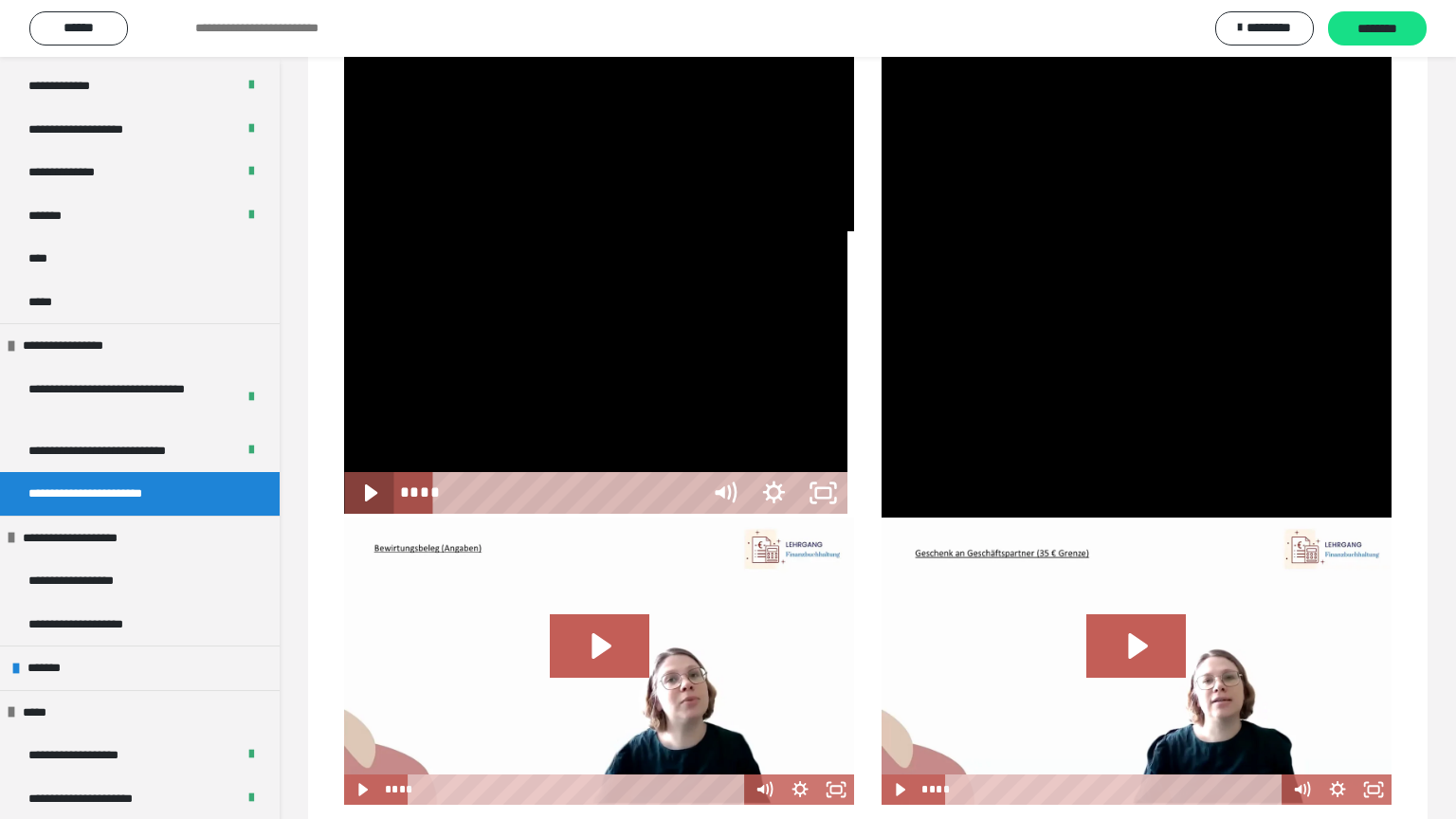 type 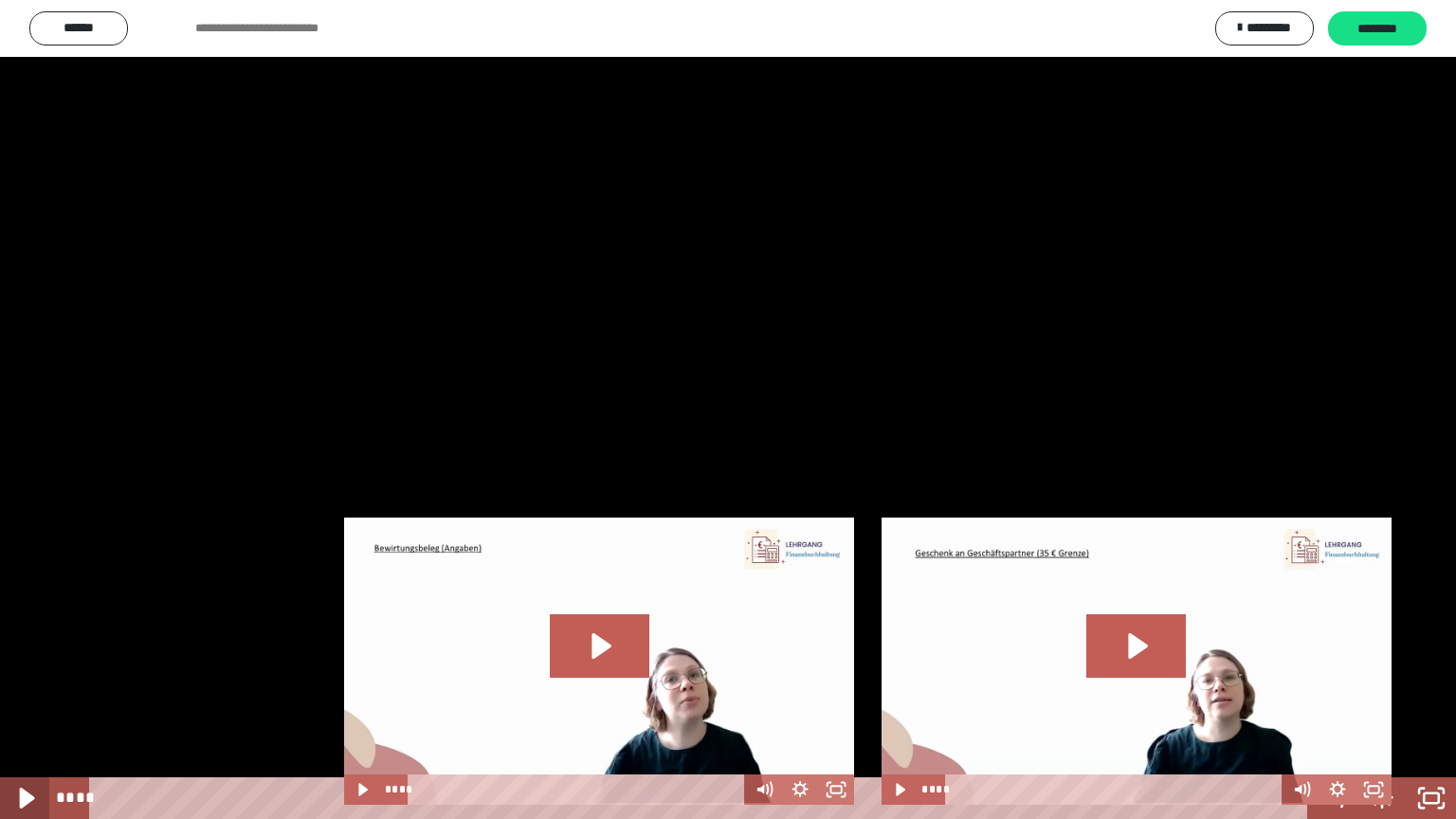click 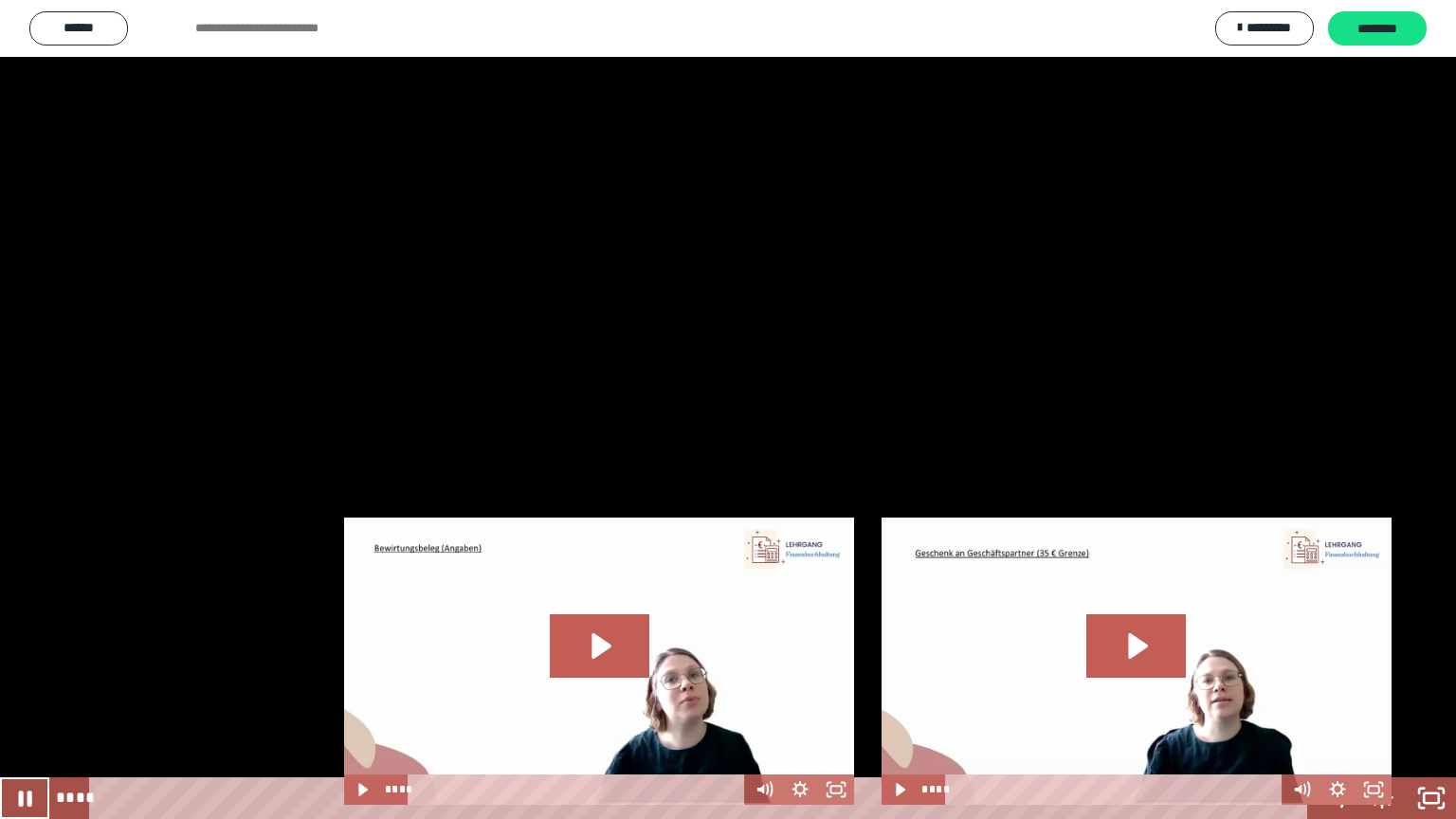 type 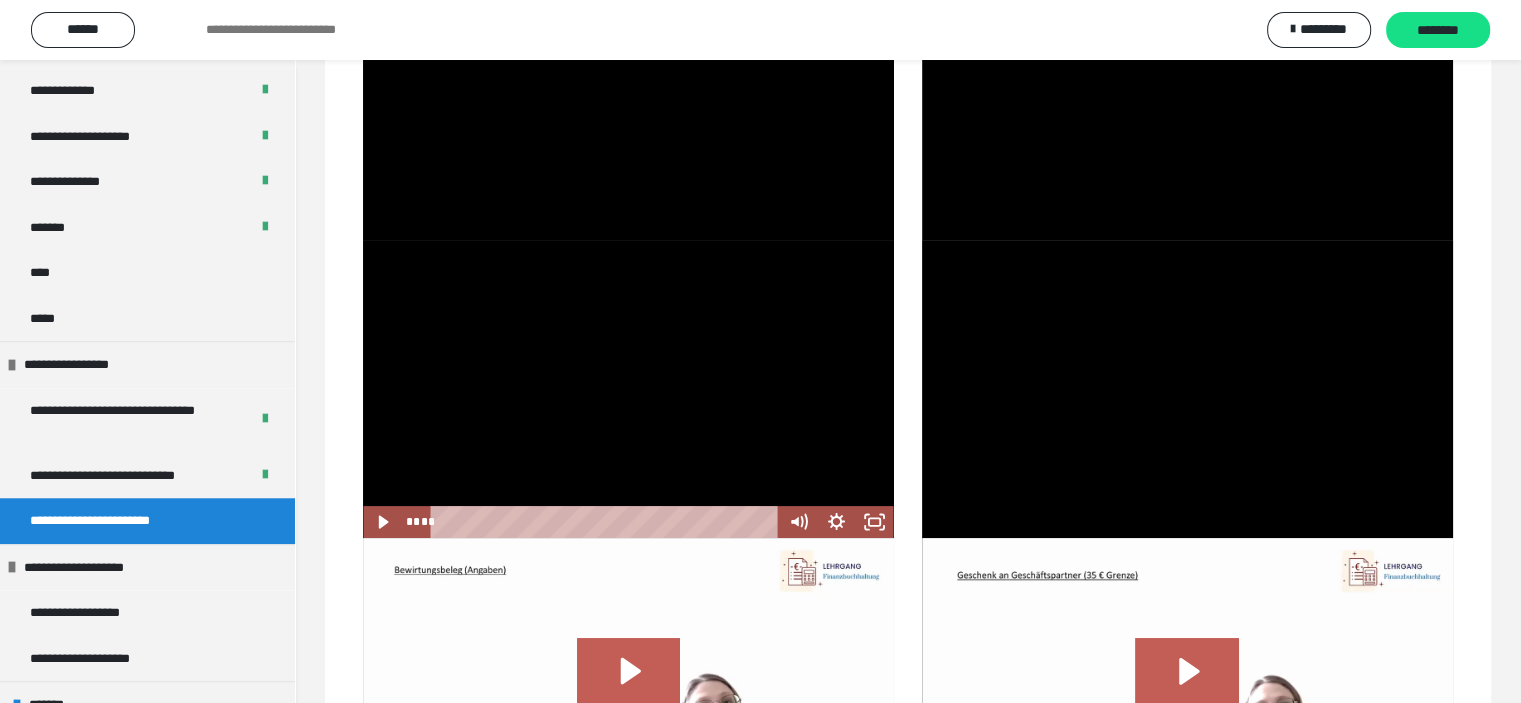 click at bounding box center (628, 687) 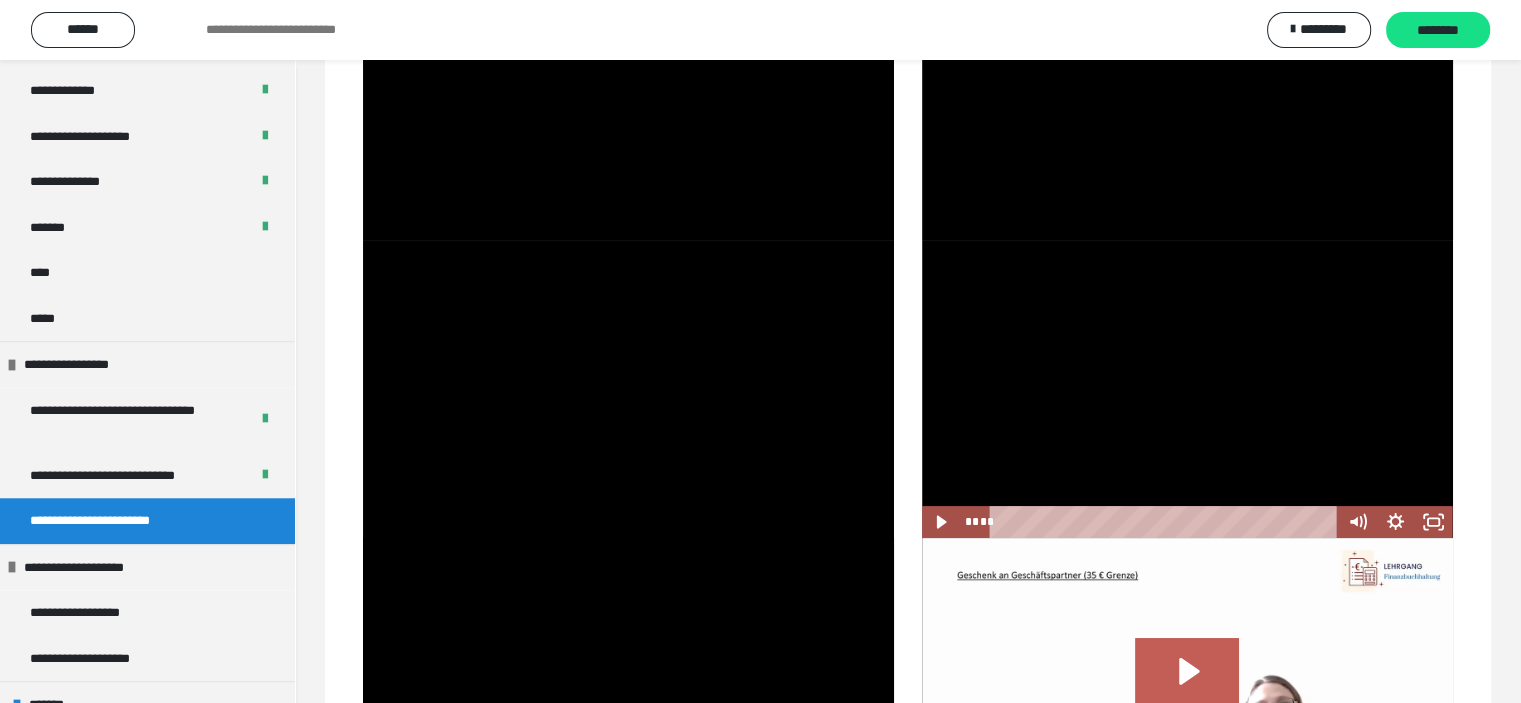 scroll, scrollTop: 300, scrollLeft: 0, axis: vertical 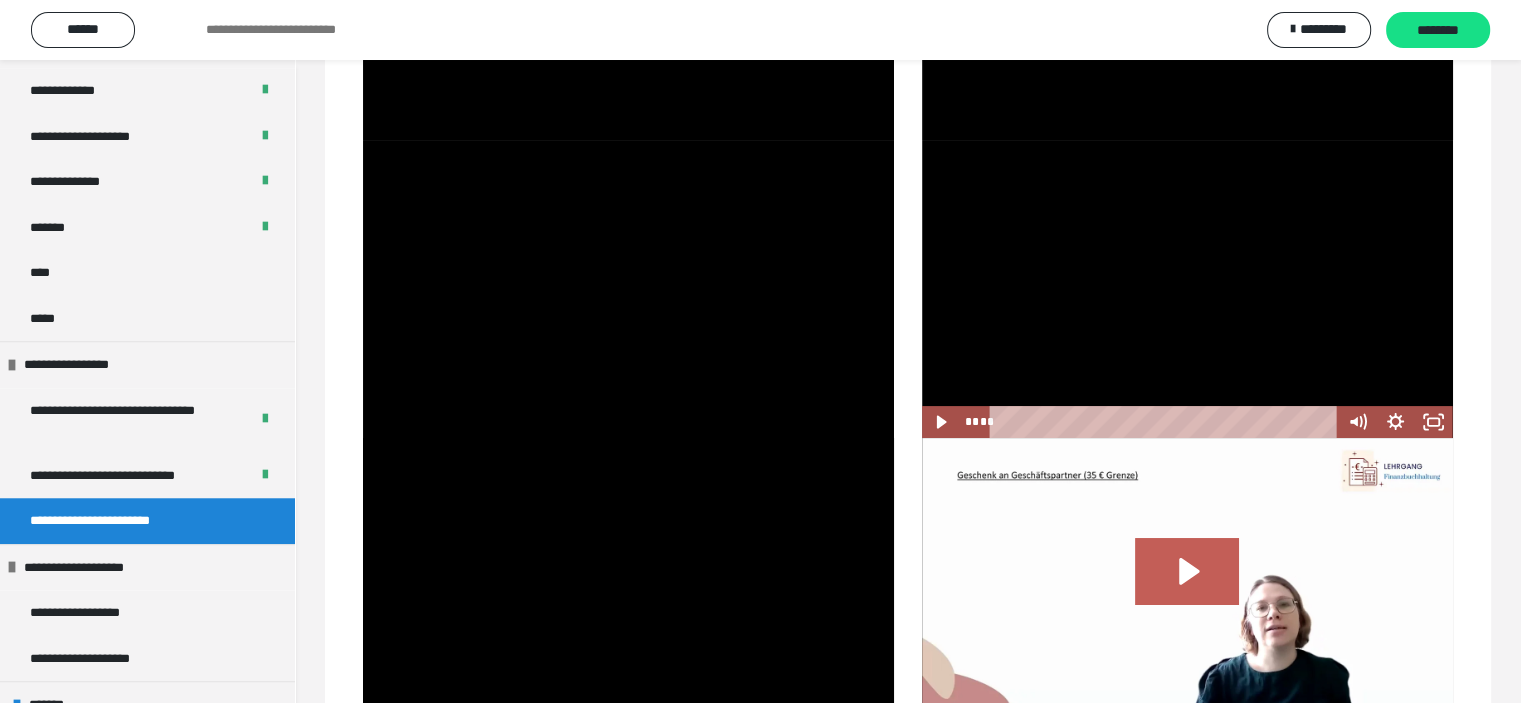 click at bounding box center (1187, 289) 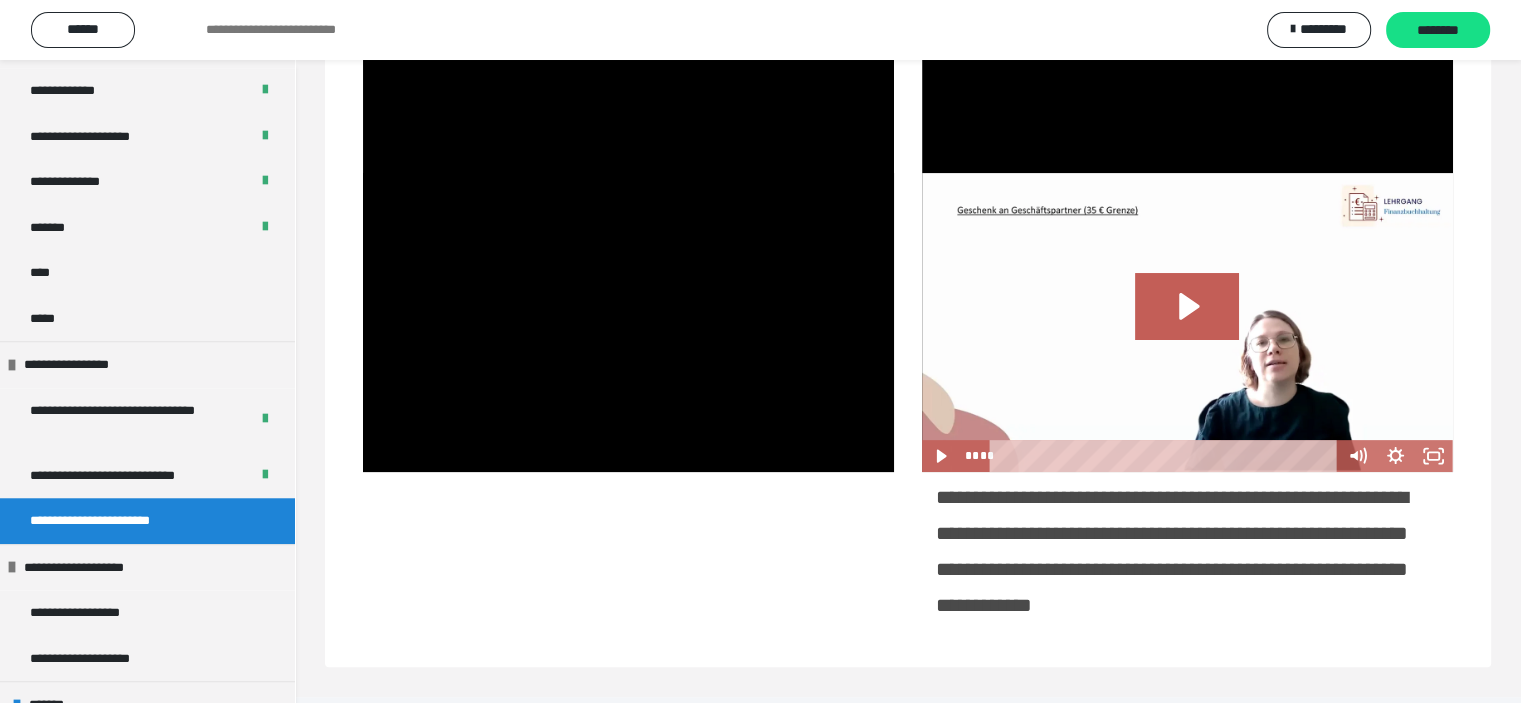 scroll, scrollTop: 195, scrollLeft: 0, axis: vertical 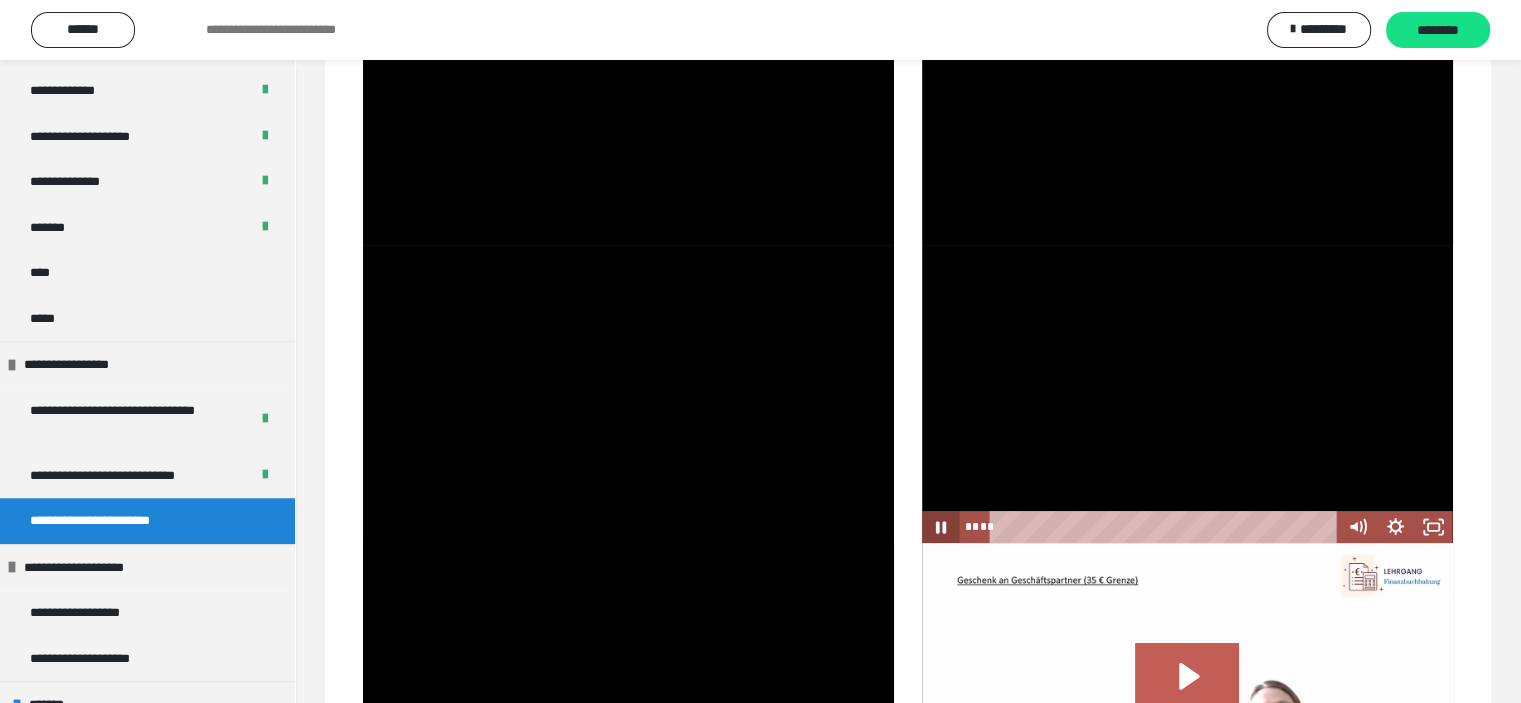 click 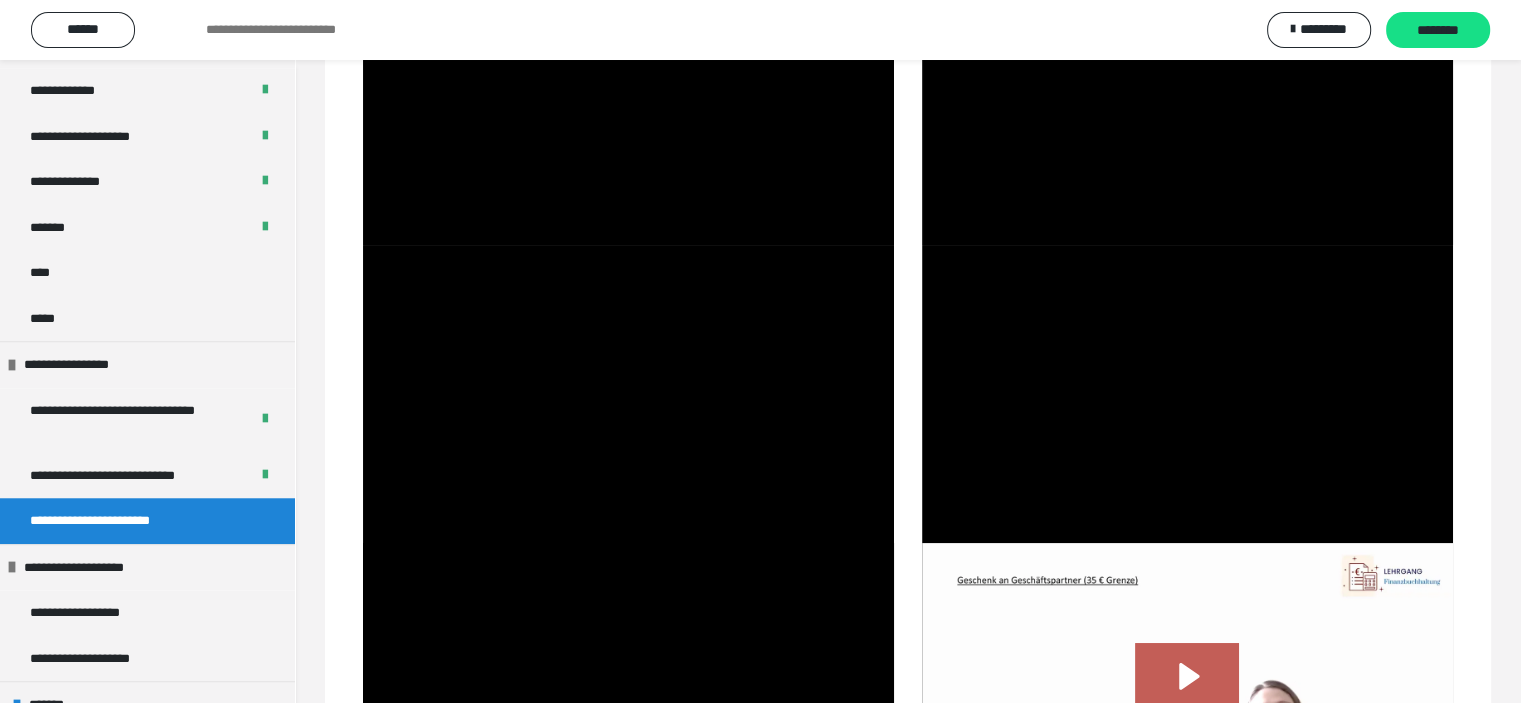 scroll, scrollTop: 495, scrollLeft: 0, axis: vertical 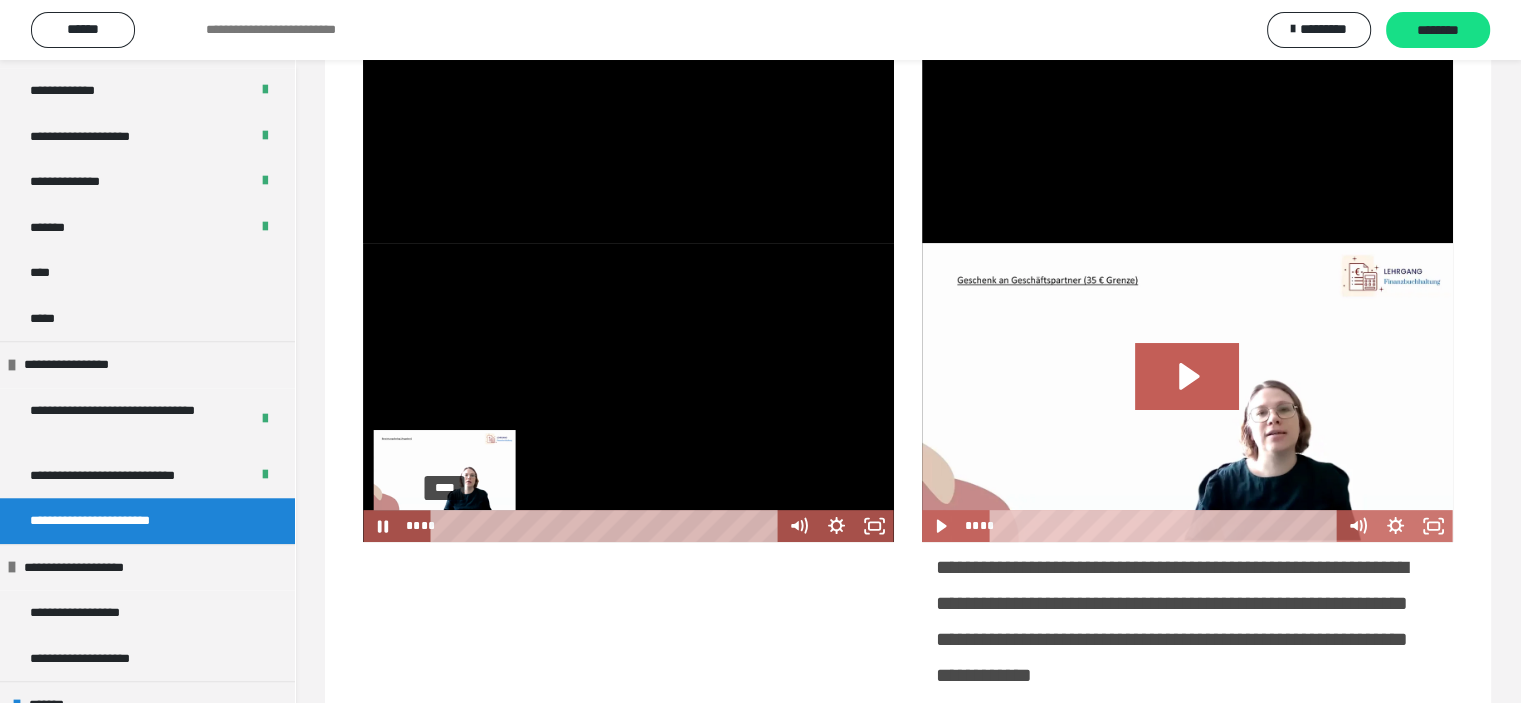 click on "****" at bounding box center (608, 526) 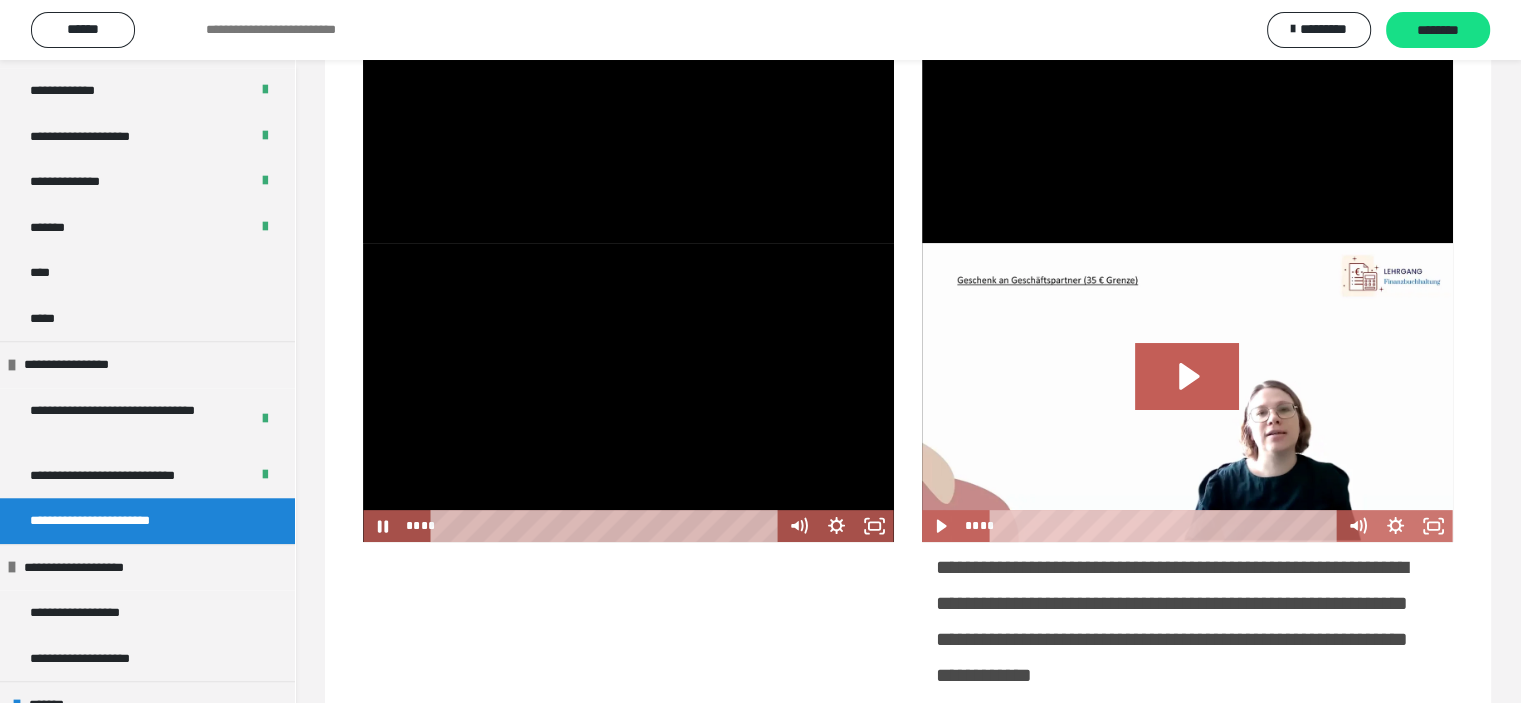 click at bounding box center [628, 392] 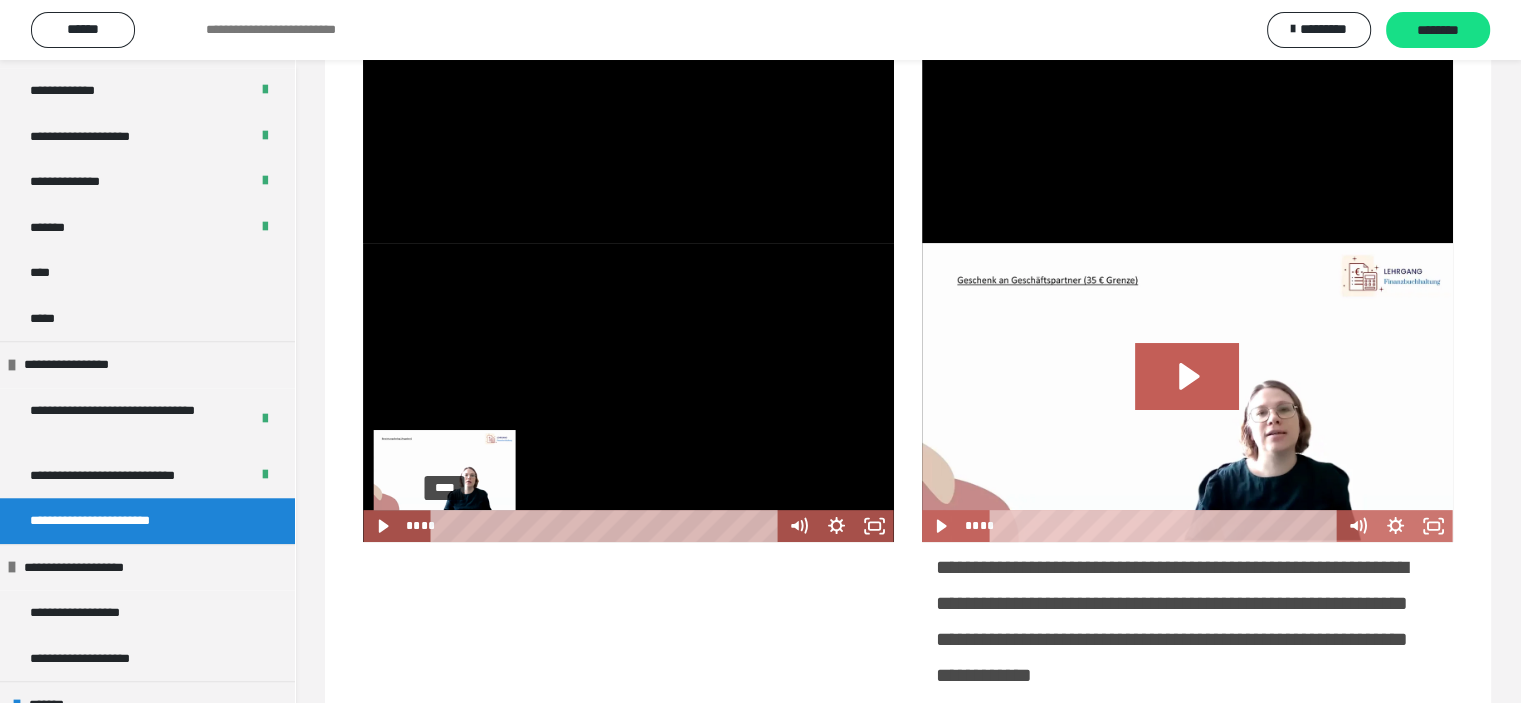 click on "****" at bounding box center [608, 526] 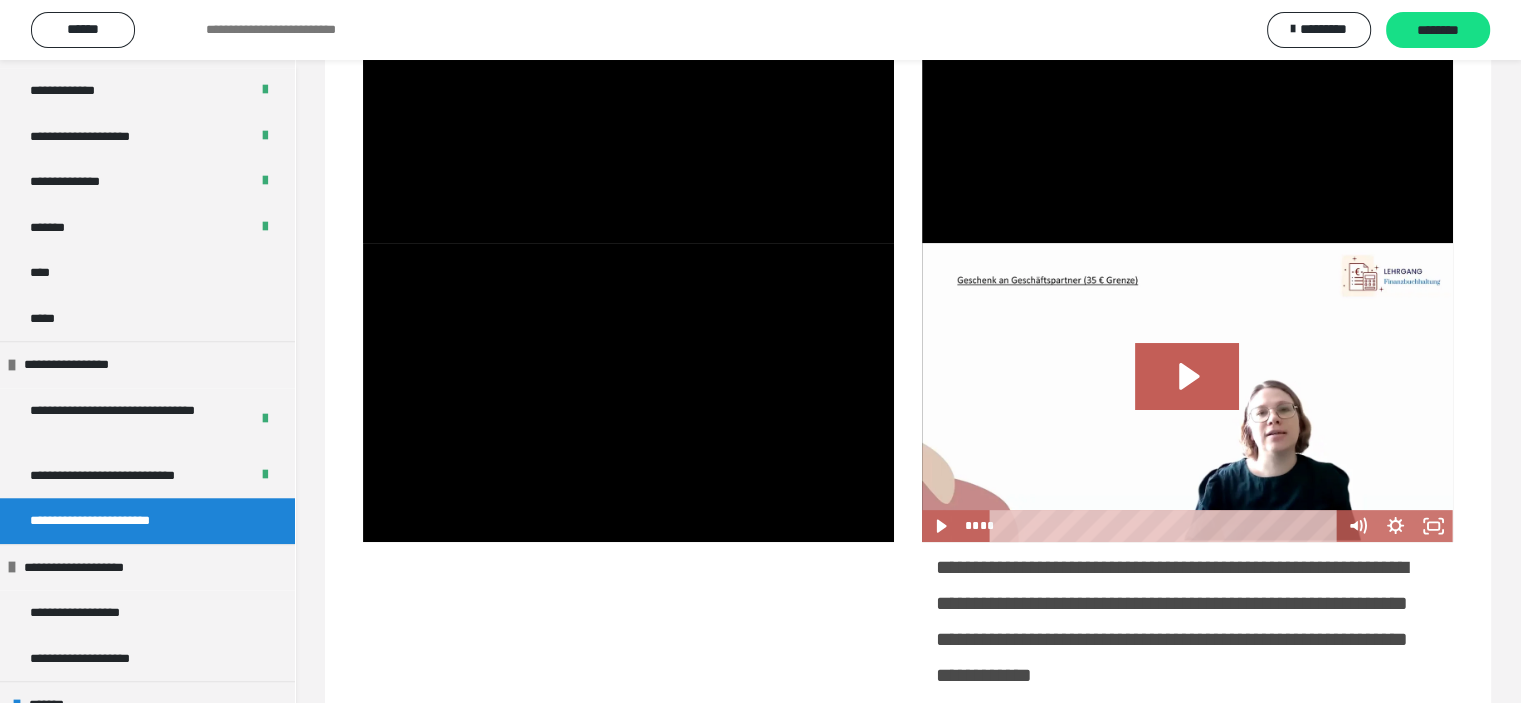 scroll, scrollTop: 595, scrollLeft: 0, axis: vertical 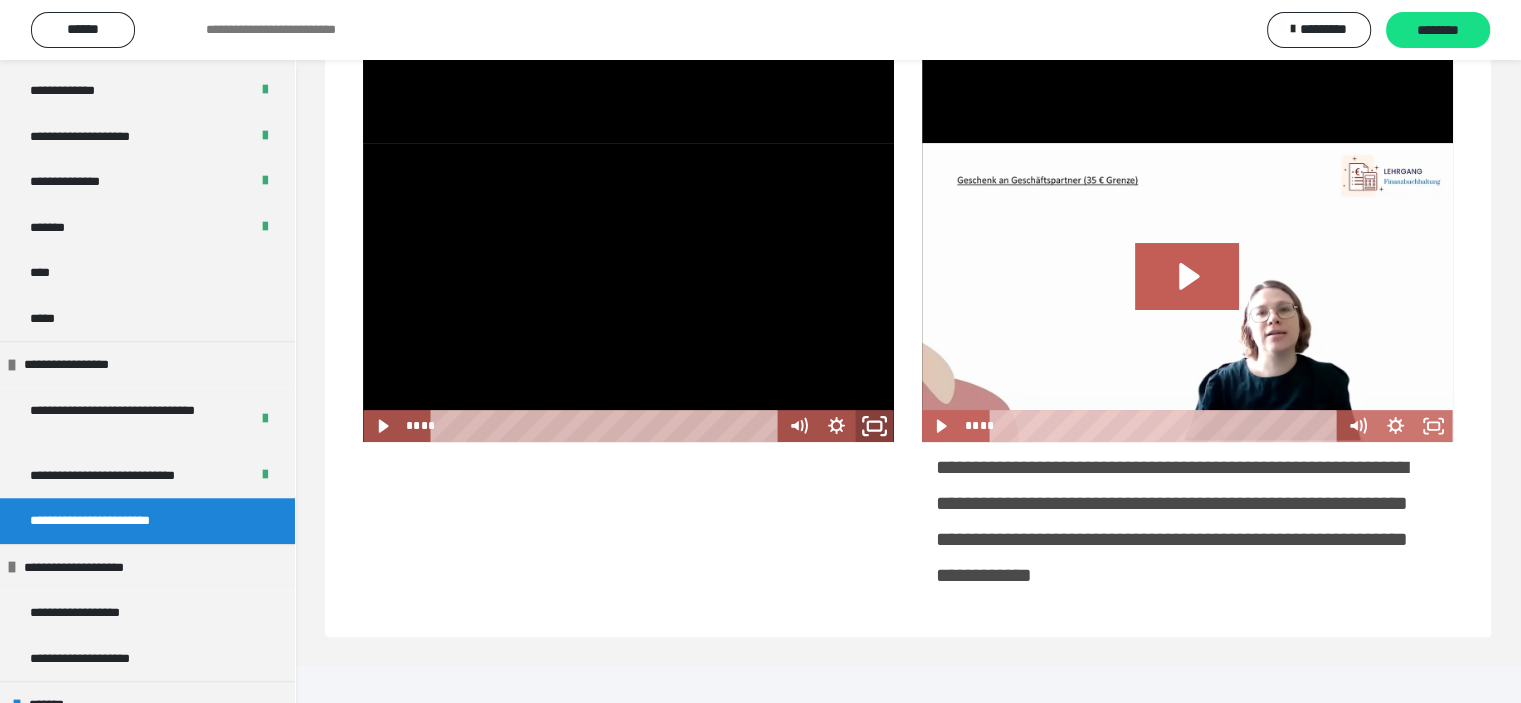 click 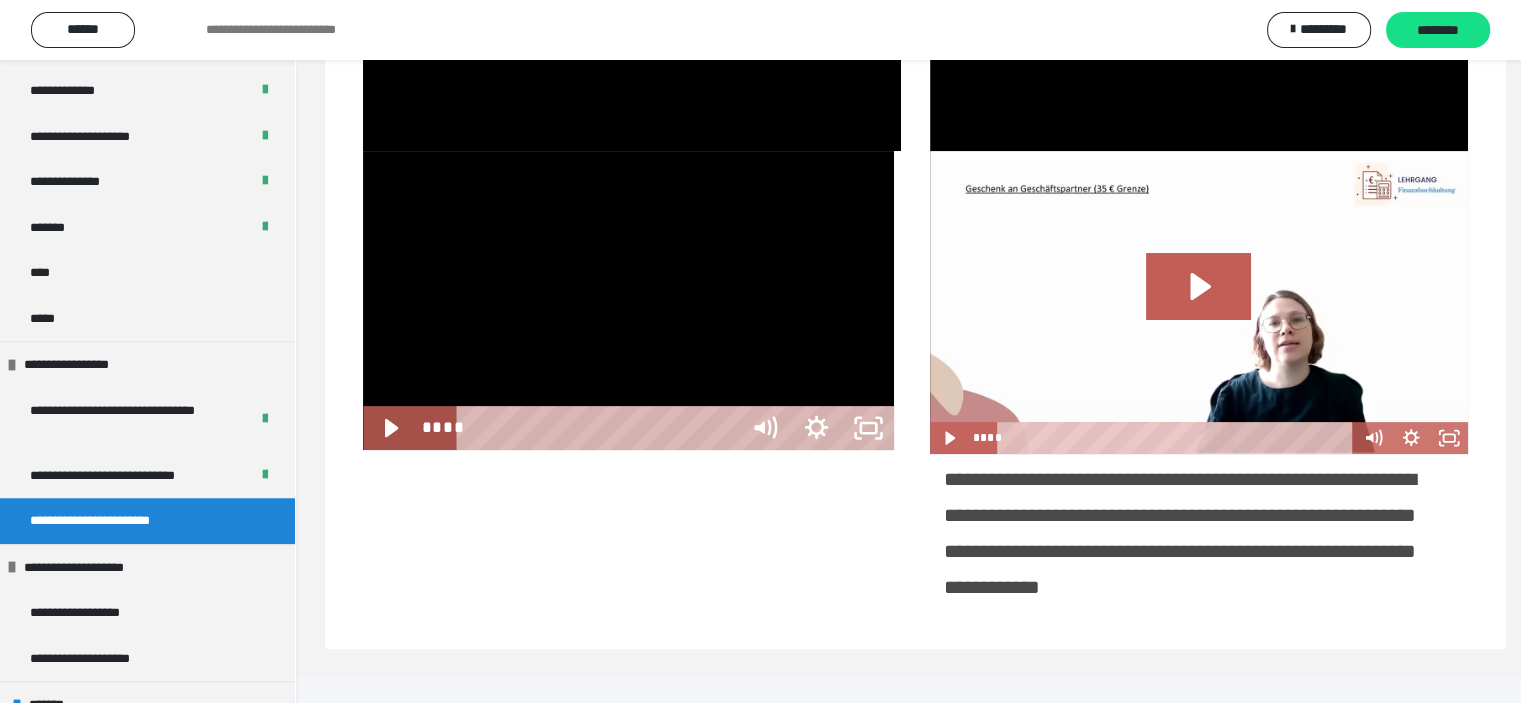 scroll, scrollTop: 446, scrollLeft: 0, axis: vertical 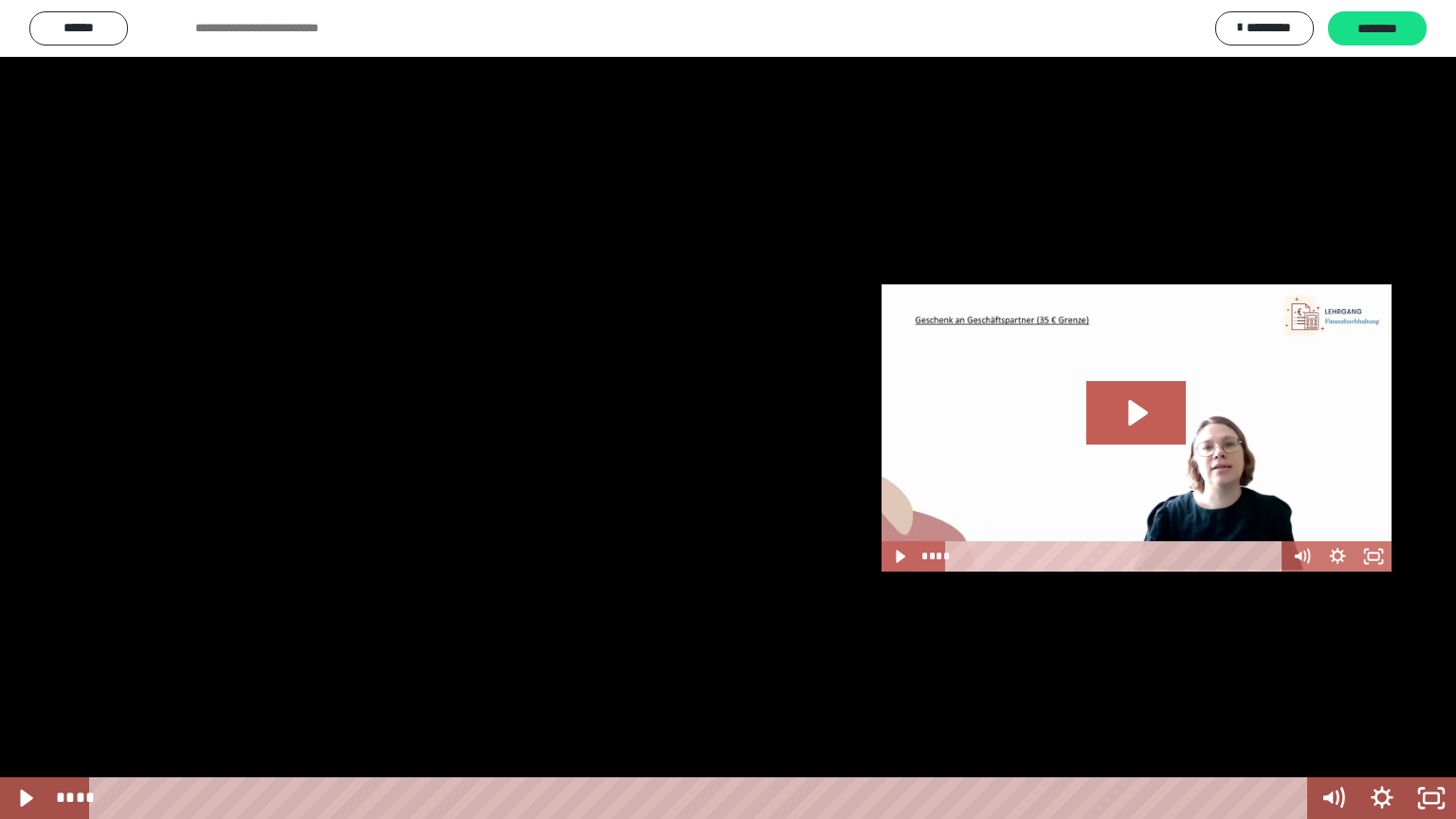 type 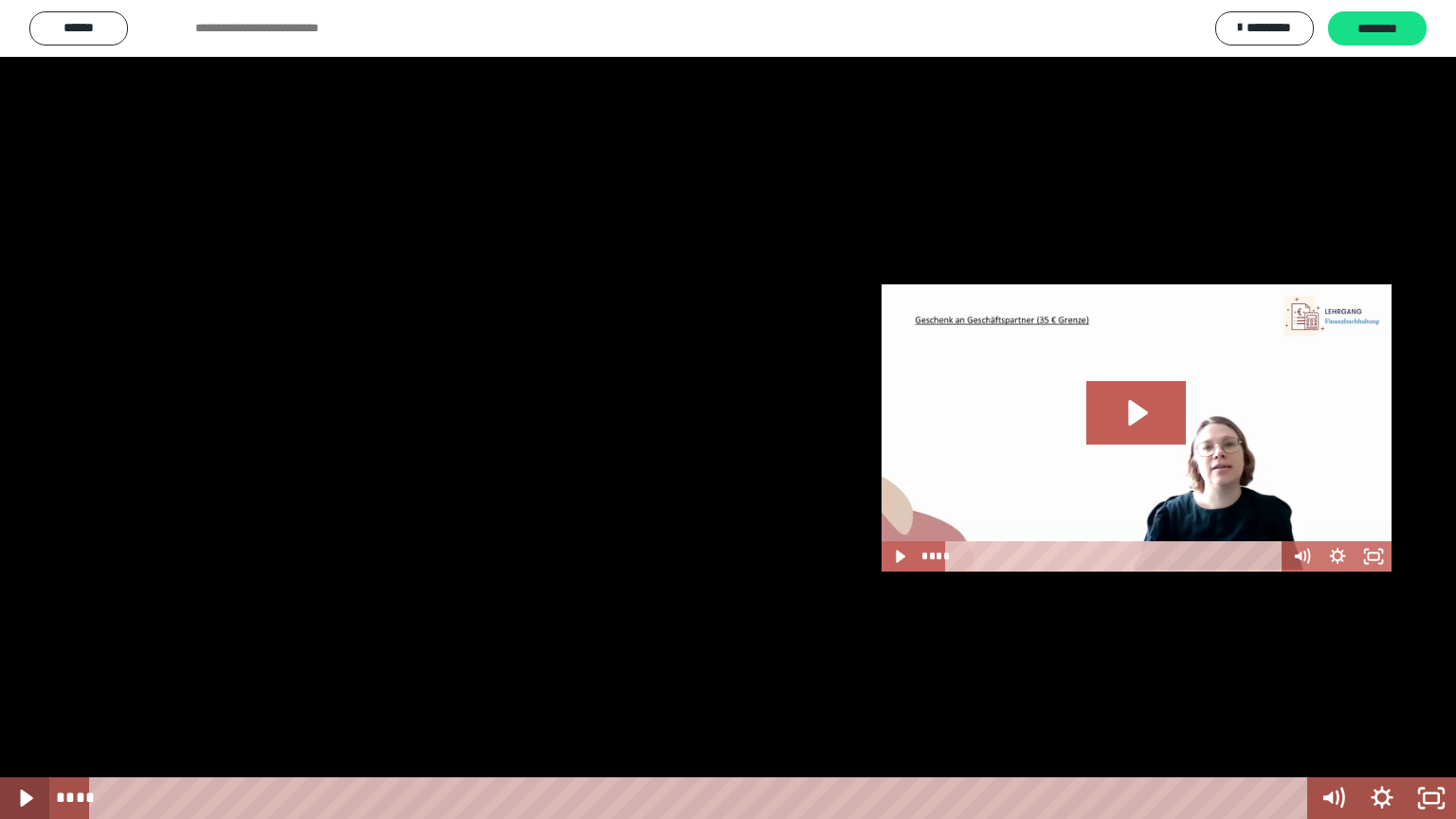 type 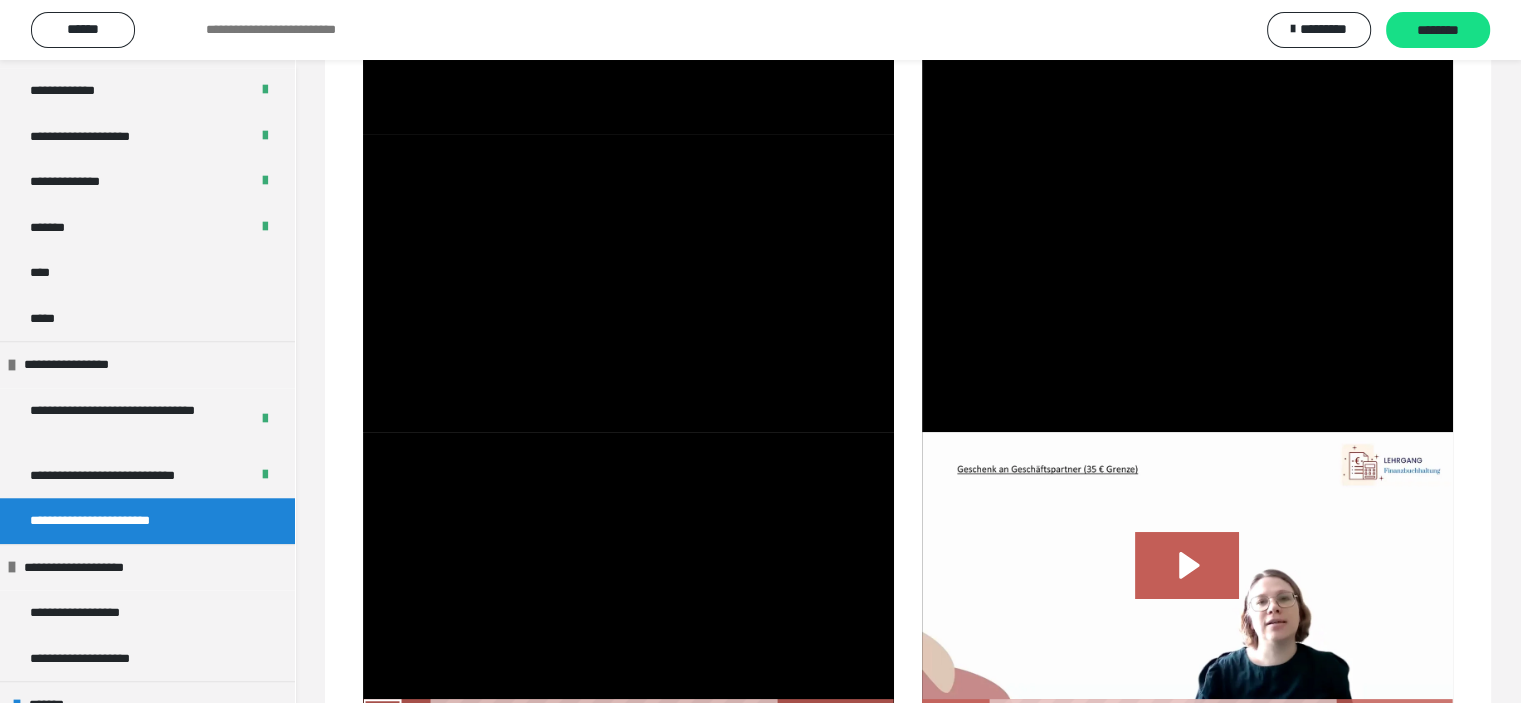 scroll, scrollTop: 255, scrollLeft: 0, axis: vertical 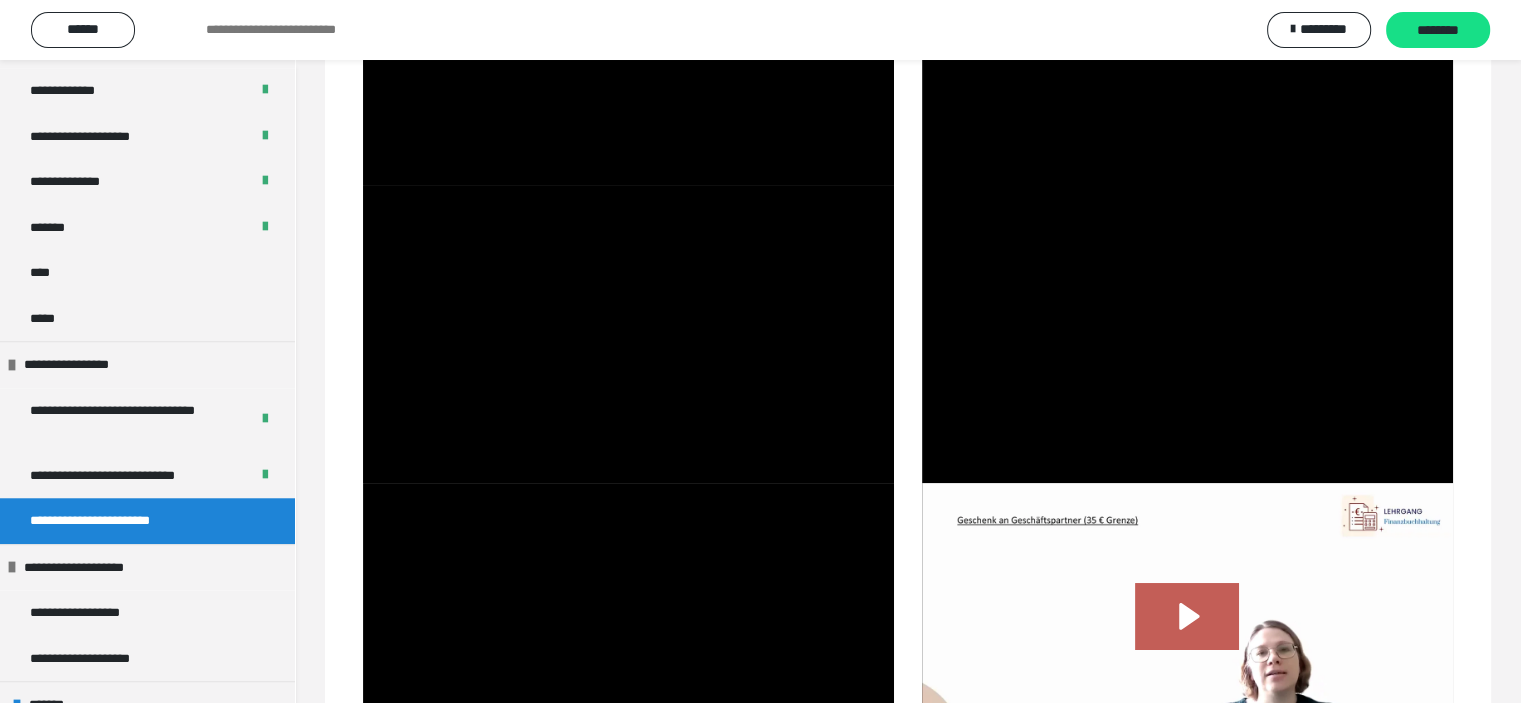 click at bounding box center [628, 632] 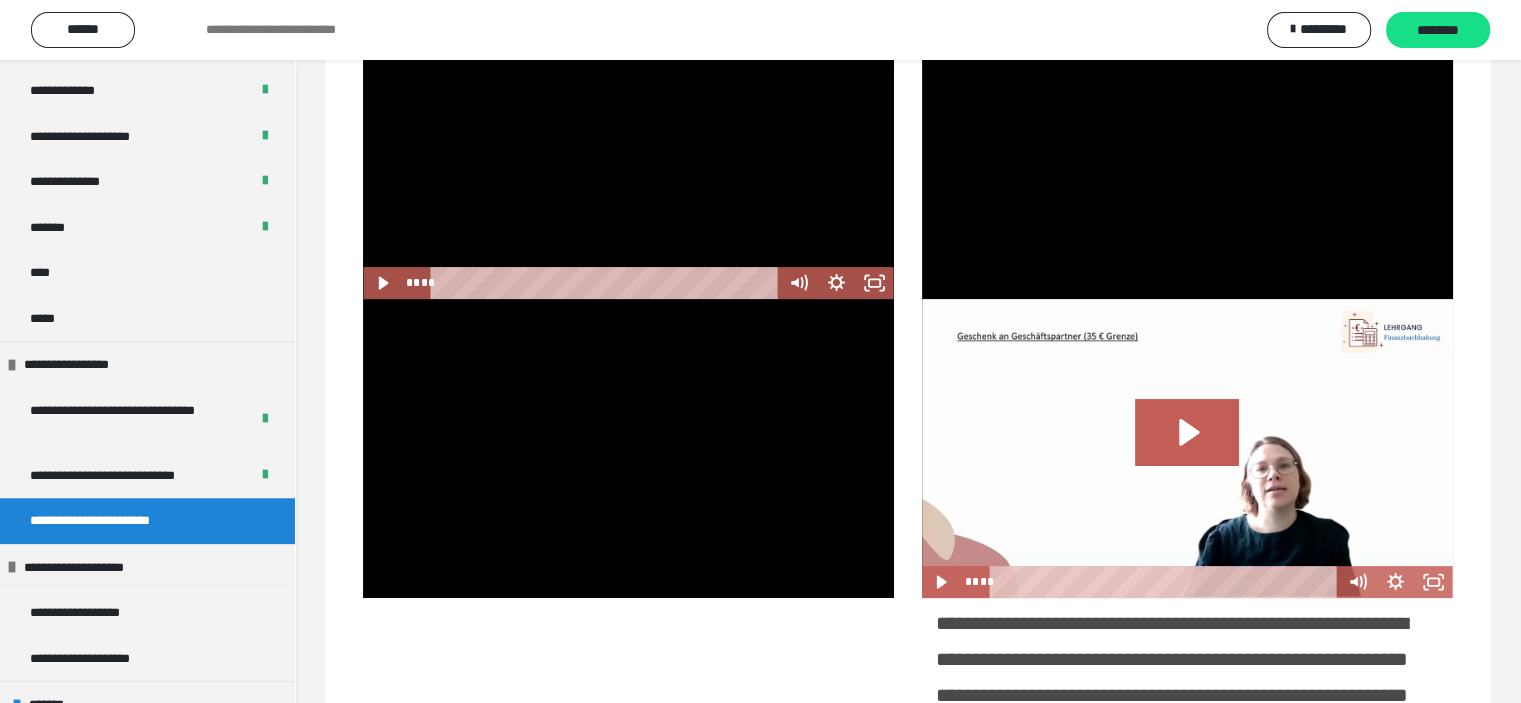 scroll, scrollTop: 555, scrollLeft: 0, axis: vertical 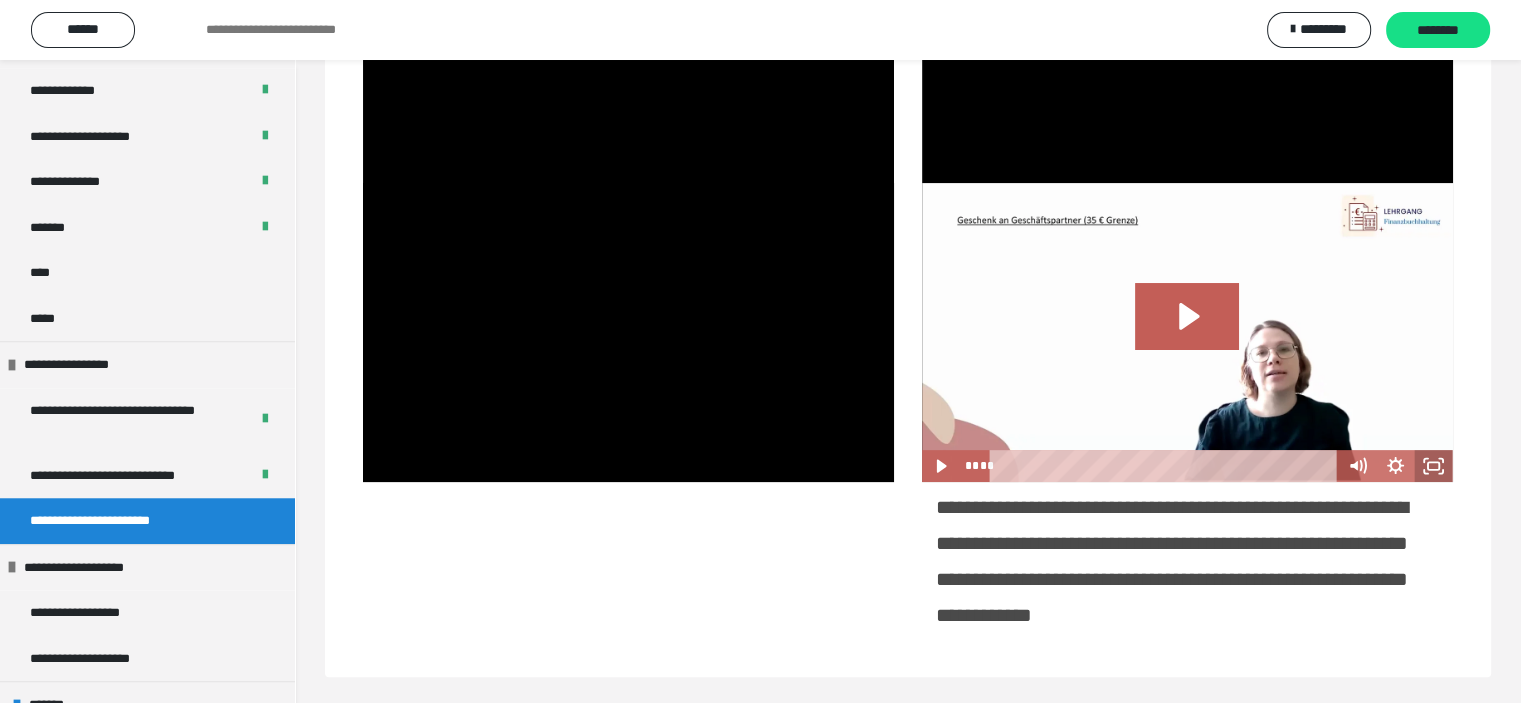 click 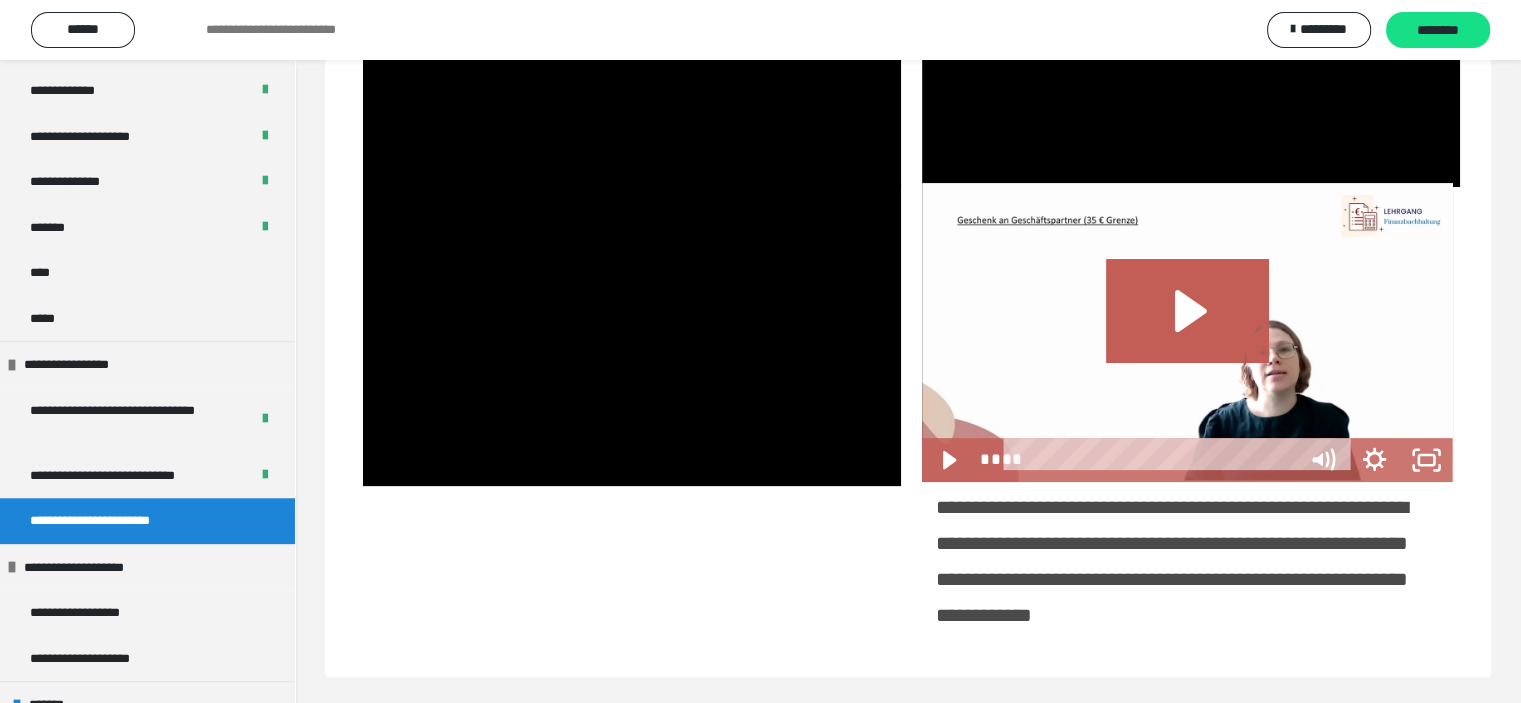 scroll, scrollTop: 446, scrollLeft: 0, axis: vertical 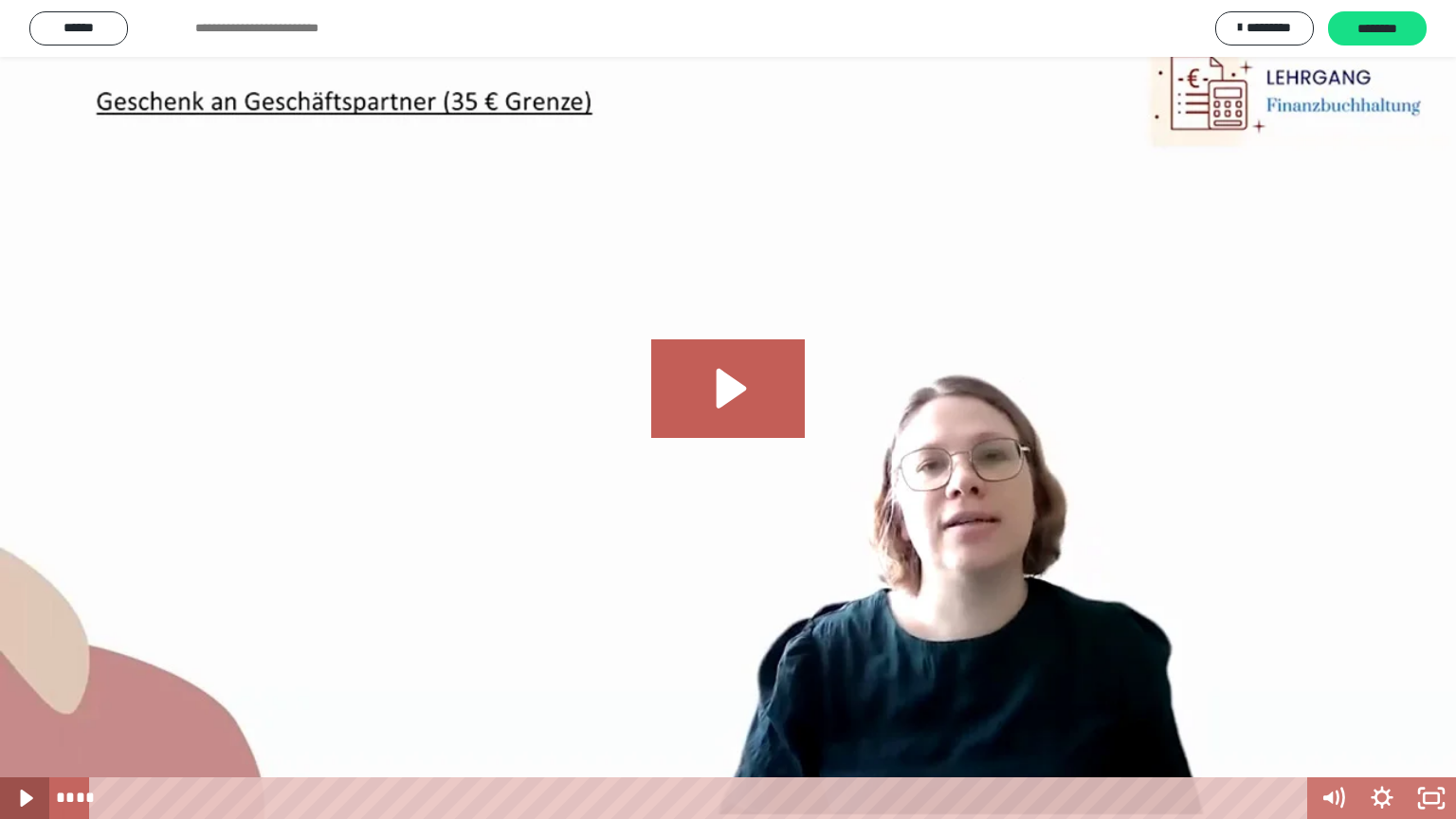 type 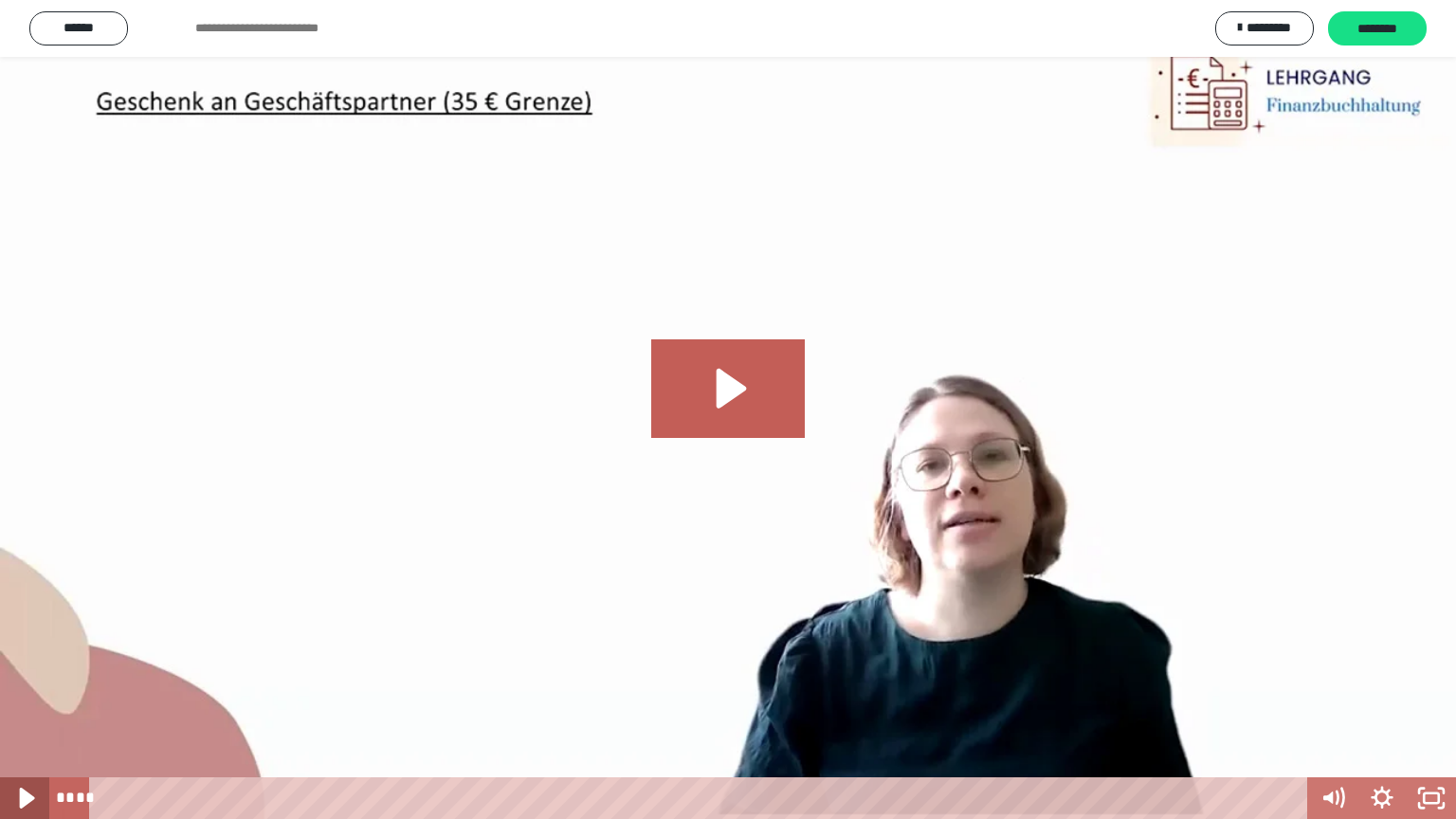 click 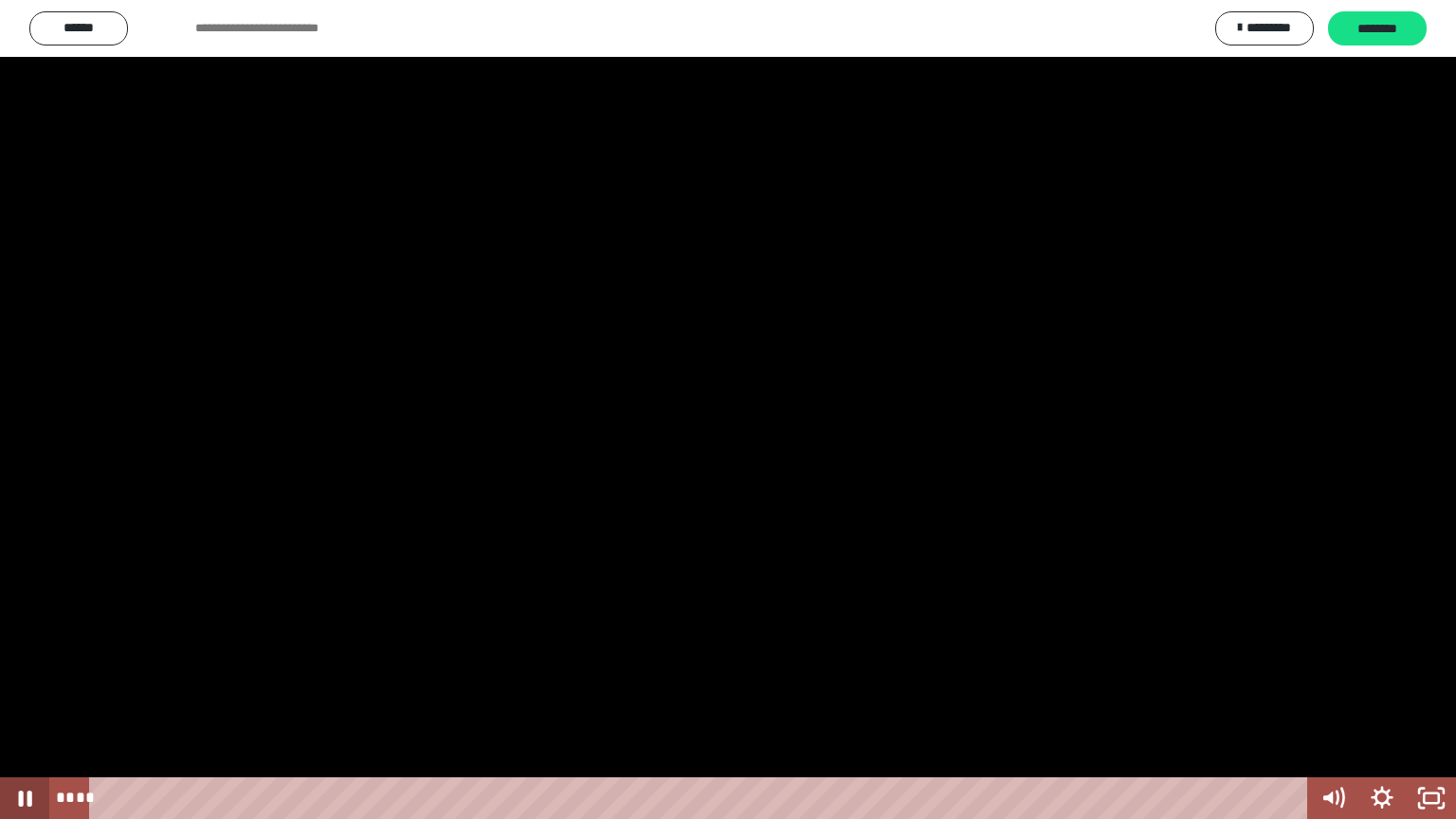 type 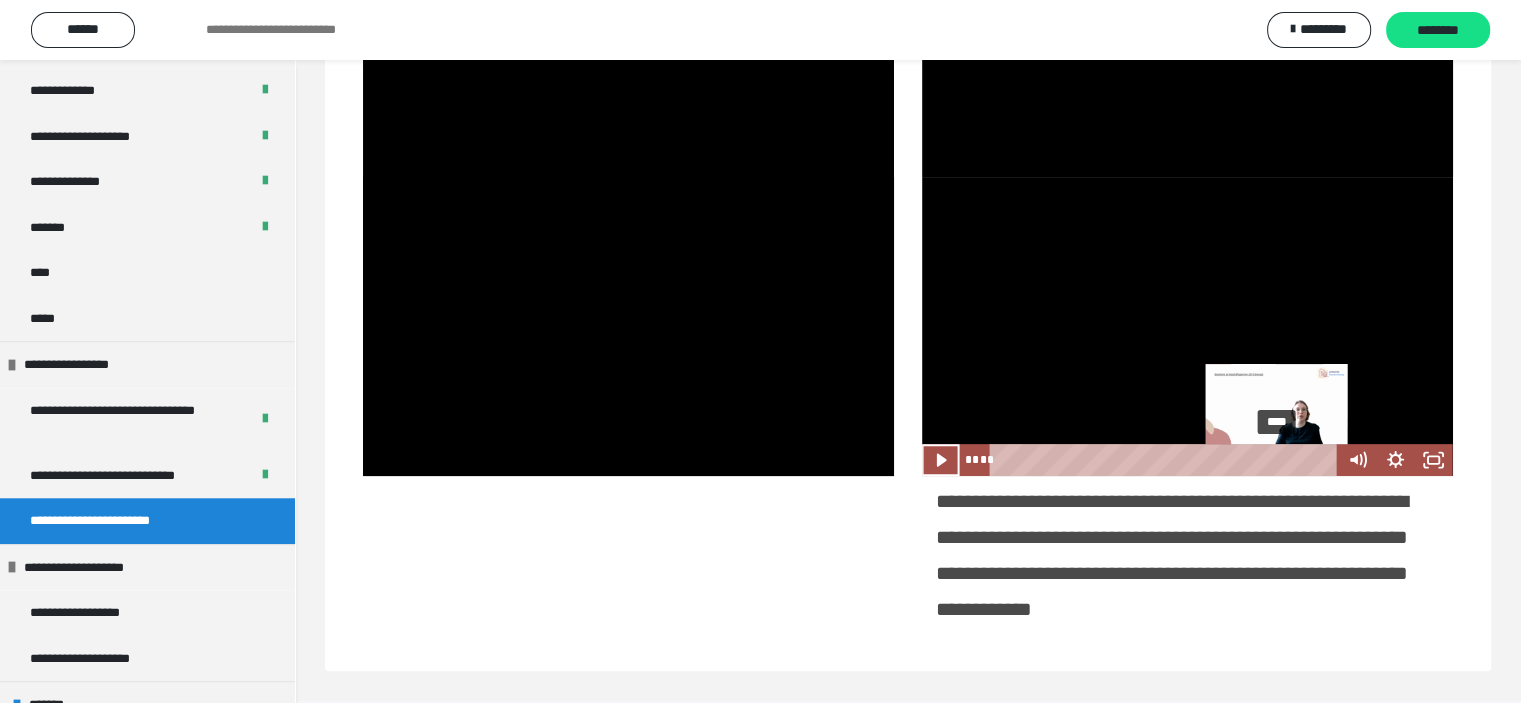 scroll, scrollTop: 595, scrollLeft: 0, axis: vertical 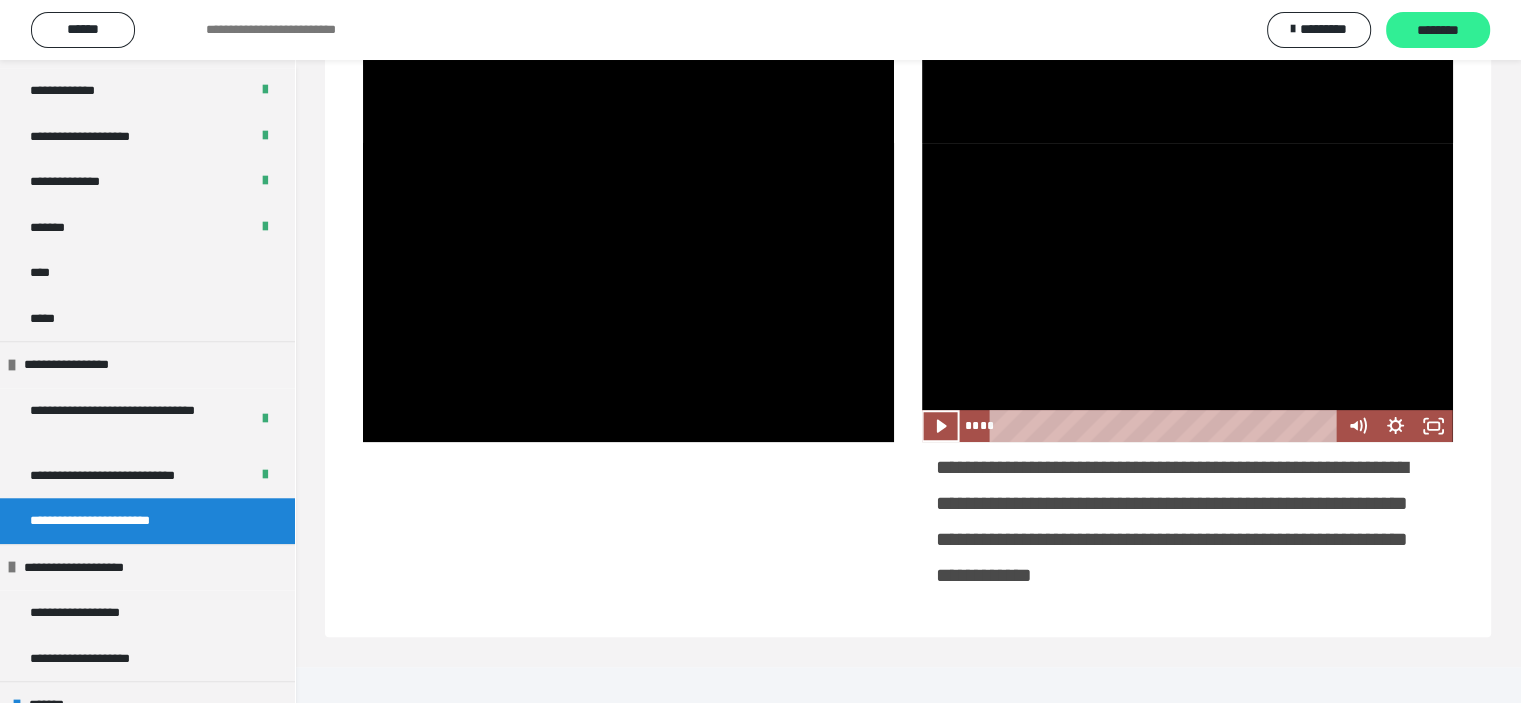click on "********" at bounding box center (1438, 31) 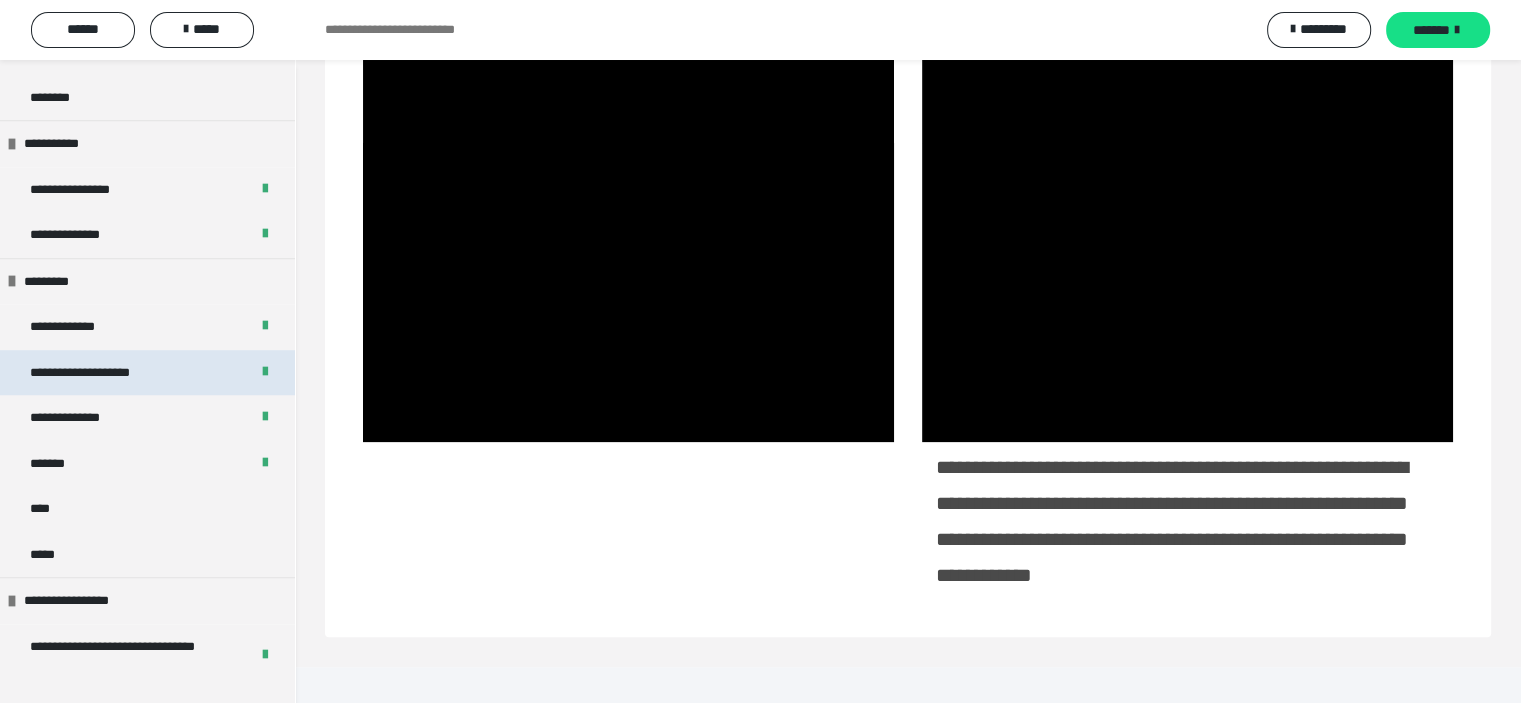 scroll, scrollTop: 1500, scrollLeft: 0, axis: vertical 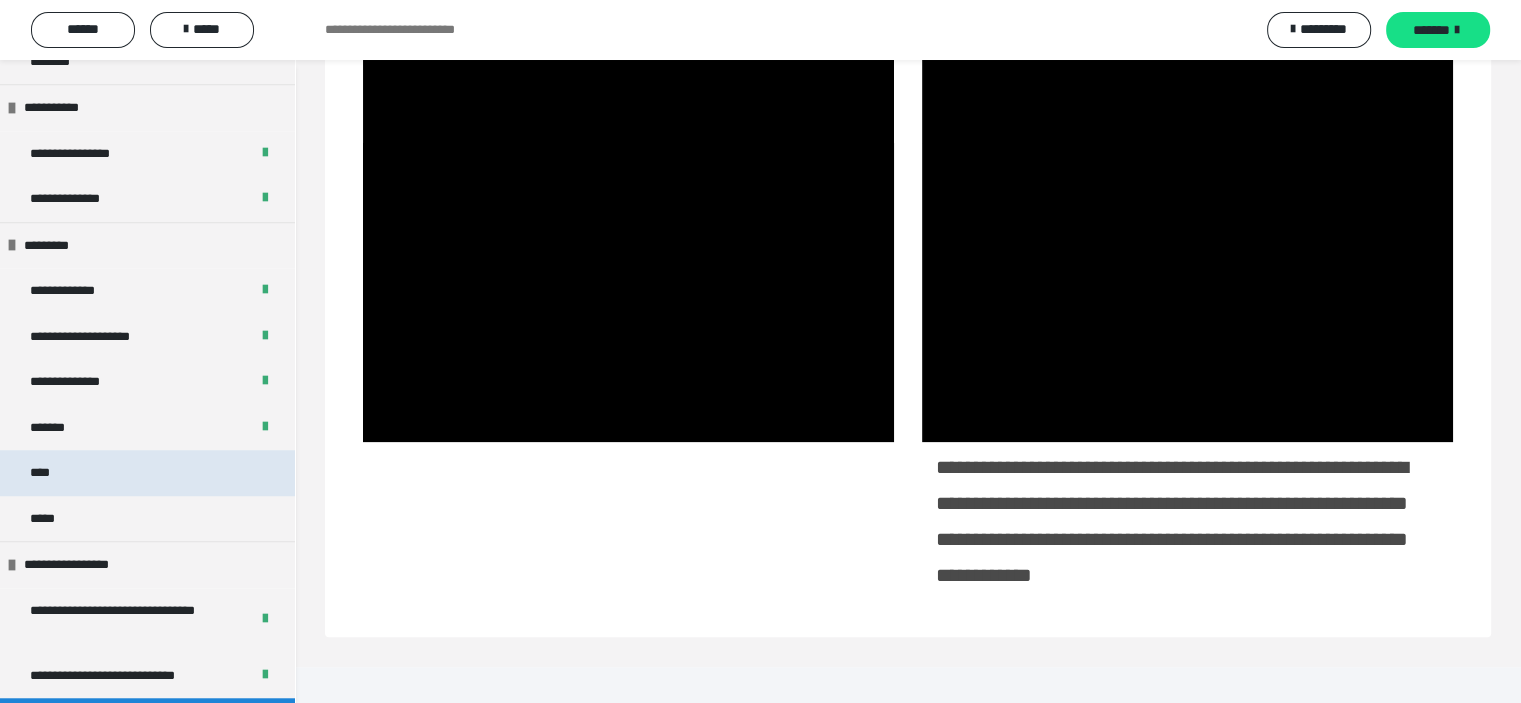 click on "****" at bounding box center [147, 473] 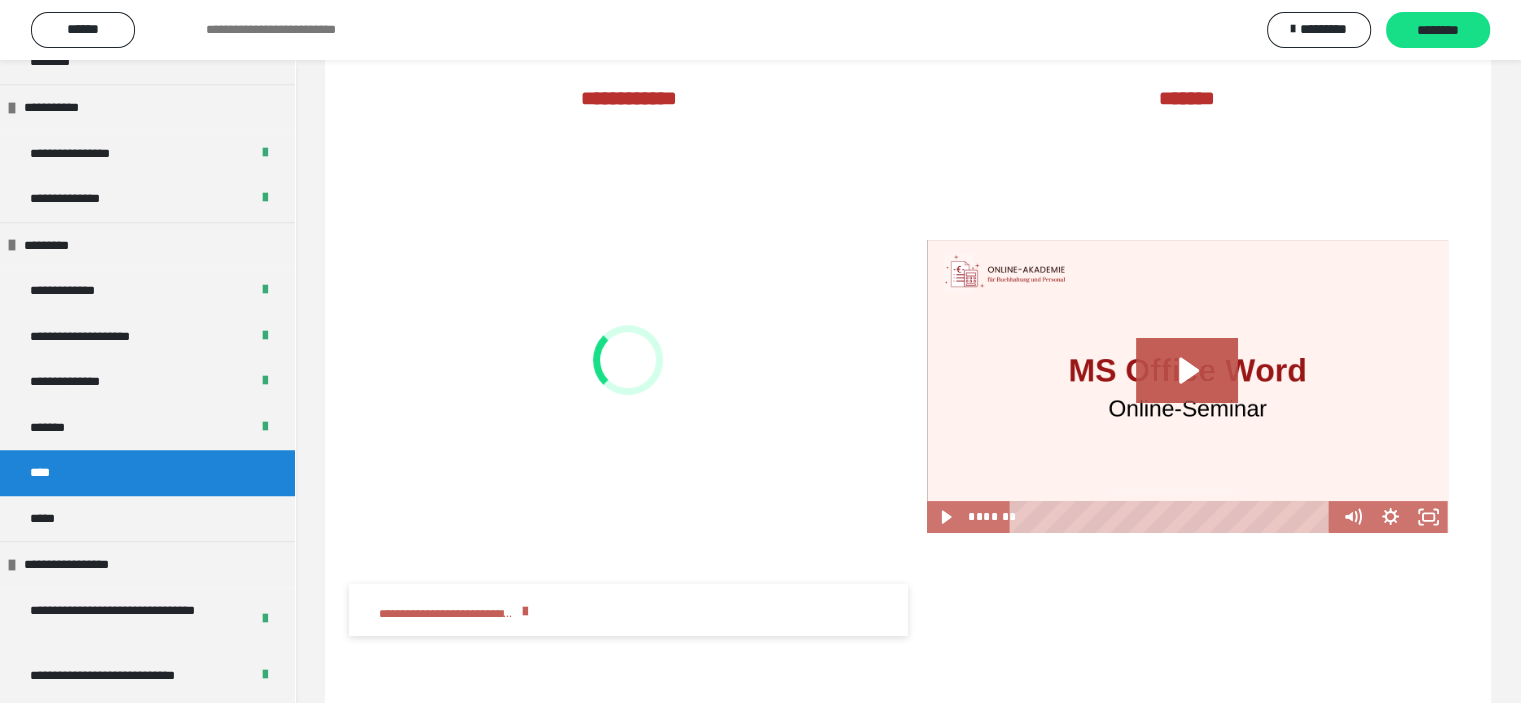 scroll, scrollTop: 195, scrollLeft: 0, axis: vertical 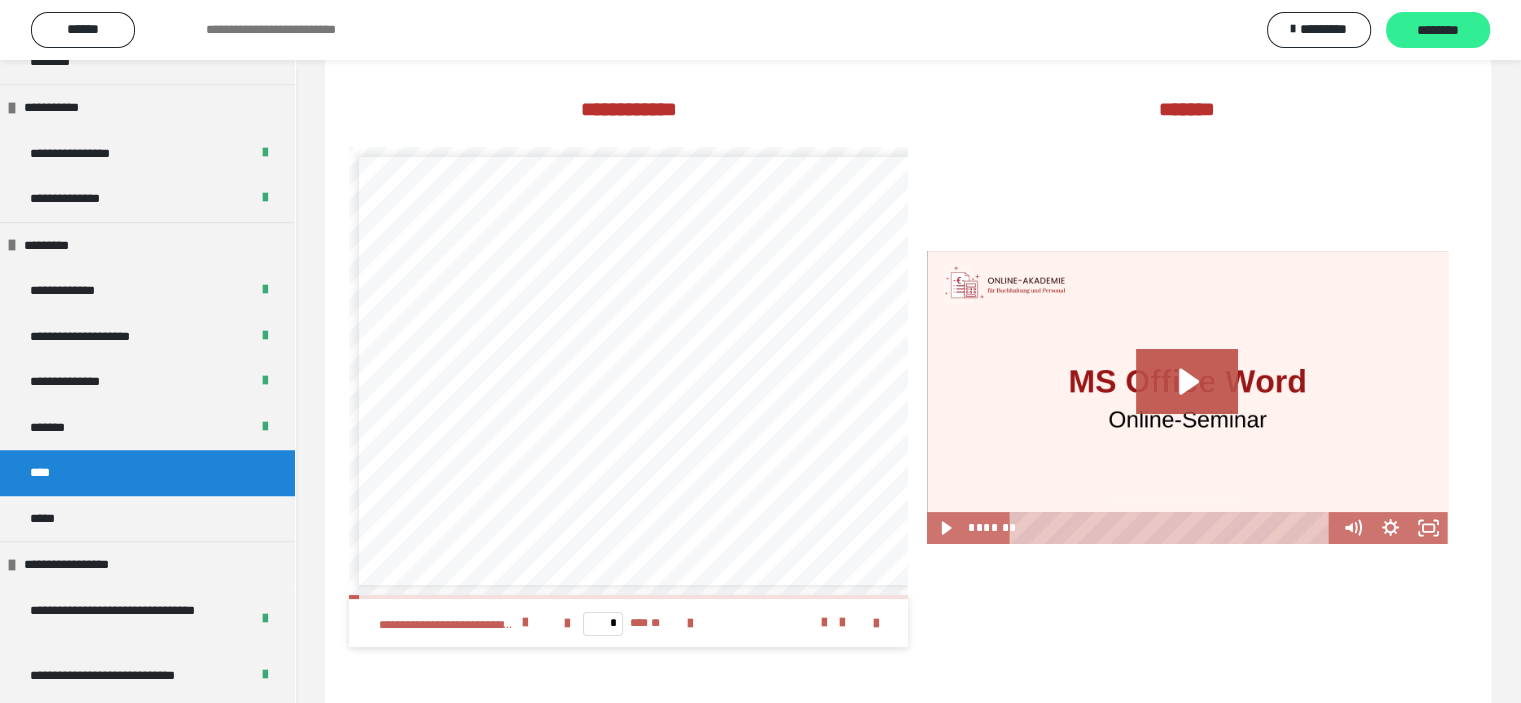 click on "********" at bounding box center [1438, 31] 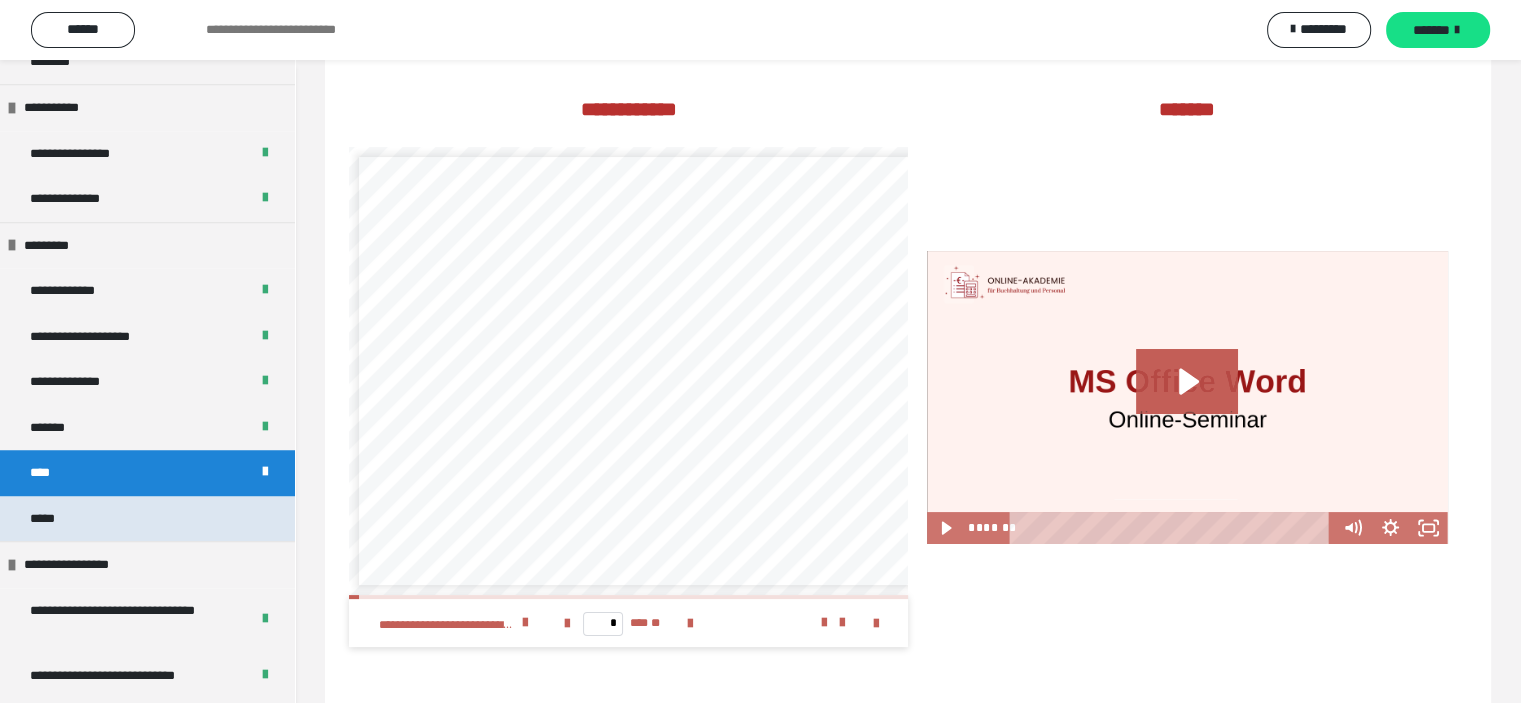click on "*****" at bounding box center (147, 519) 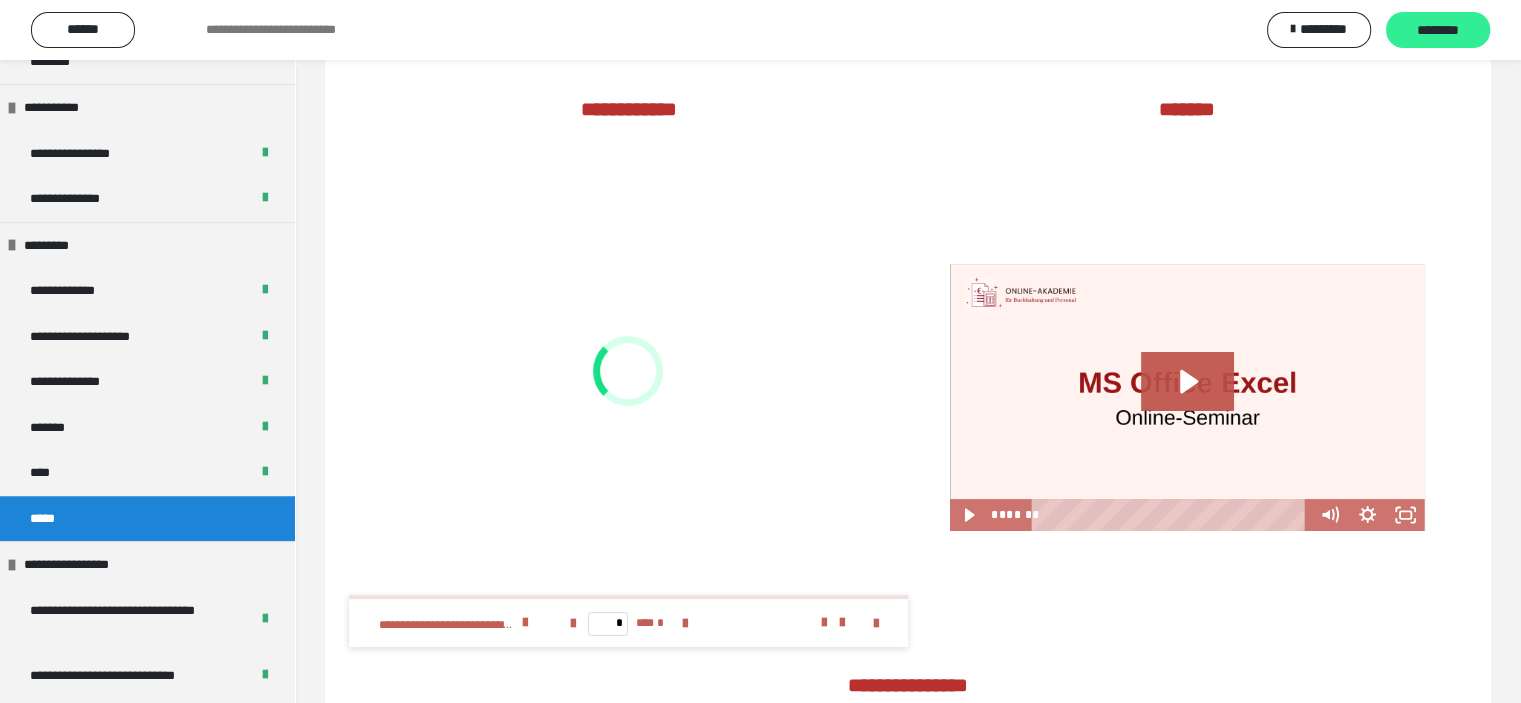 click on "********" at bounding box center (1438, 31) 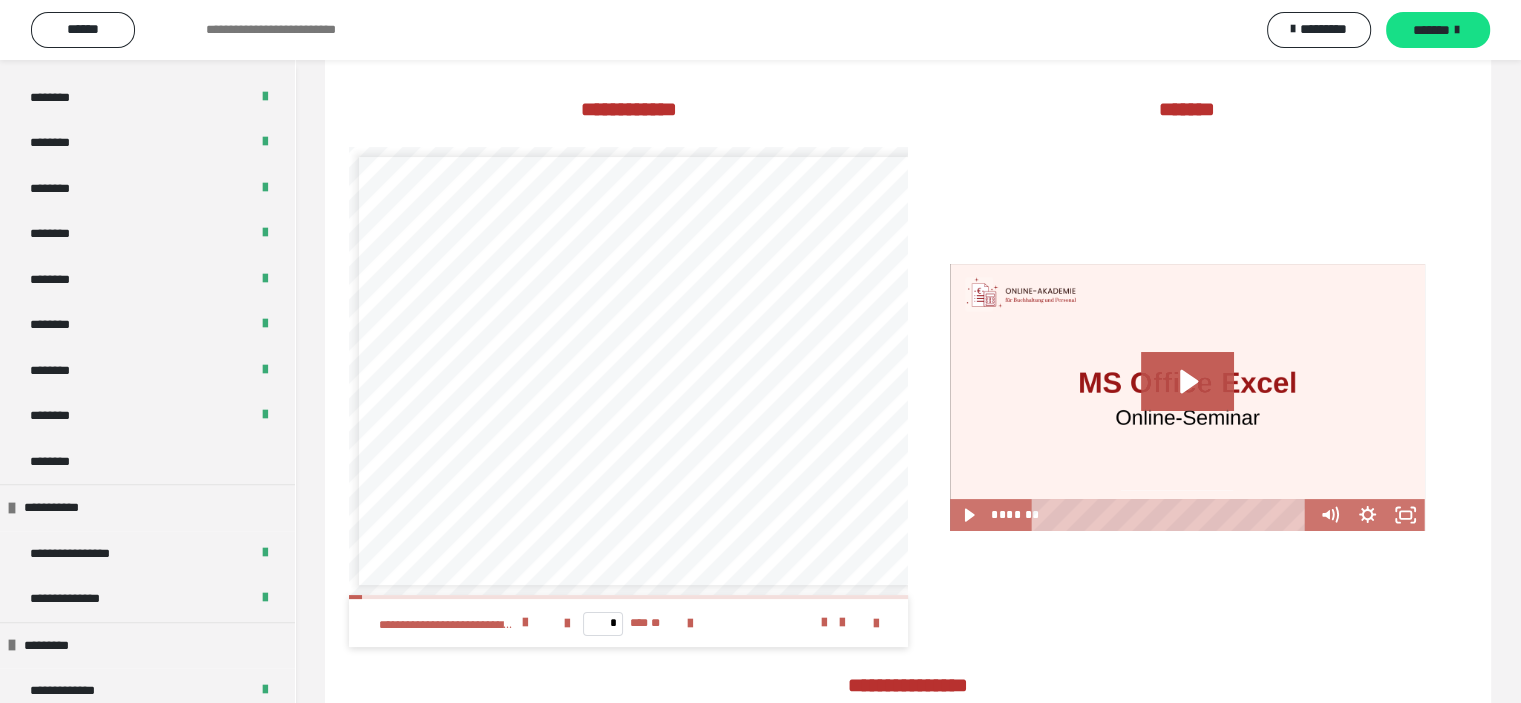 scroll, scrollTop: 1400, scrollLeft: 0, axis: vertical 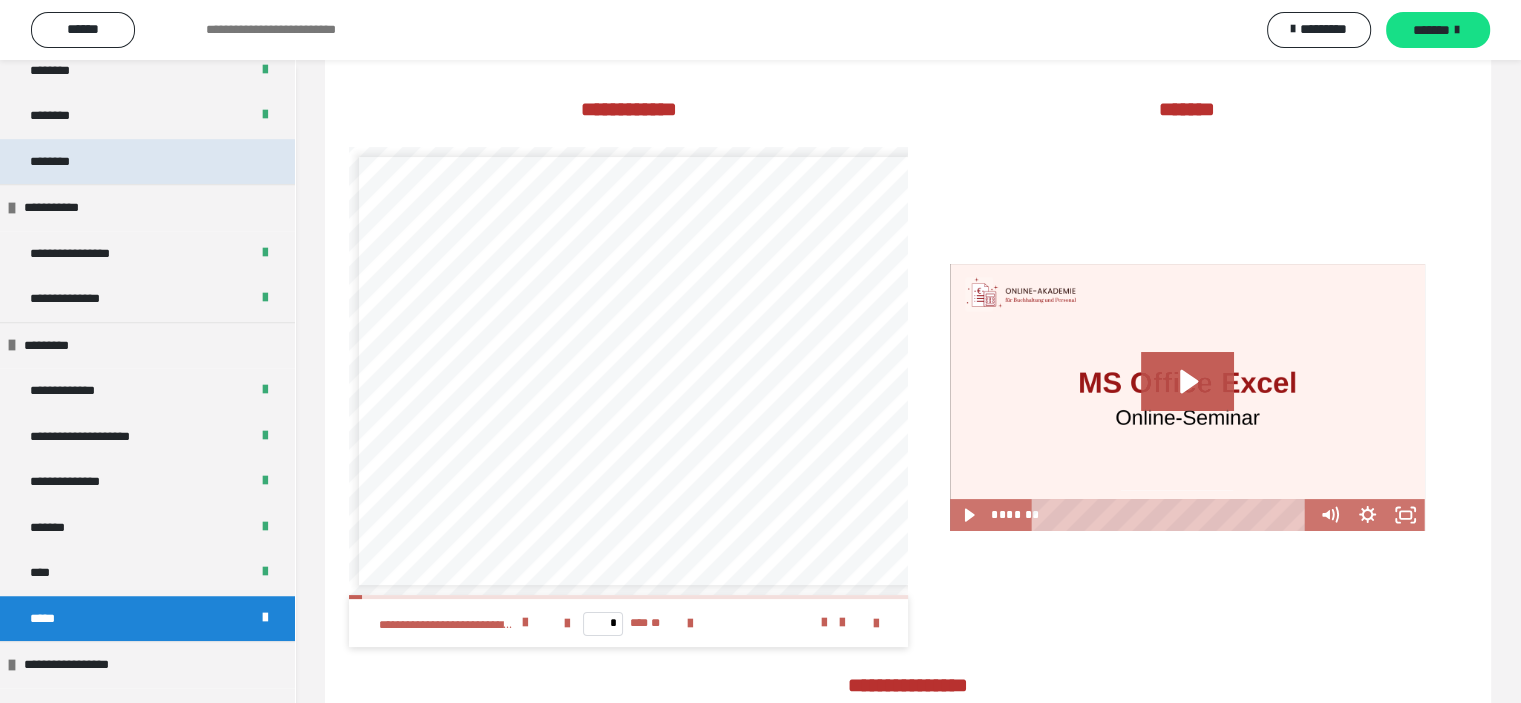 click on "********" at bounding box center (147, 162) 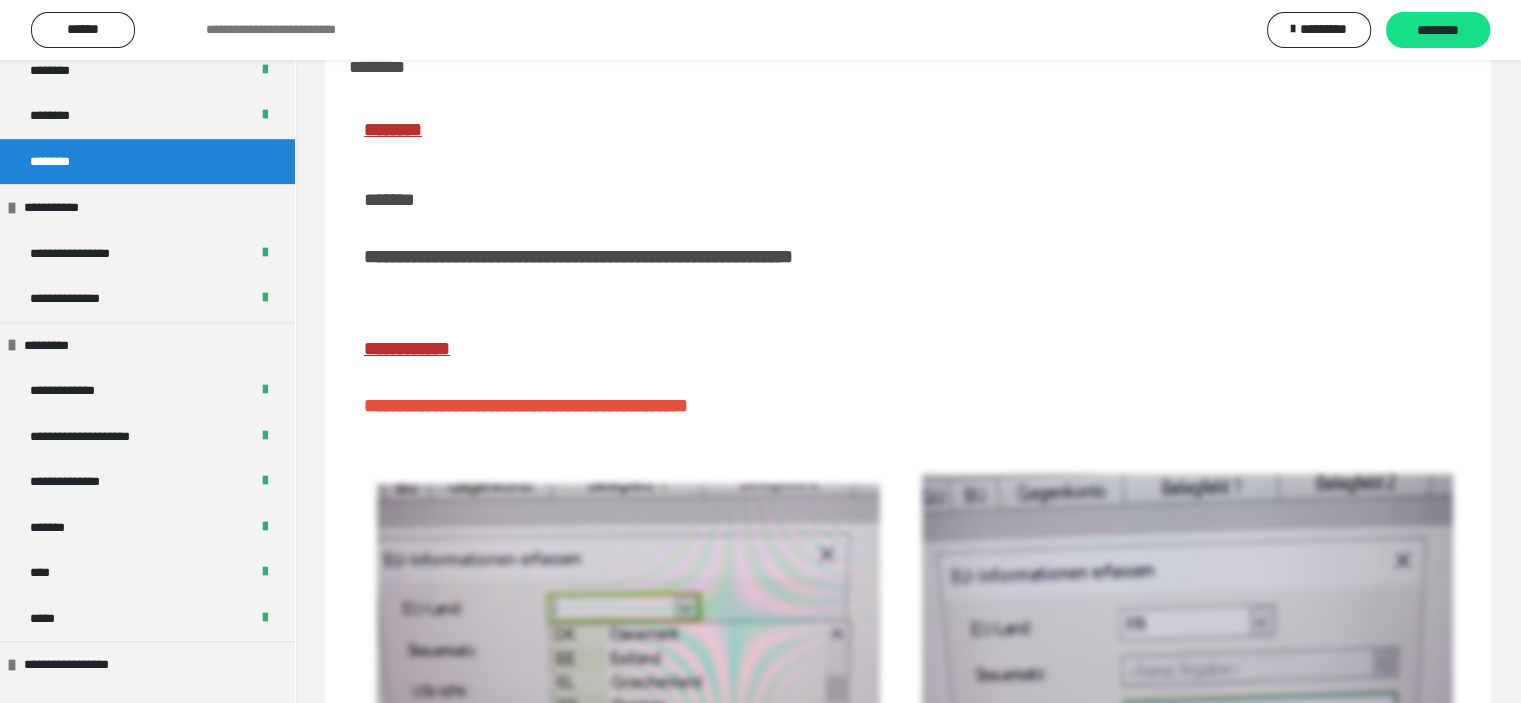 scroll, scrollTop: 195, scrollLeft: 0, axis: vertical 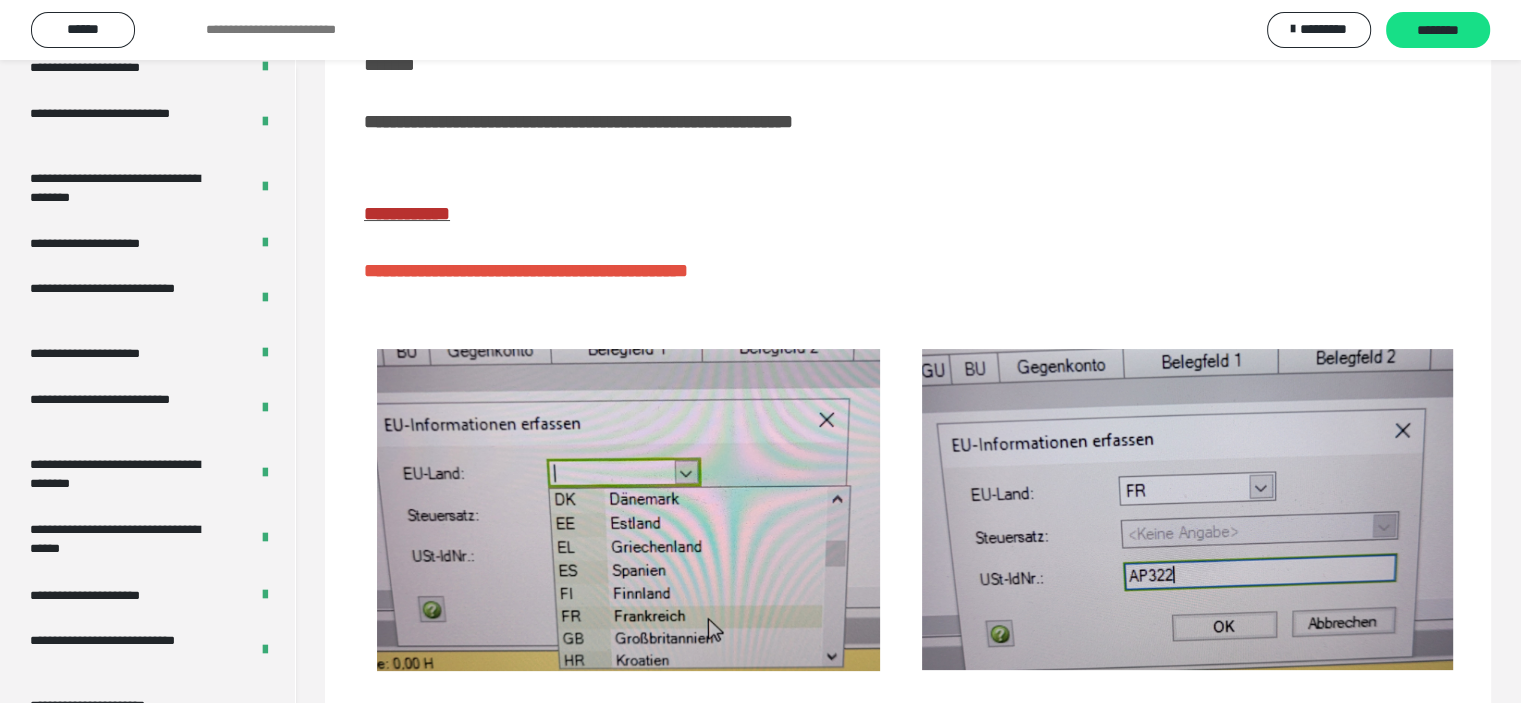 click on "**********" at bounding box center (407, 213) 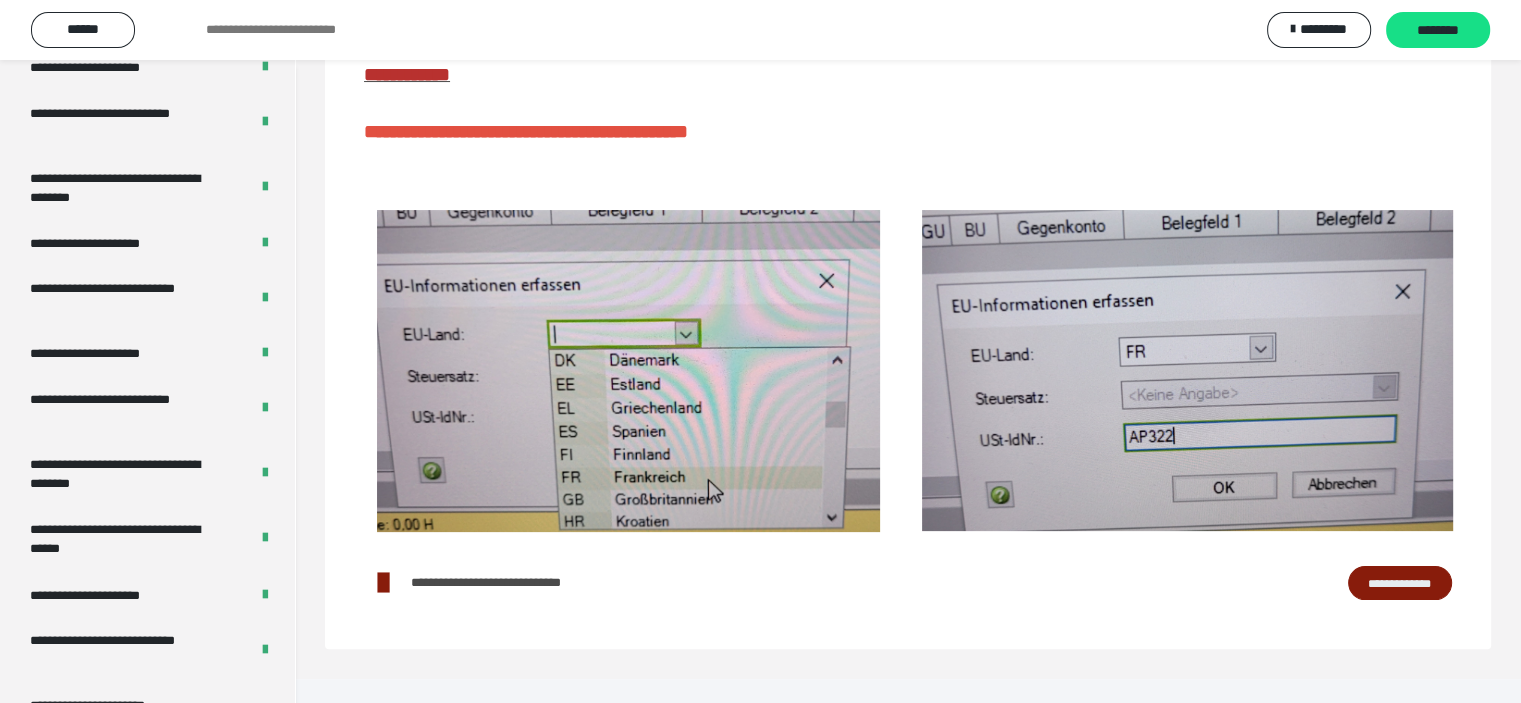 scroll, scrollTop: 337, scrollLeft: 0, axis: vertical 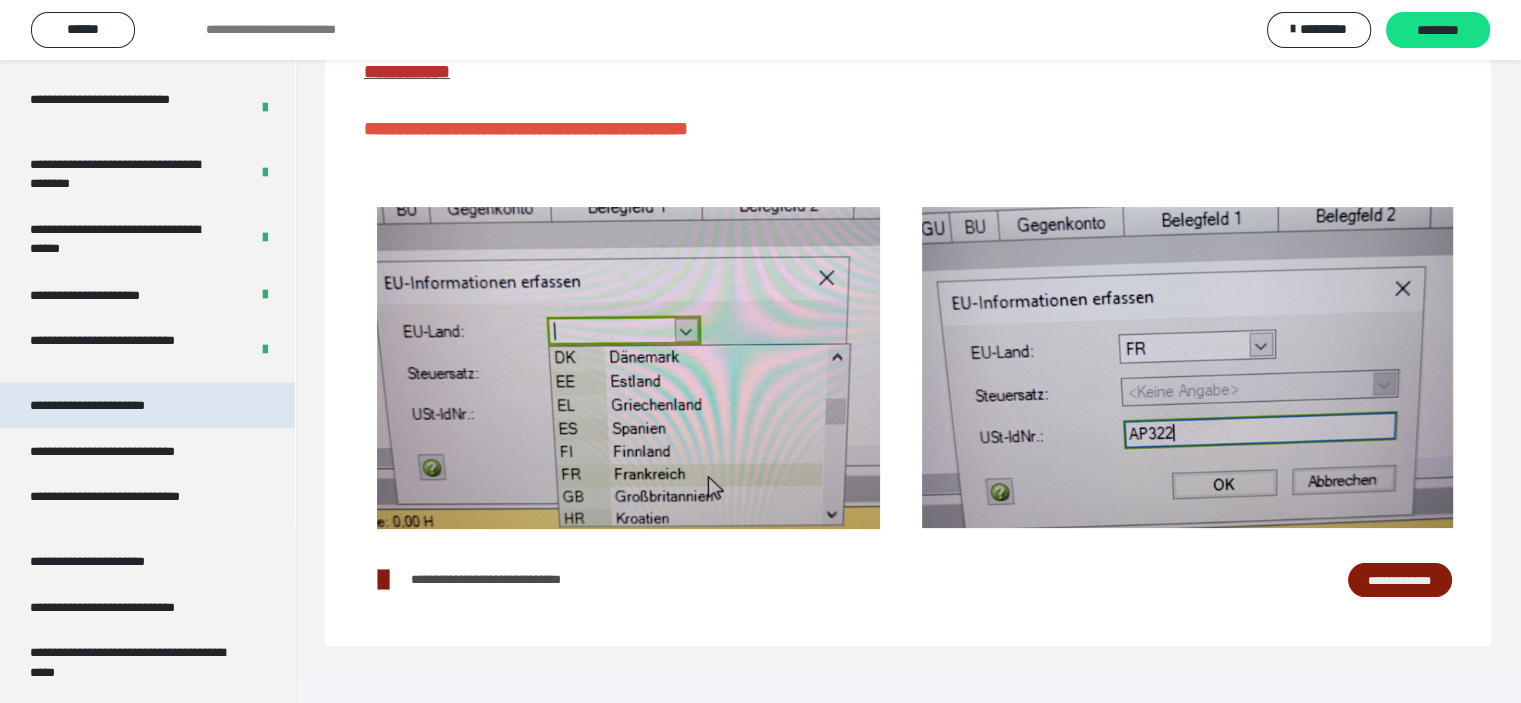 click on "**********" at bounding box center [147, 405] 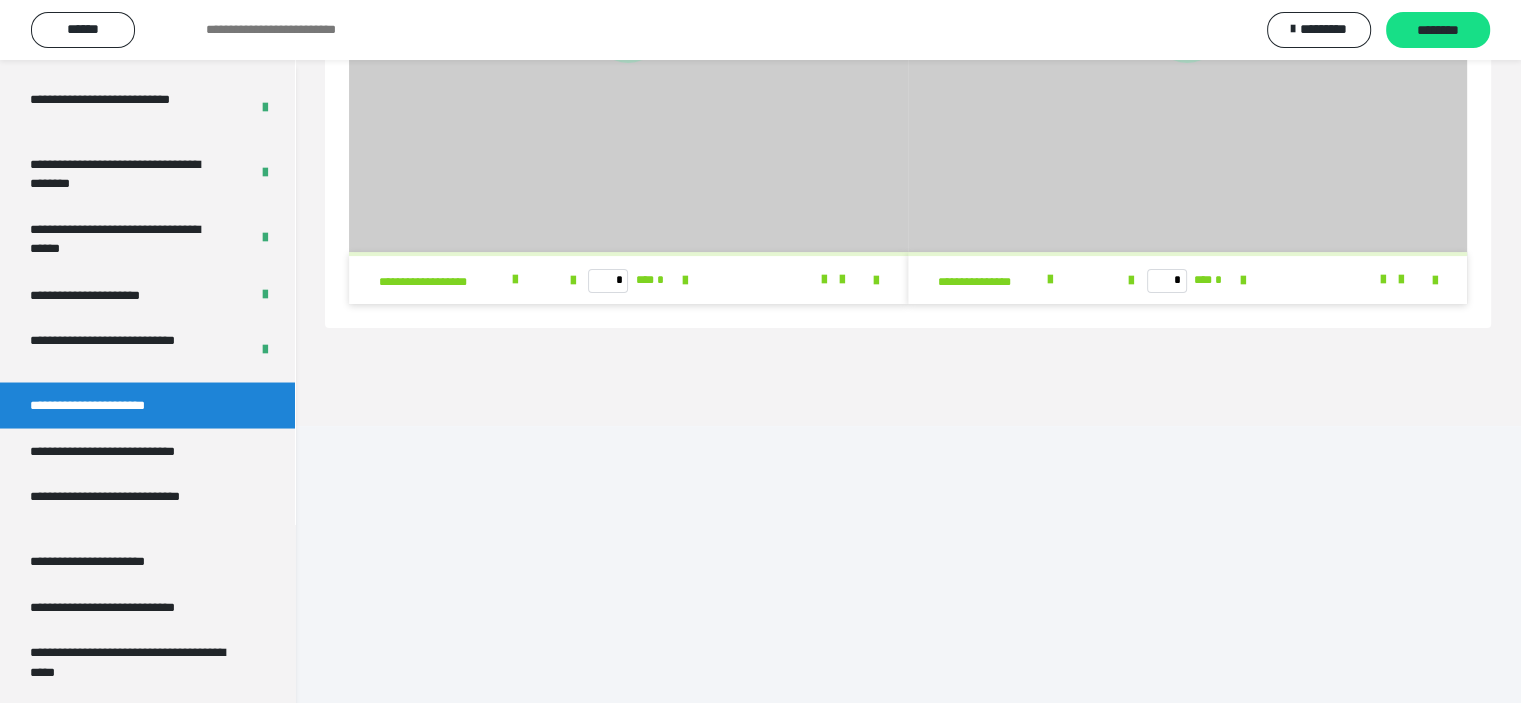 scroll, scrollTop: 60, scrollLeft: 0, axis: vertical 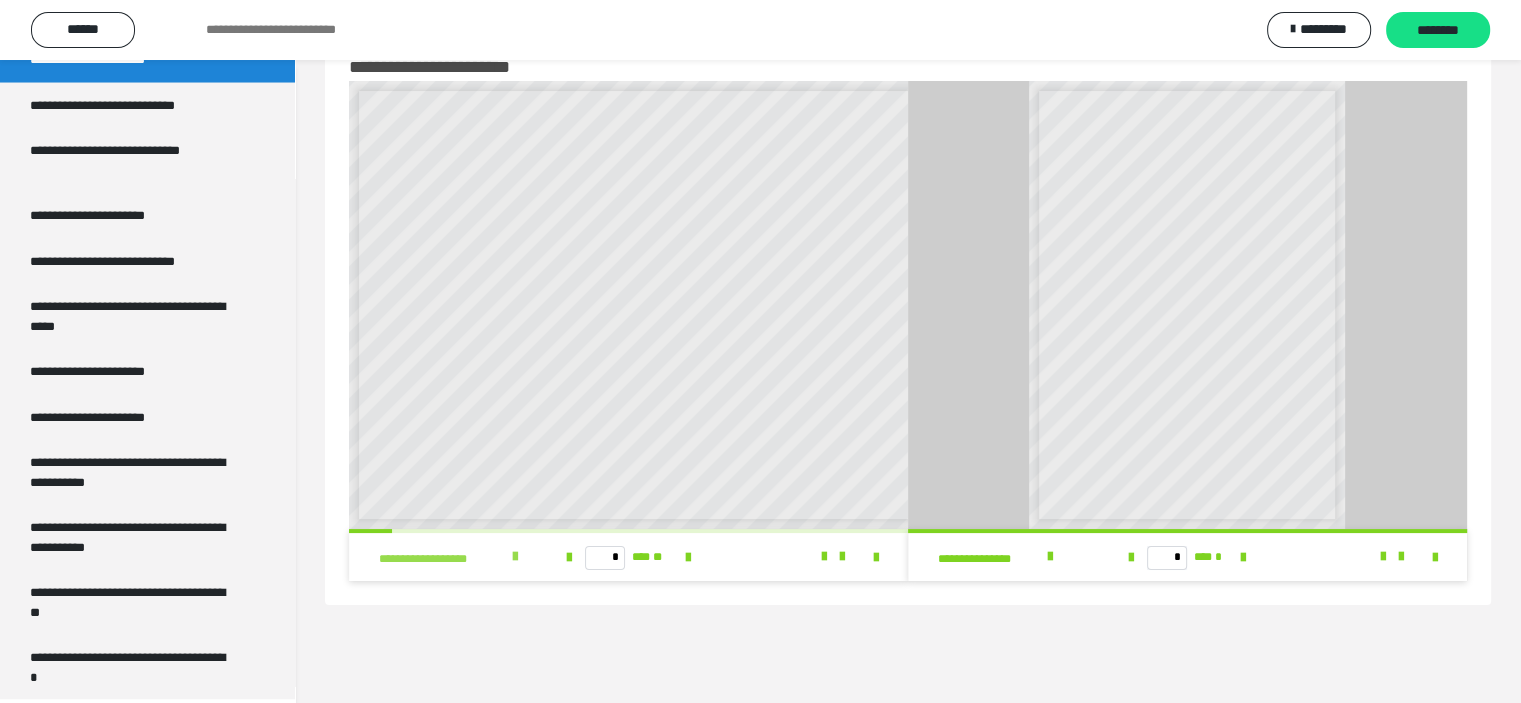 click at bounding box center [515, 557] 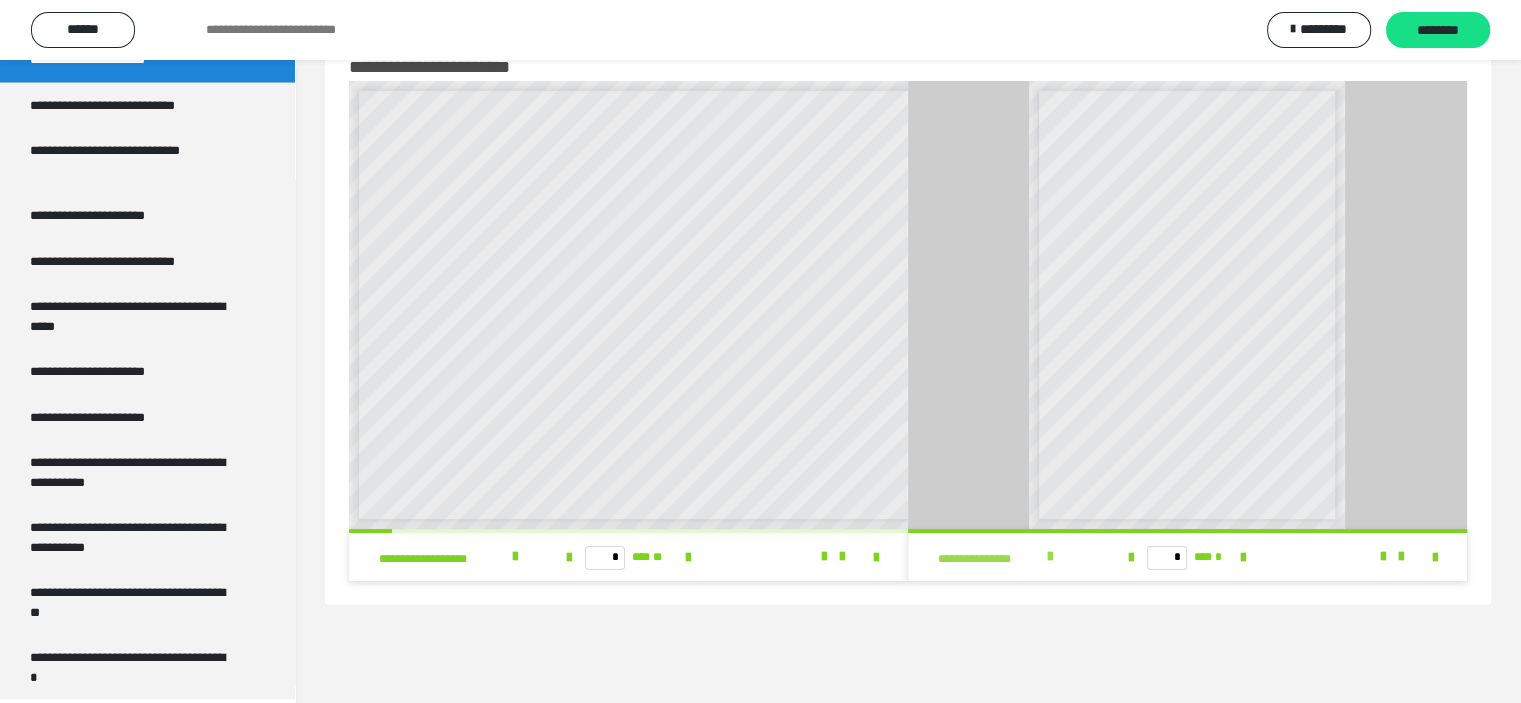 click on "**********" at bounding box center [989, 559] 